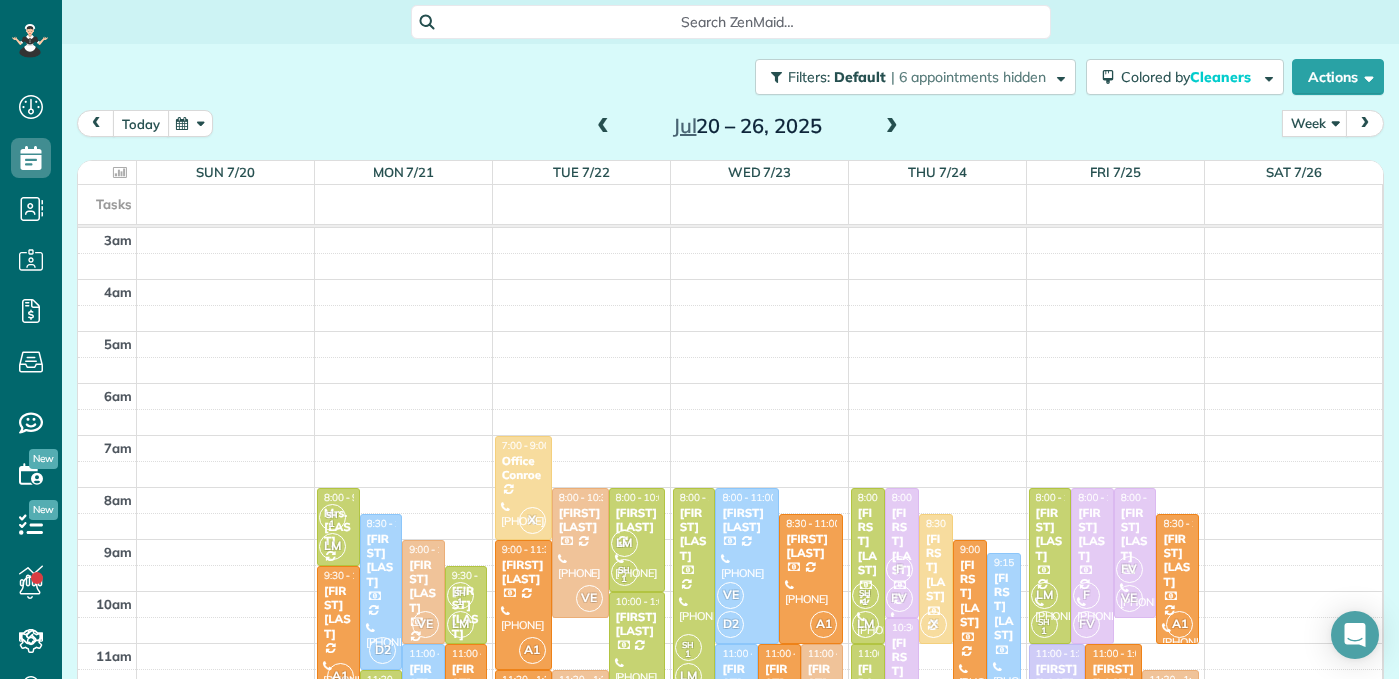 scroll, scrollTop: 0, scrollLeft: 0, axis: both 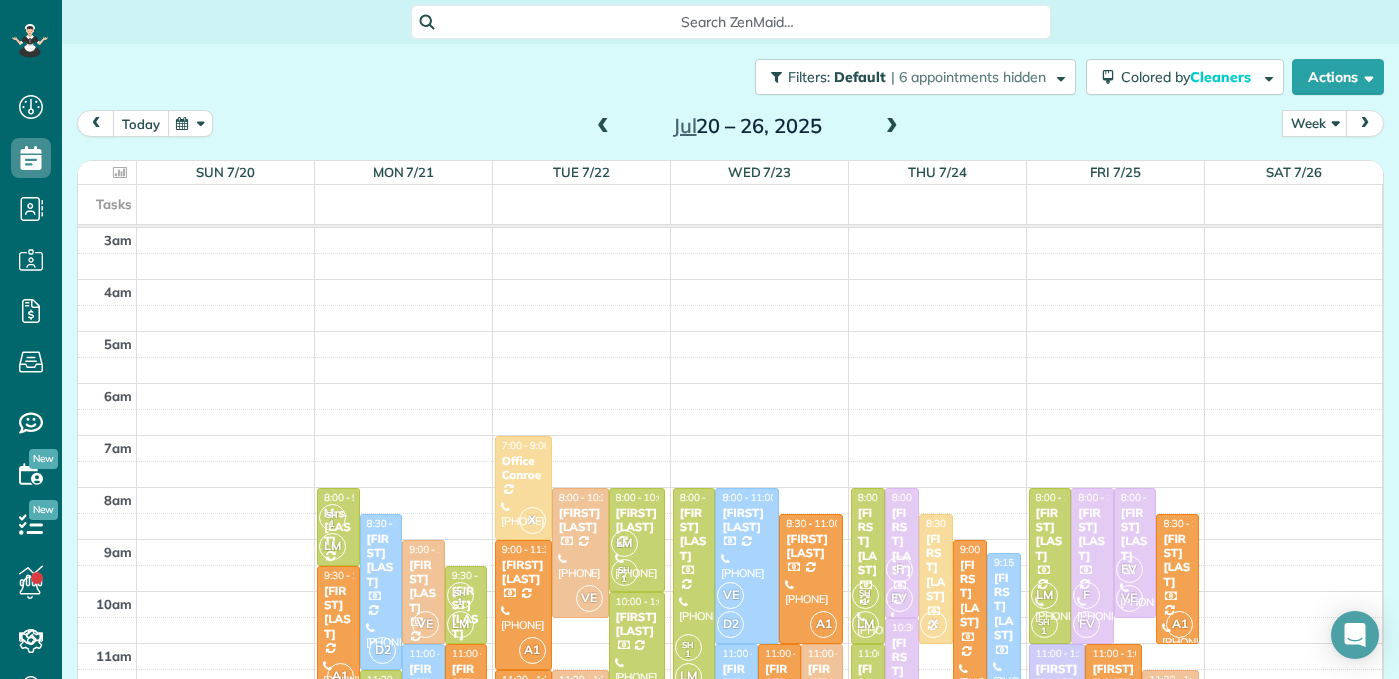 click on "today" at bounding box center (141, 123) 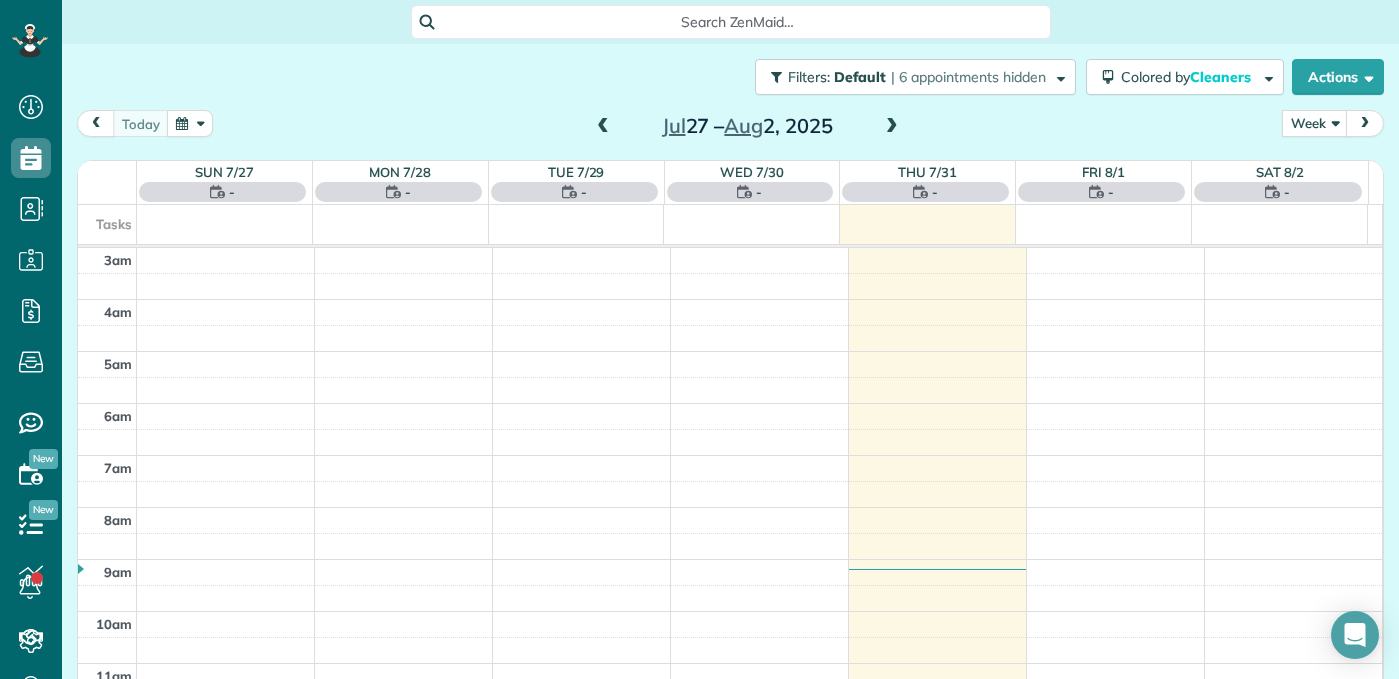 scroll, scrollTop: 679, scrollLeft: 62, axis: both 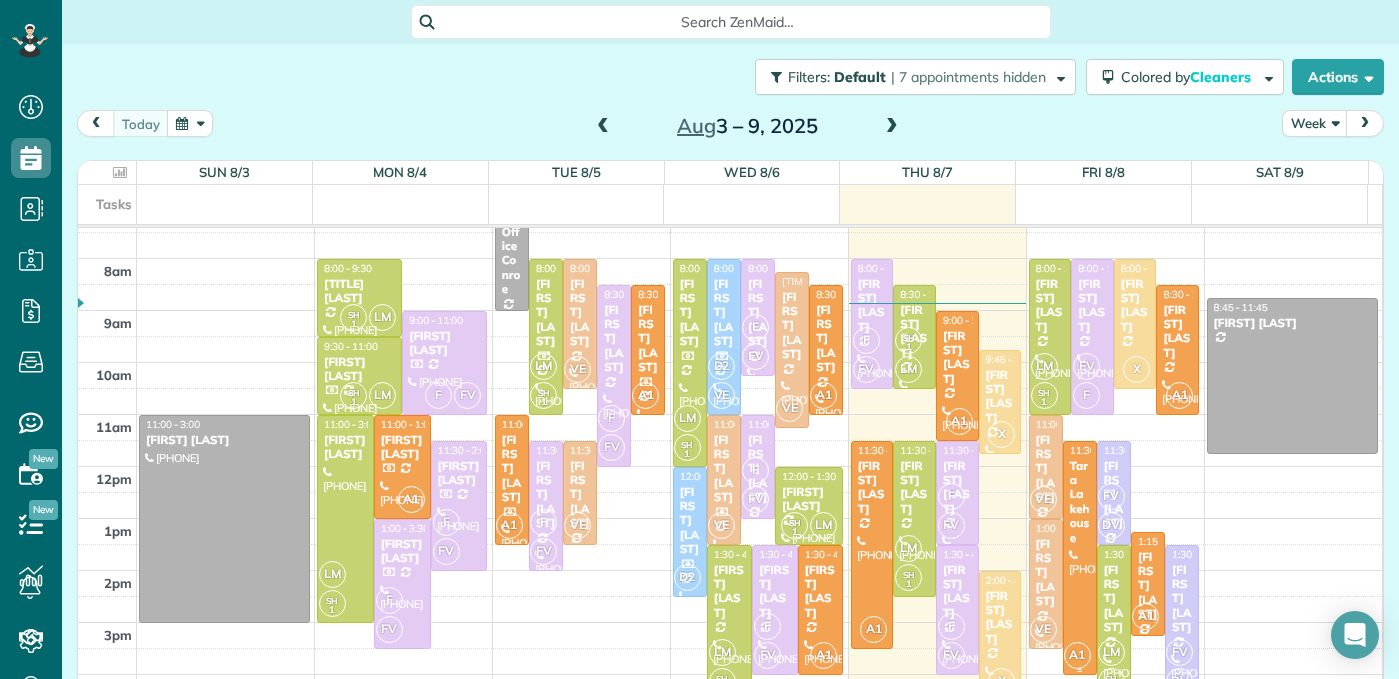 drag, startPoint x: 1055, startPoint y: 516, endPoint x: 1220, endPoint y: 188, distance: 367.16345 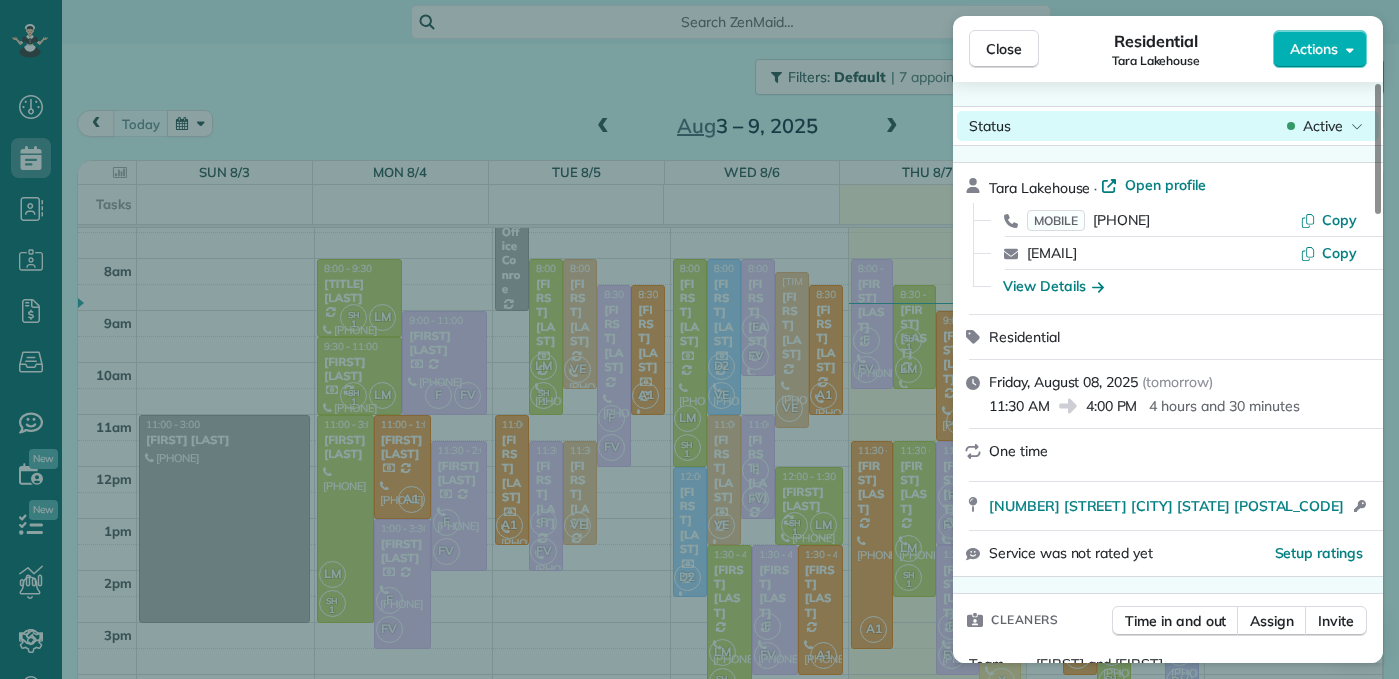 click on "Active" at bounding box center [1323, 126] 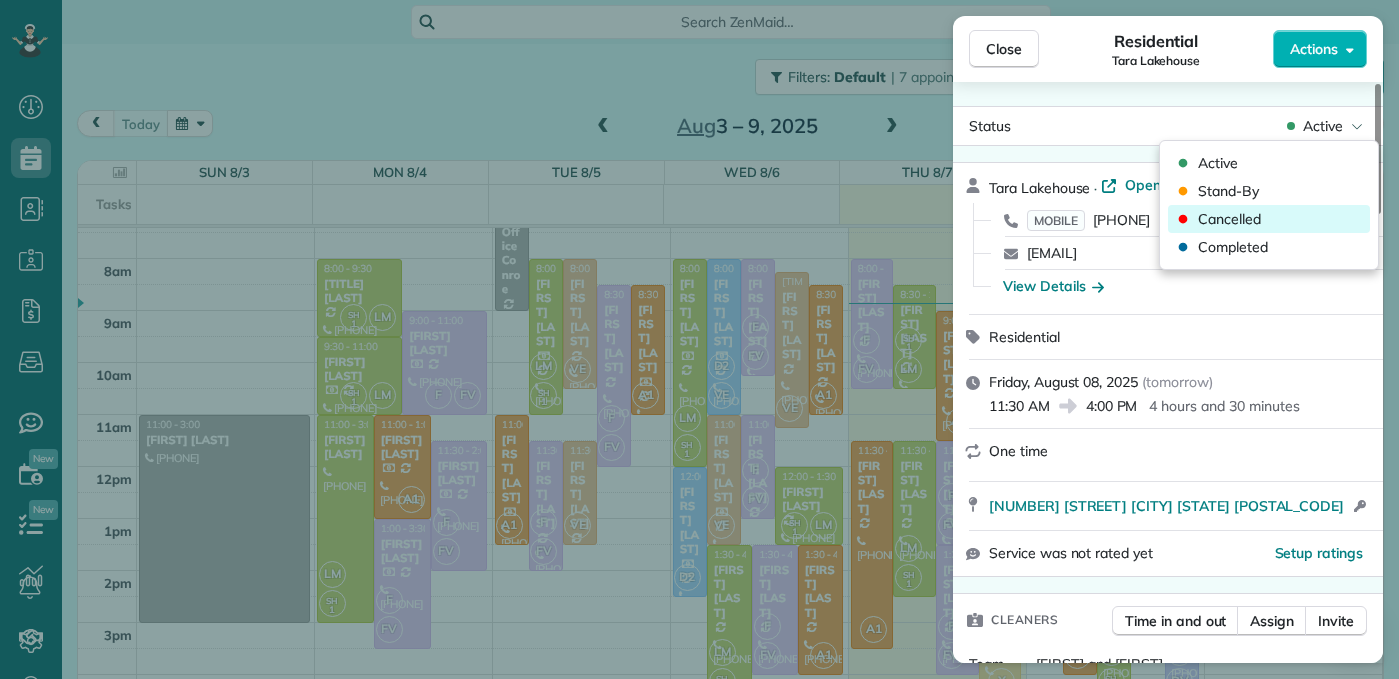 click on "Cancelled" at bounding box center [1229, 219] 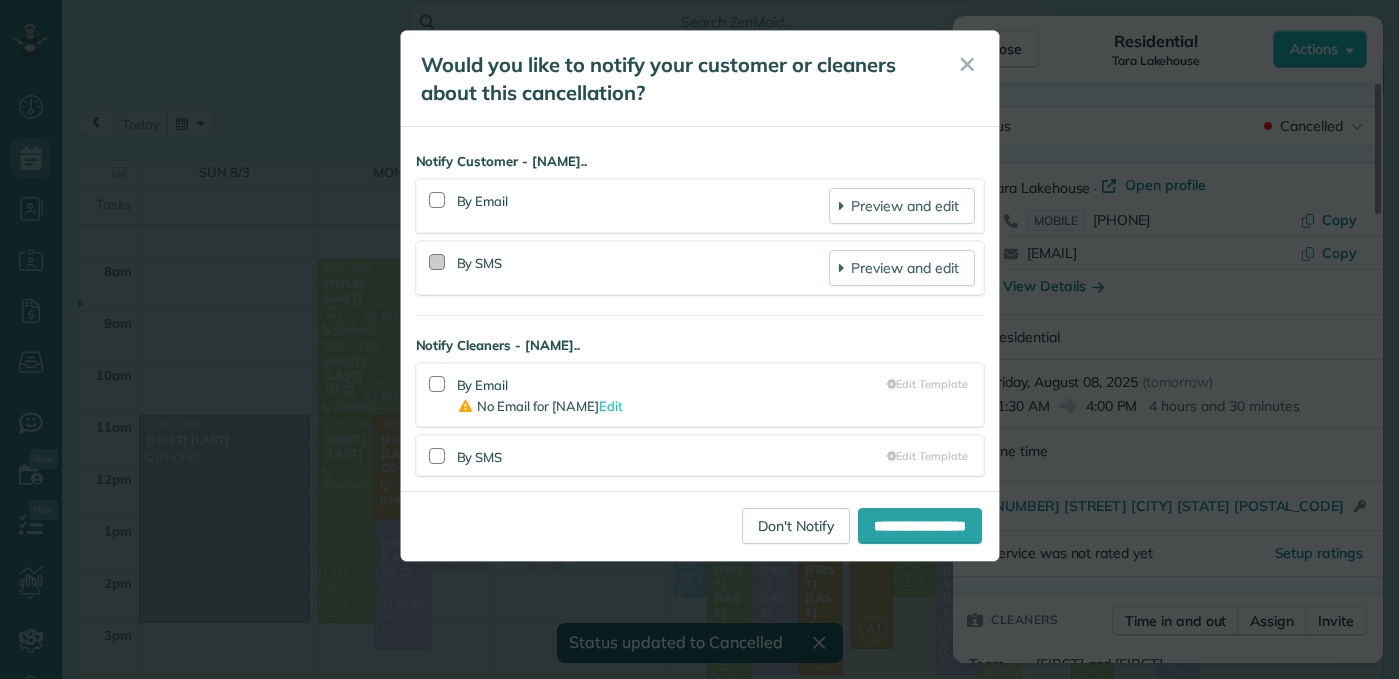 click at bounding box center [437, 262] 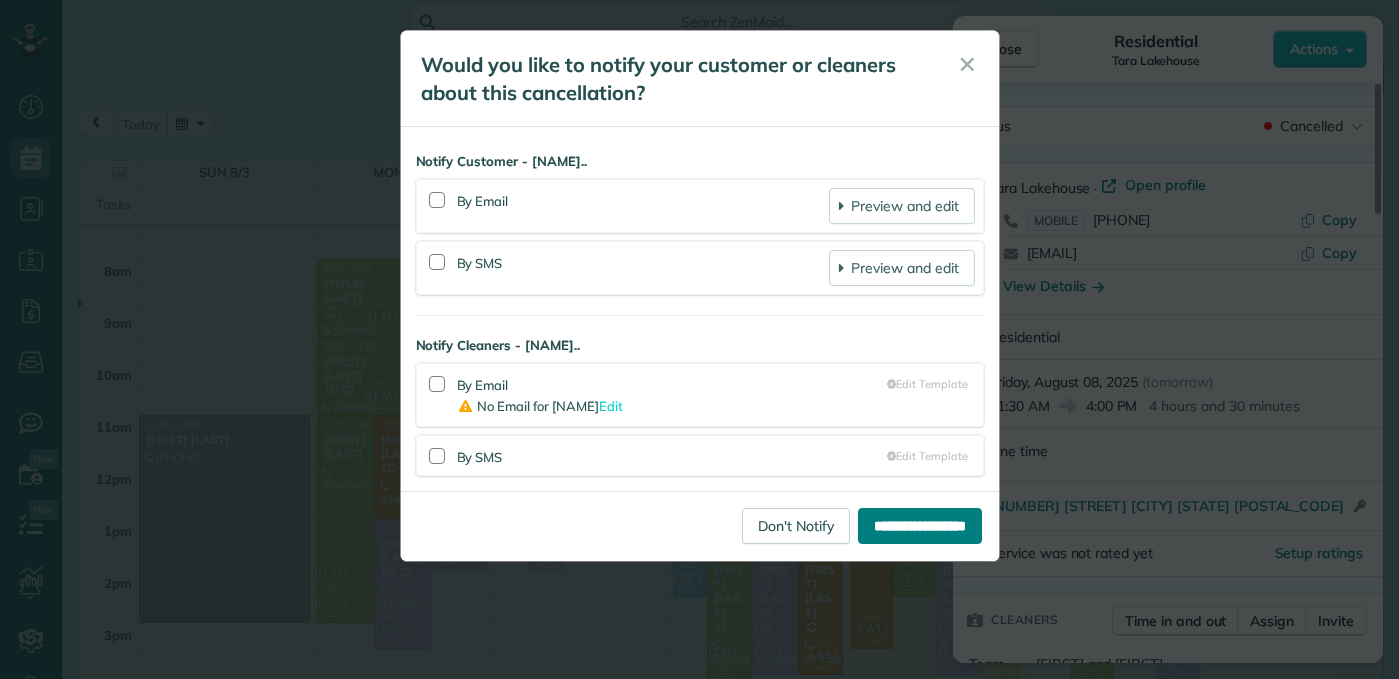 drag, startPoint x: 901, startPoint y: 529, endPoint x: 660, endPoint y: 16, distance: 566.7892 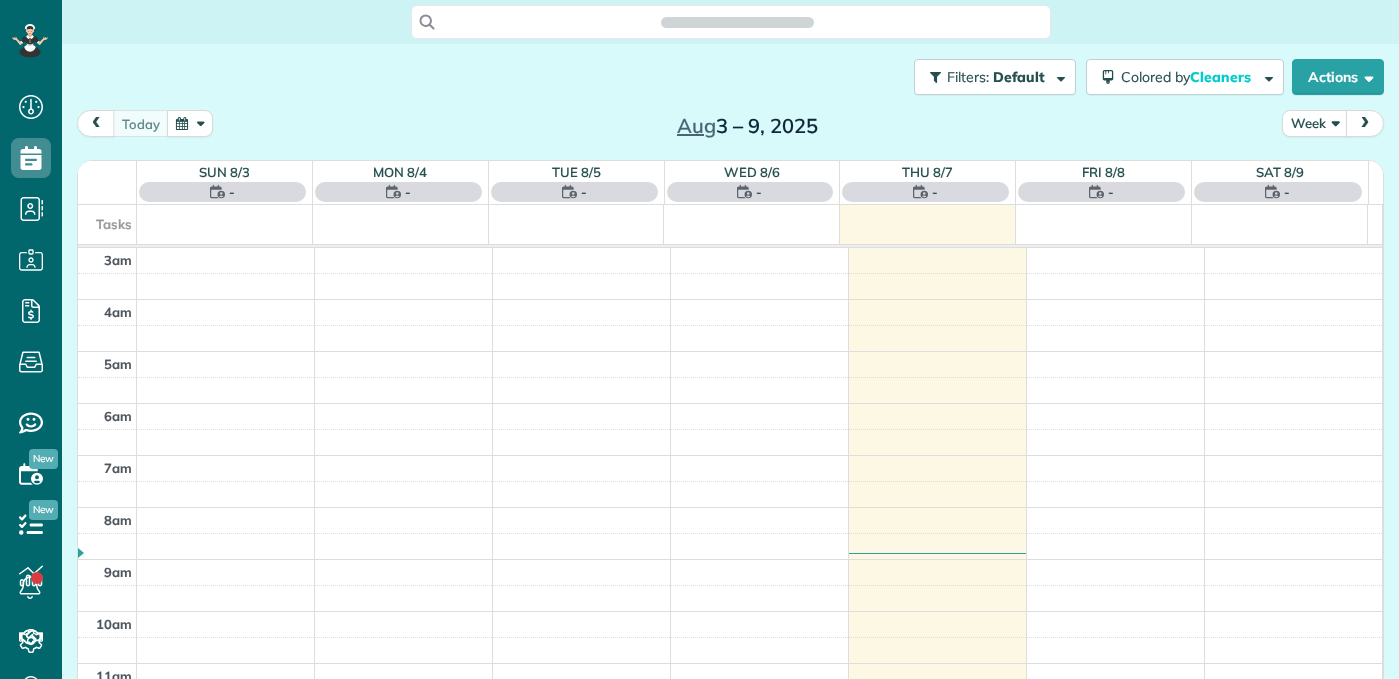 scroll, scrollTop: 0, scrollLeft: 0, axis: both 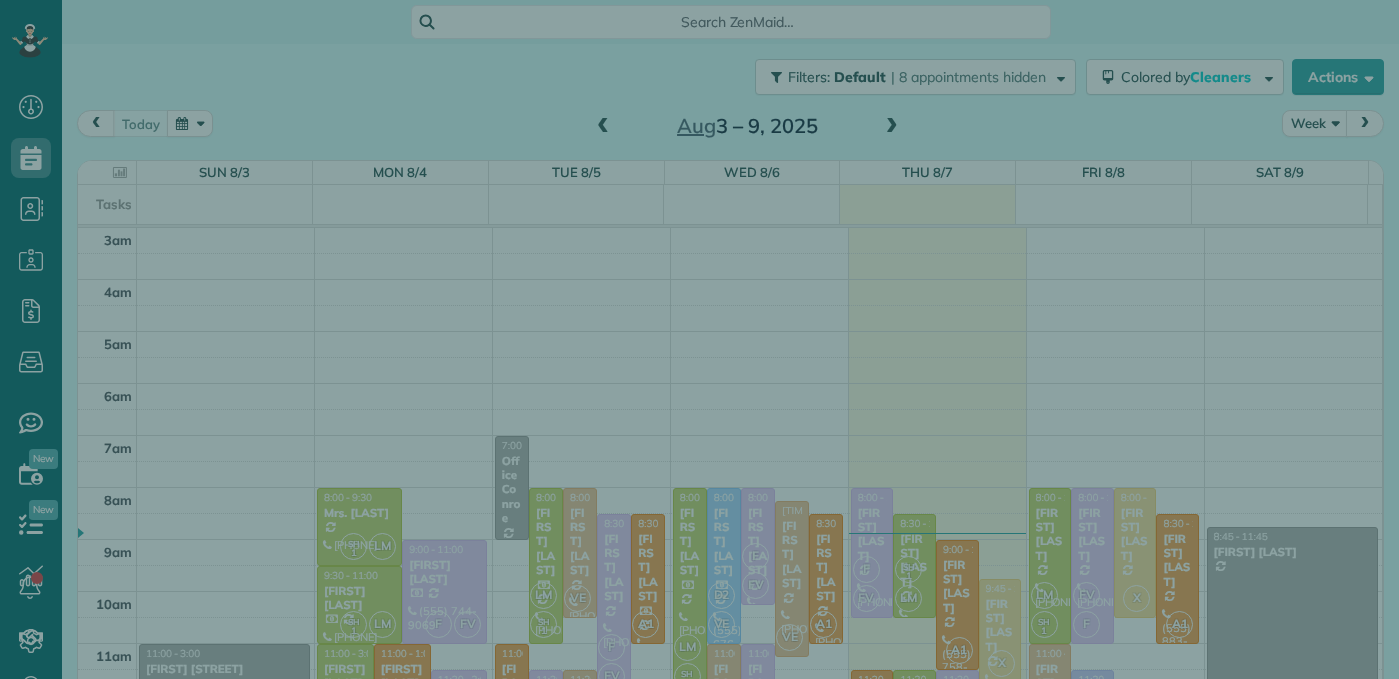 click on "Close" at bounding box center [1004, 48] 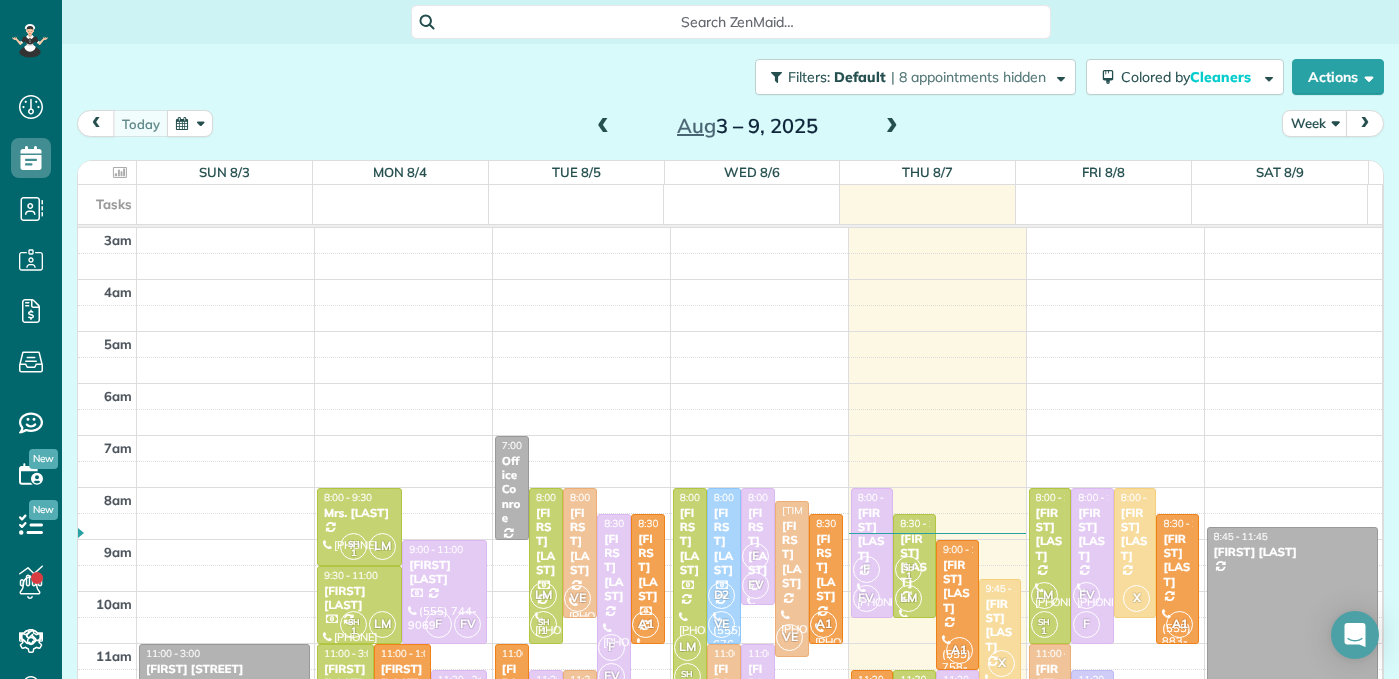 scroll, scrollTop: 9, scrollLeft: 9, axis: both 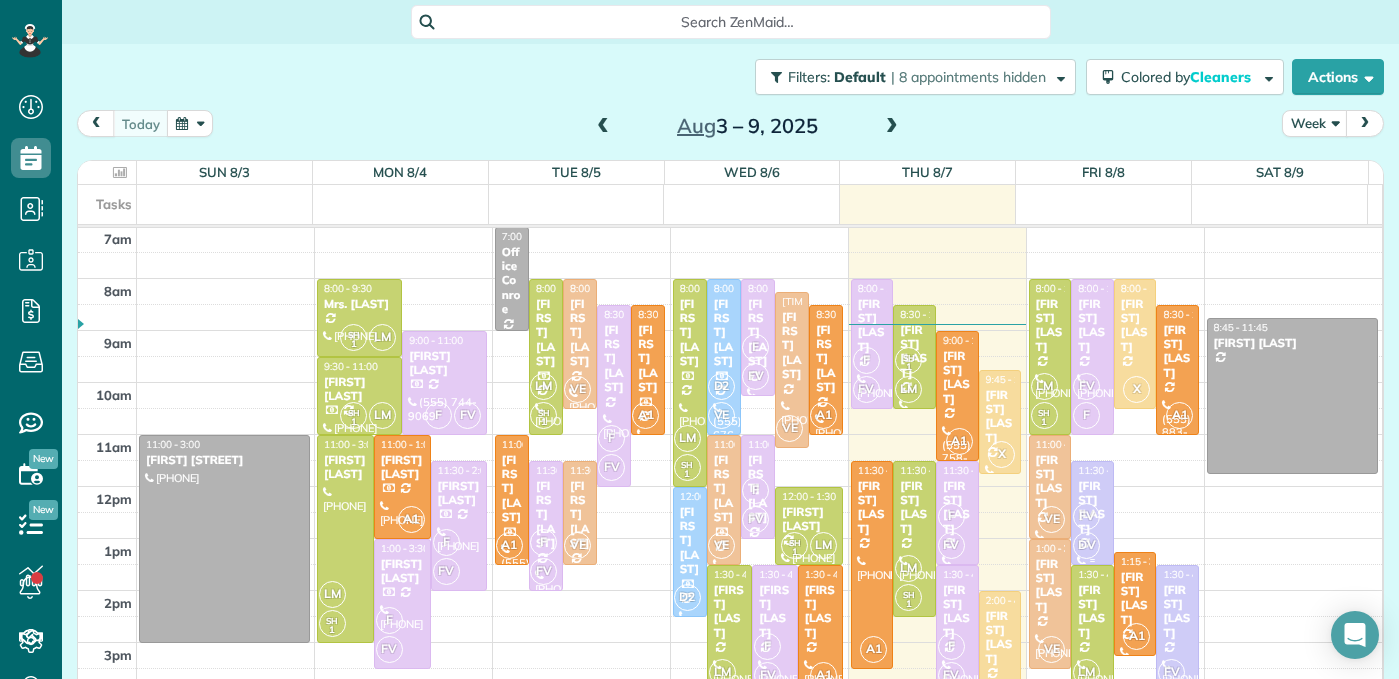 click on "Kristin Lingle" at bounding box center [1092, 508] 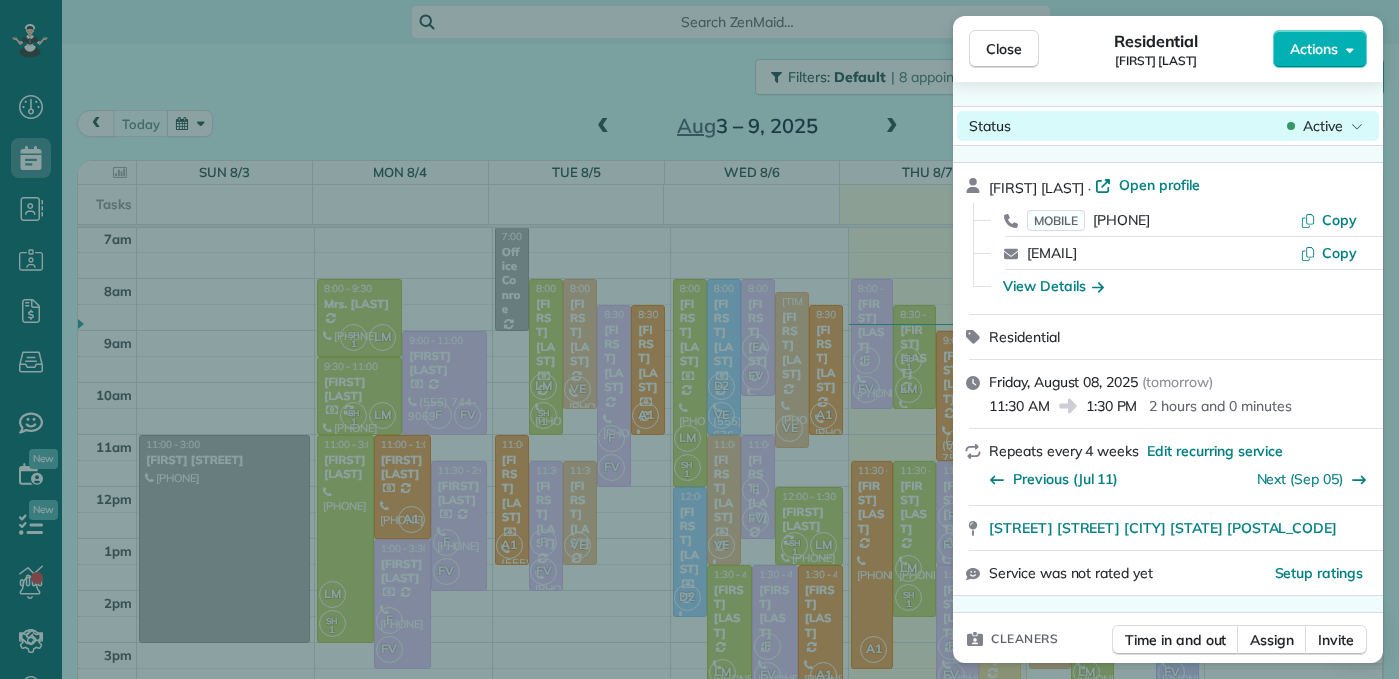 click on "Active" at bounding box center [1323, 126] 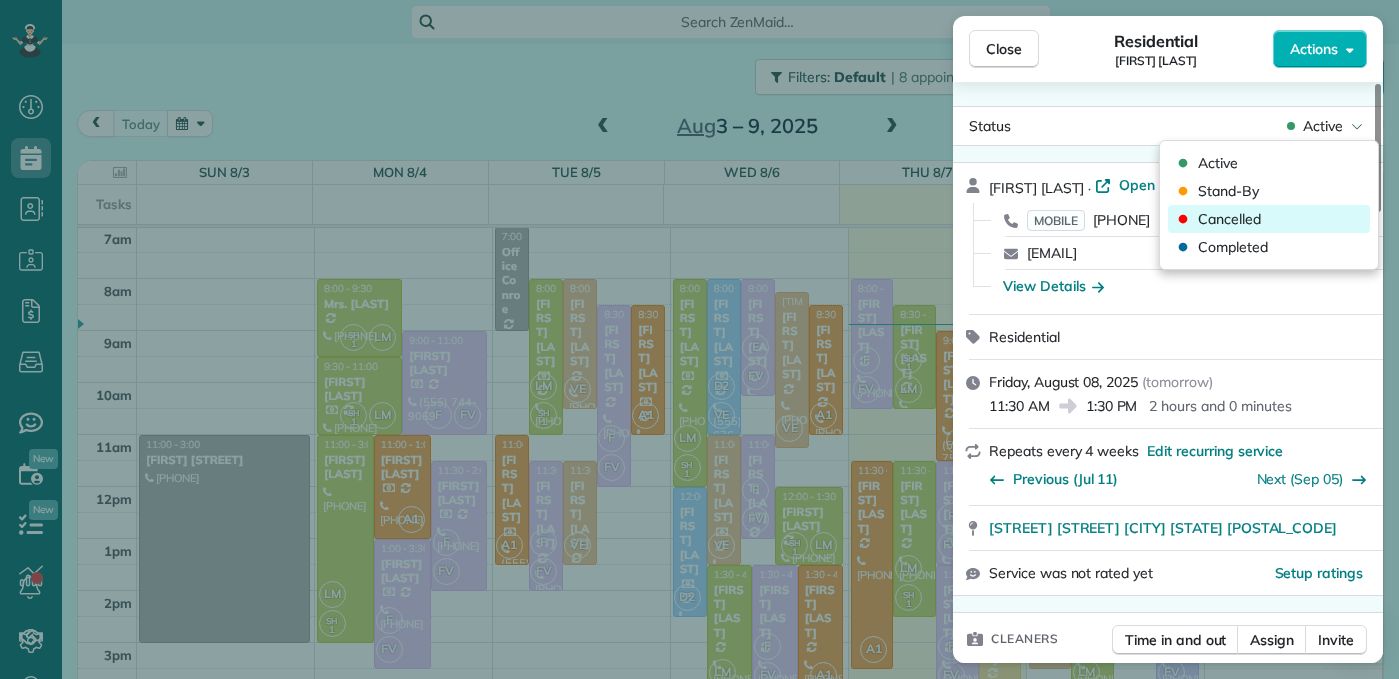 click on "Cancelled" at bounding box center [1229, 219] 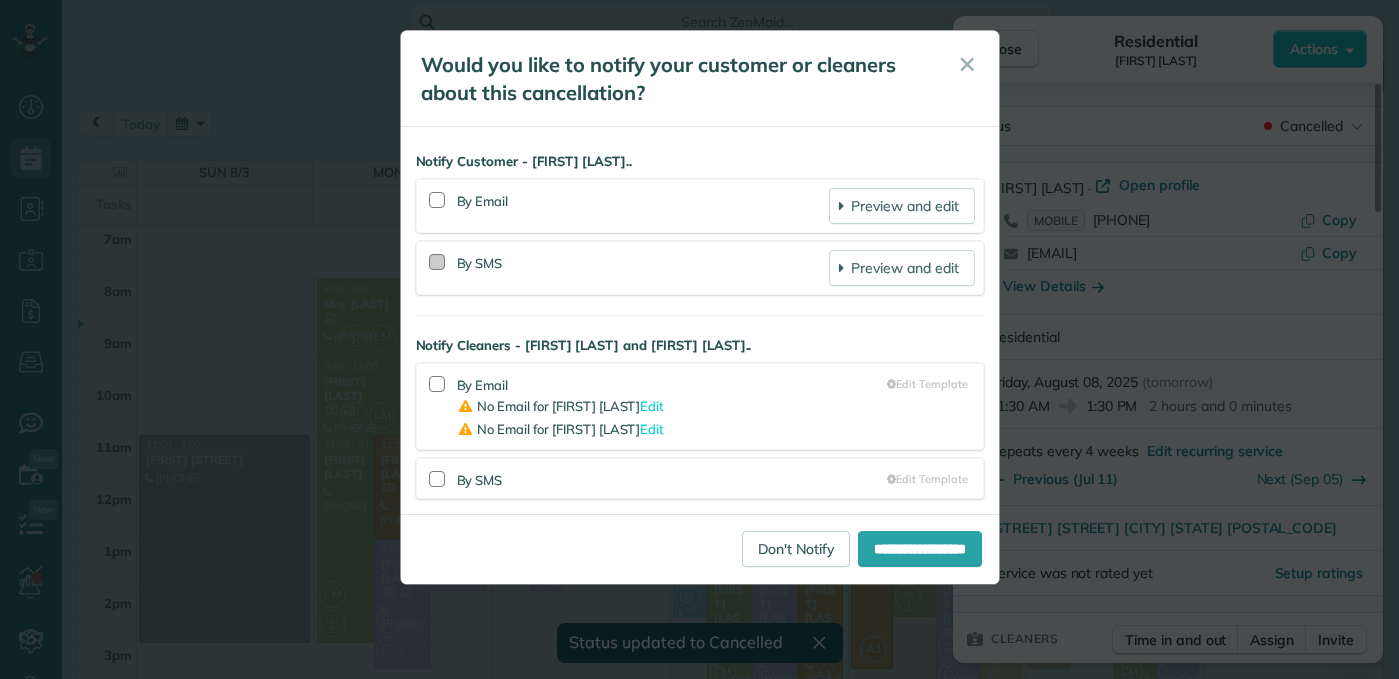 click at bounding box center (437, 200) 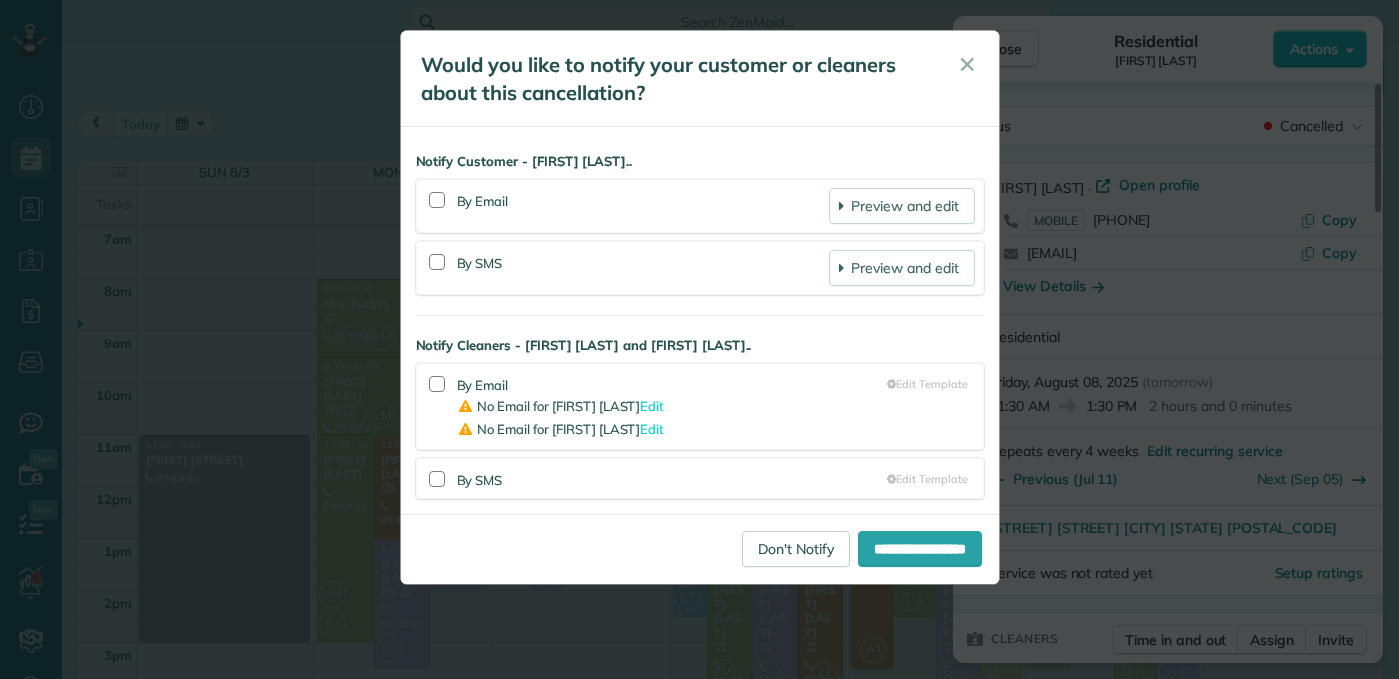 drag, startPoint x: 443, startPoint y: 262, endPoint x: 468, endPoint y: 284, distance: 33.30165 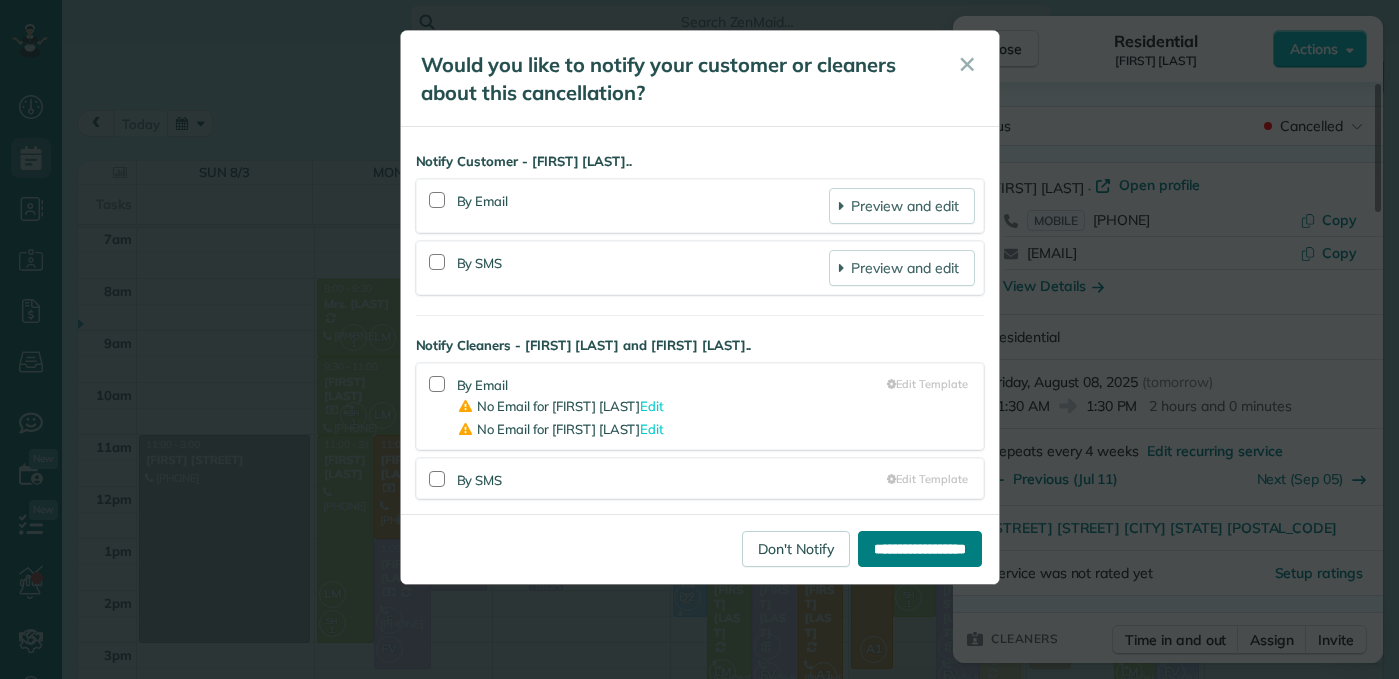 drag, startPoint x: 922, startPoint y: 556, endPoint x: 907, endPoint y: 557, distance: 15.033297 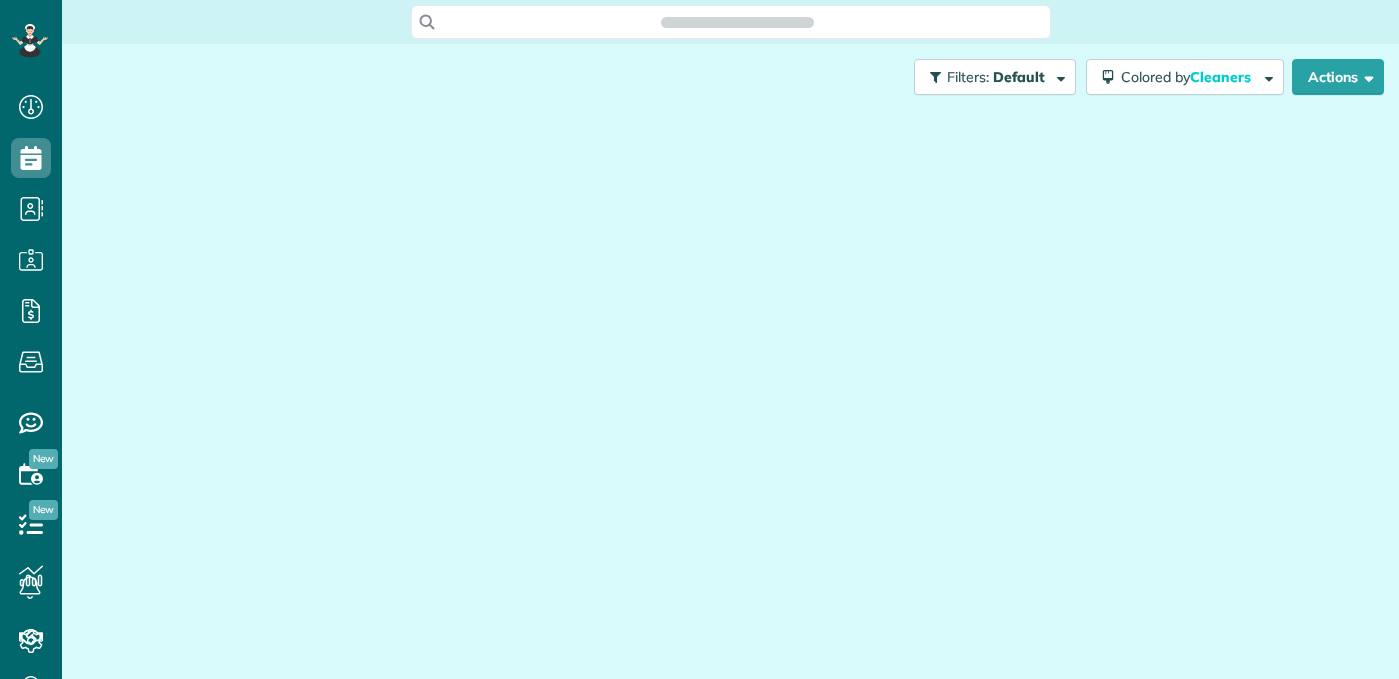 scroll, scrollTop: 0, scrollLeft: 0, axis: both 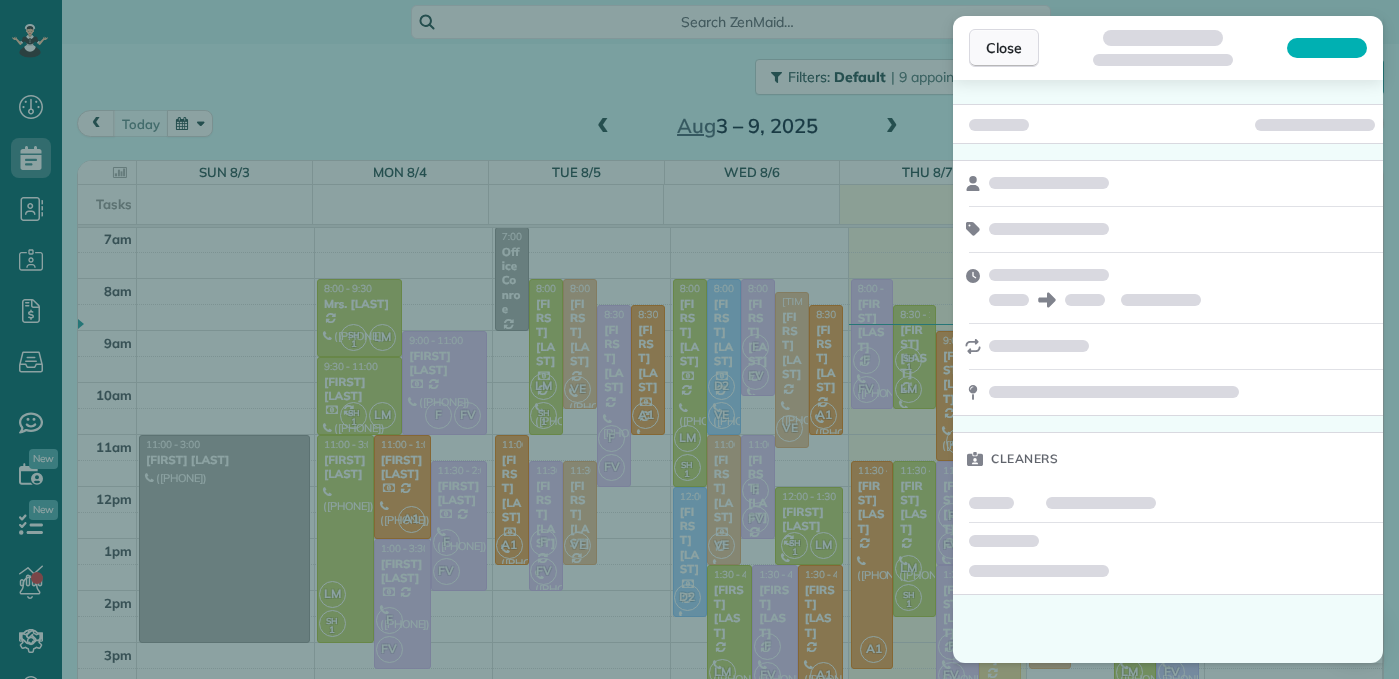 click on "Close" at bounding box center (1004, 48) 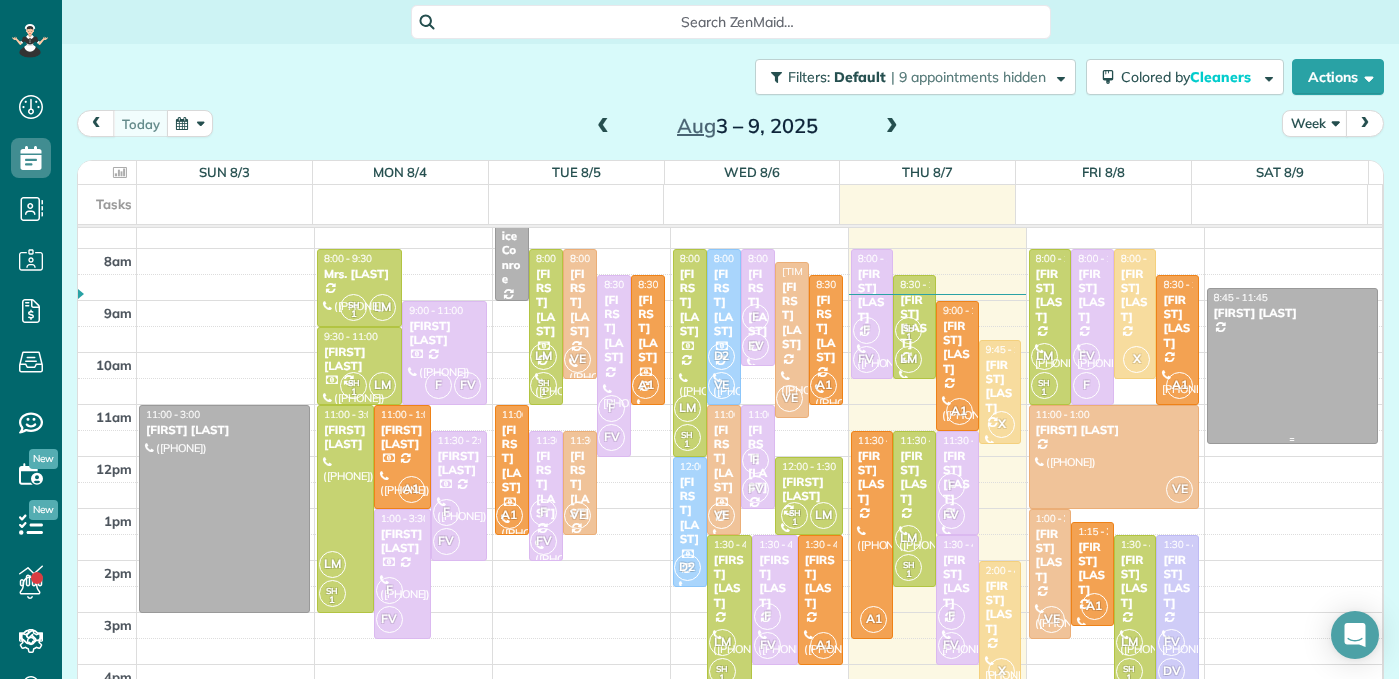 scroll, scrollTop: 240, scrollLeft: 0, axis: vertical 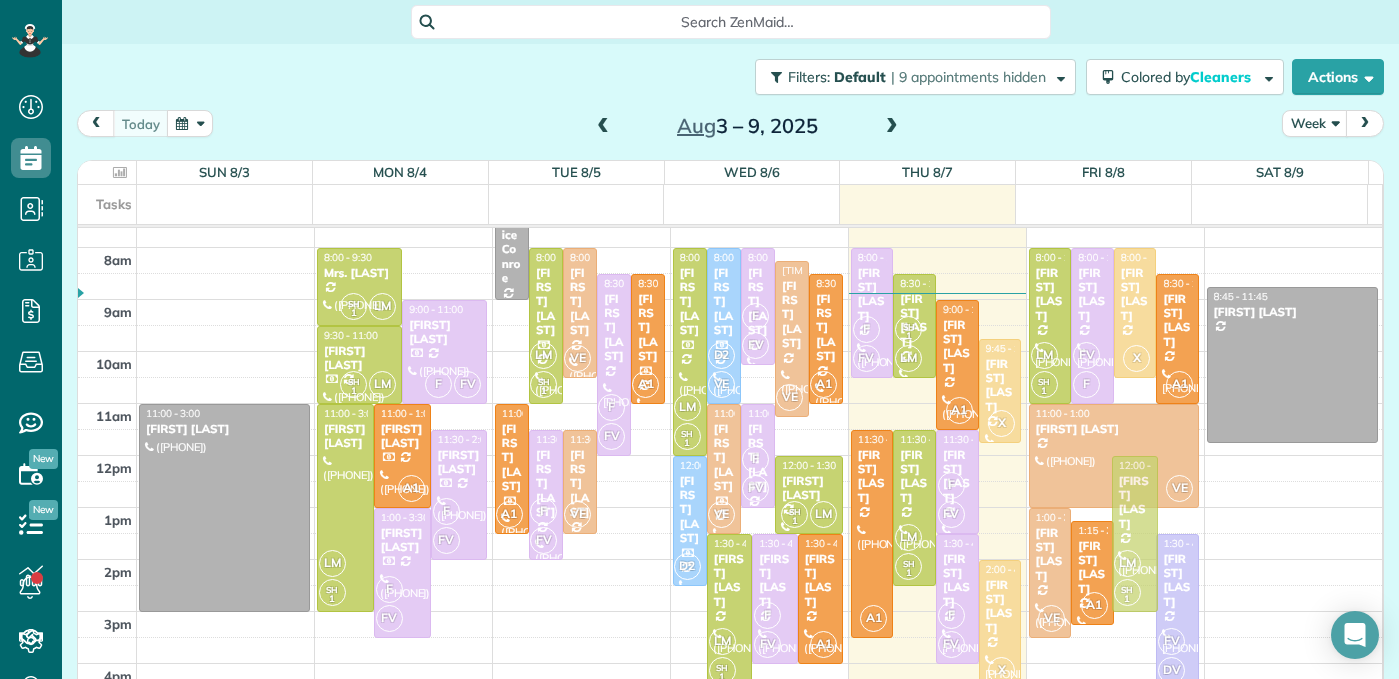 drag, startPoint x: 1110, startPoint y: 564, endPoint x: 1124, endPoint y: 489, distance: 76.29548 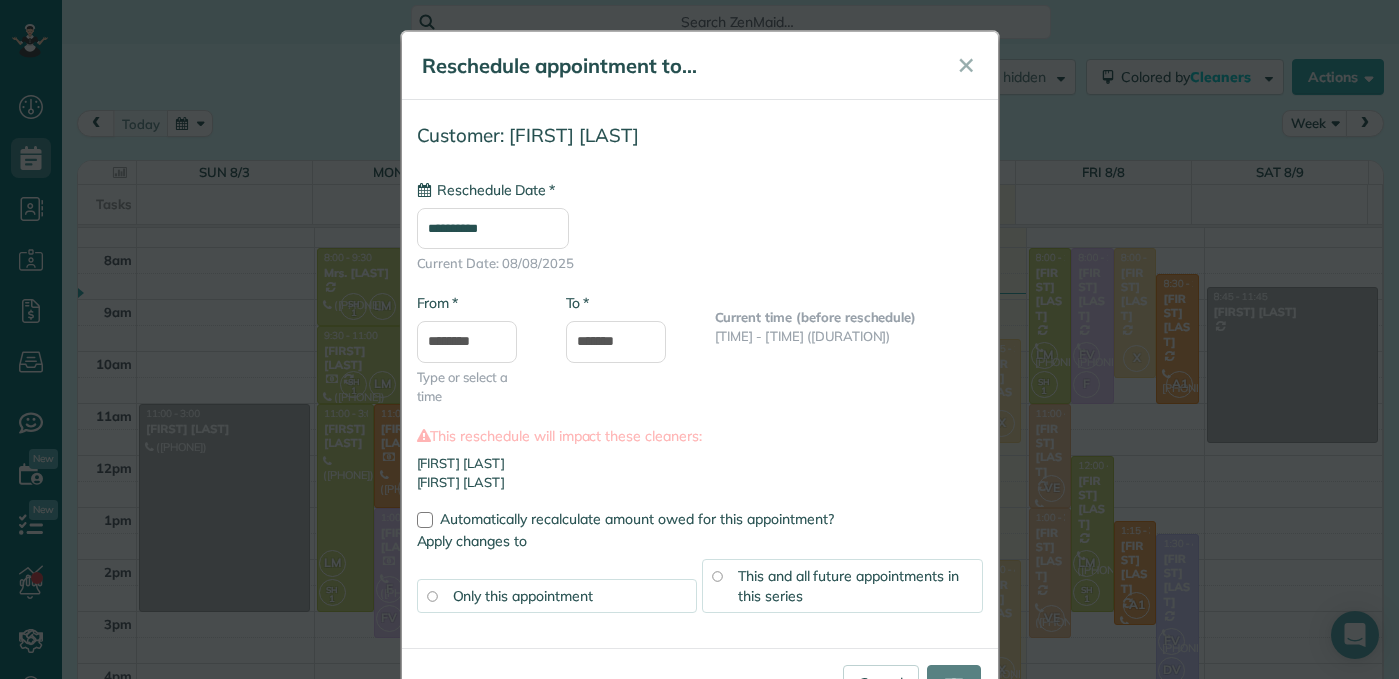 type on "**********" 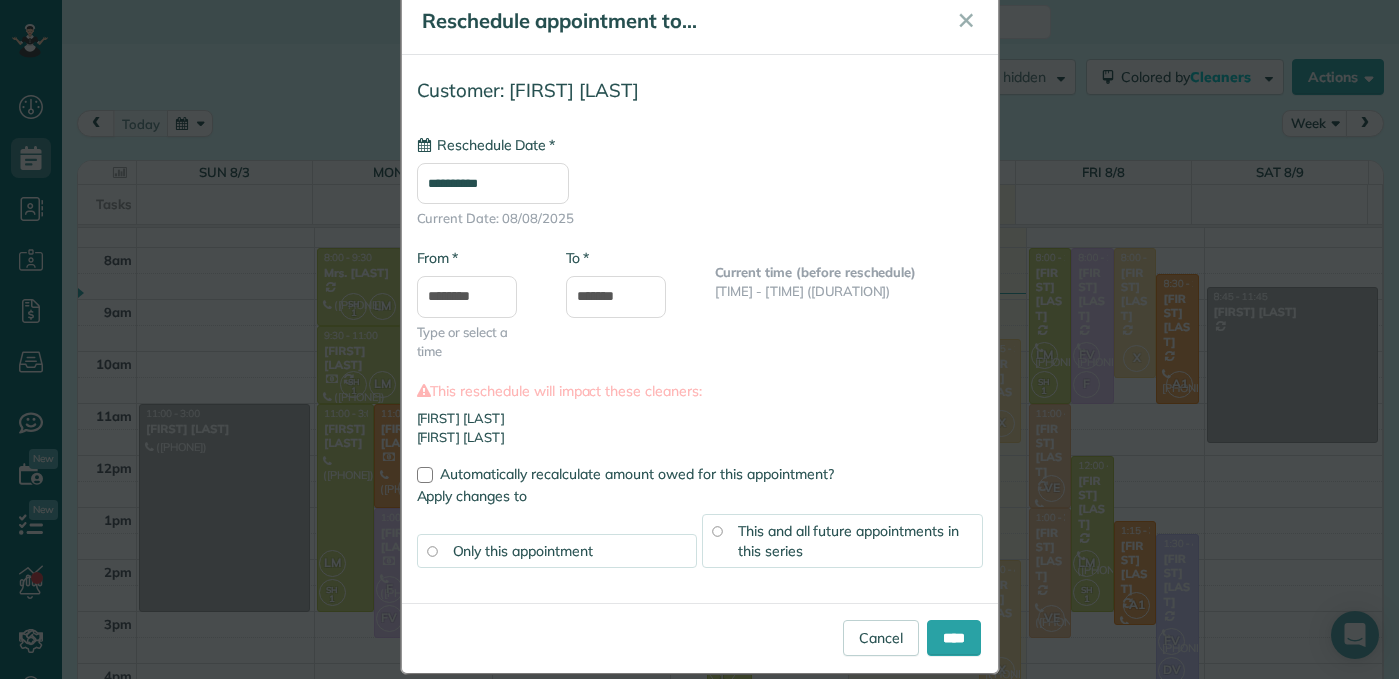 scroll, scrollTop: 71, scrollLeft: 0, axis: vertical 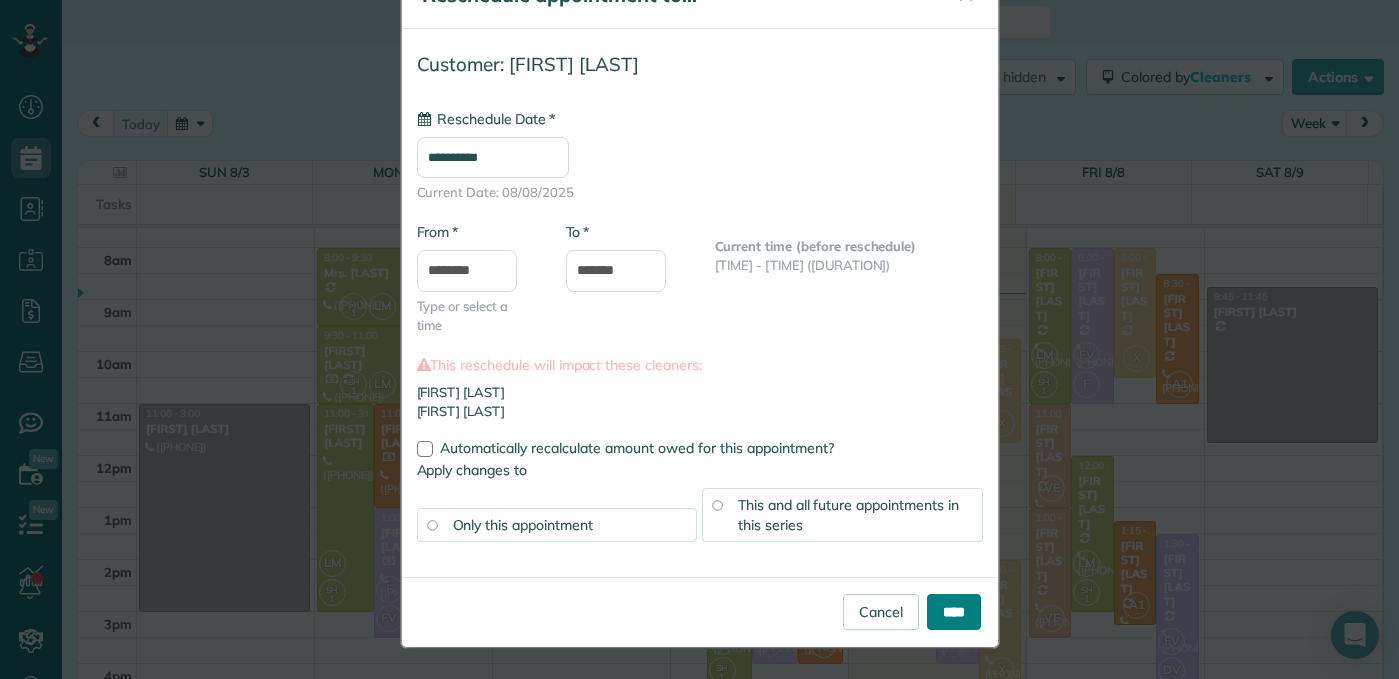 drag, startPoint x: 953, startPoint y: 623, endPoint x: 943, endPoint y: 629, distance: 11.661903 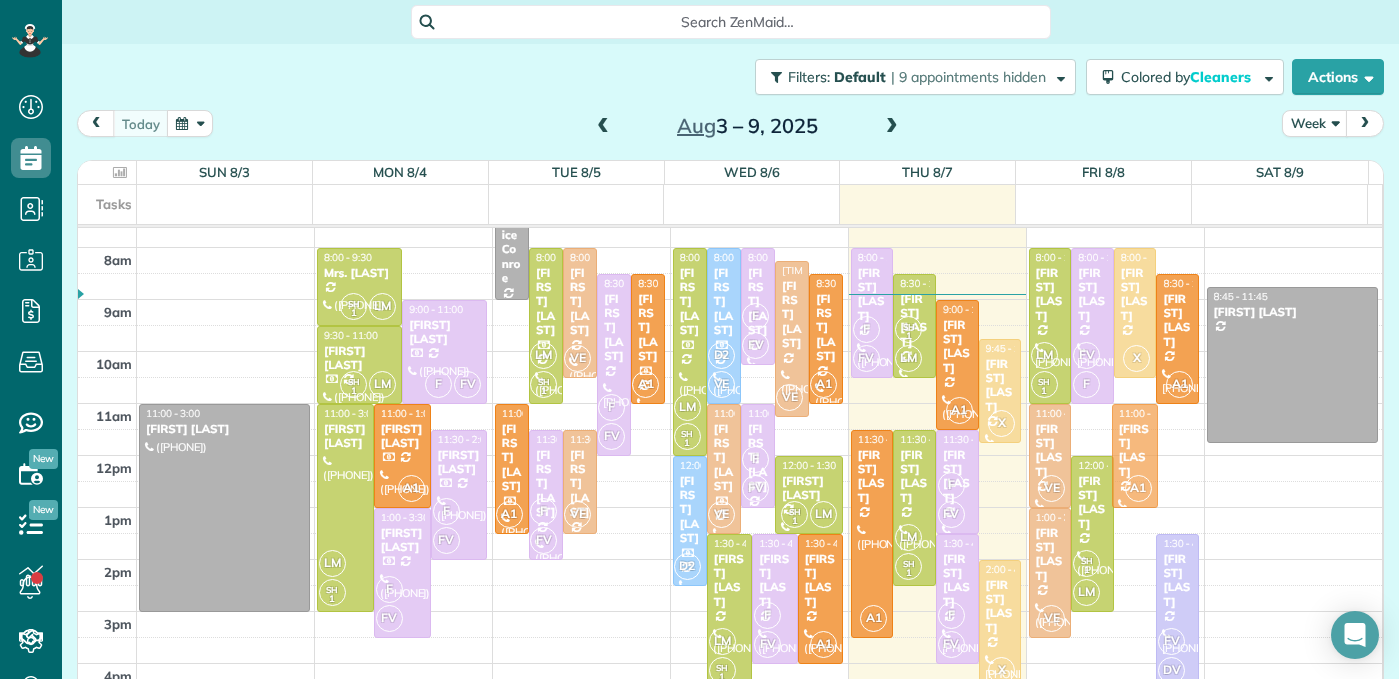 drag, startPoint x: 1112, startPoint y: 564, endPoint x: 1102, endPoint y: 447, distance: 117.426575 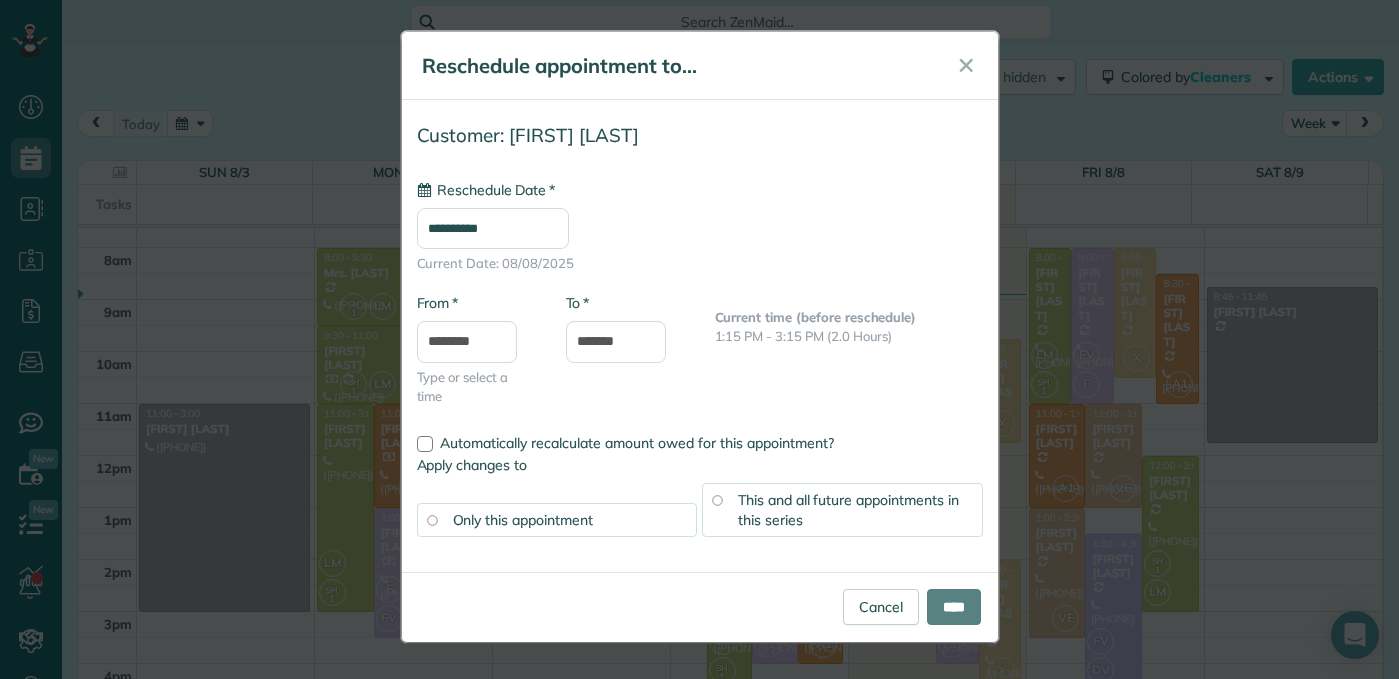 scroll, scrollTop: 0, scrollLeft: 0, axis: both 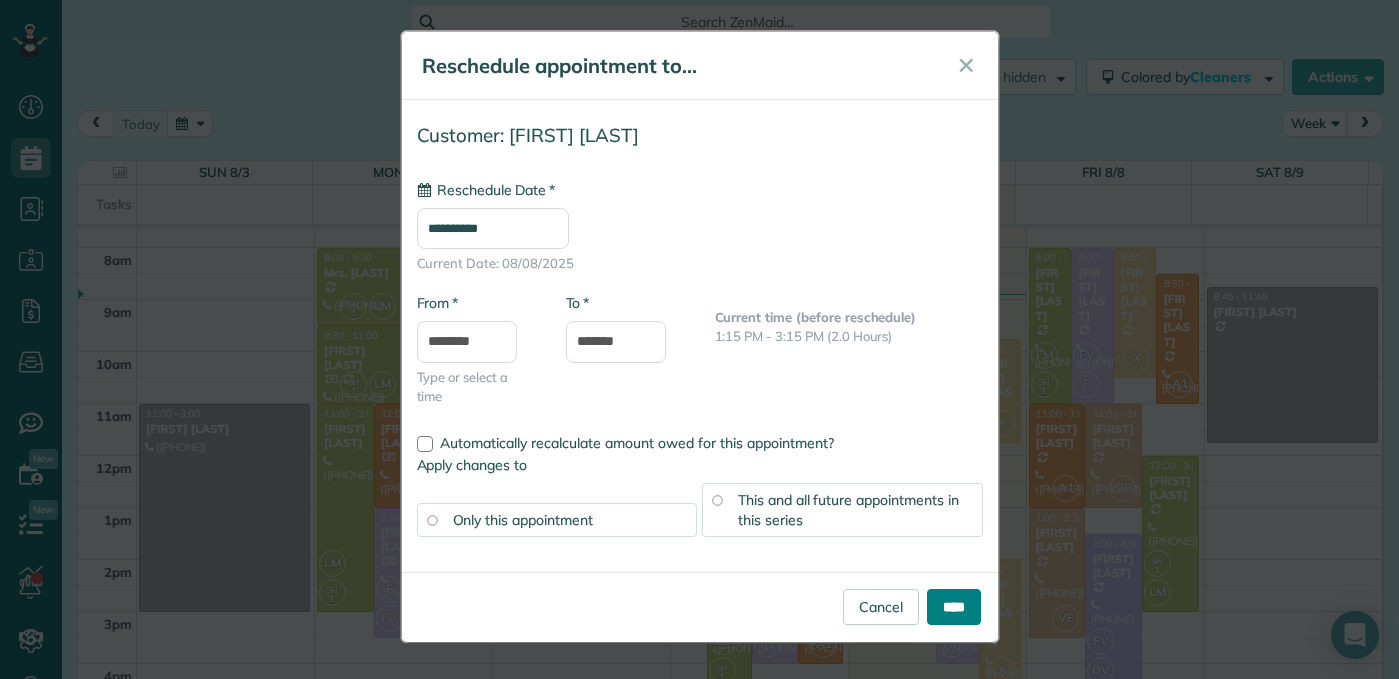 click on "****" at bounding box center [954, 607] 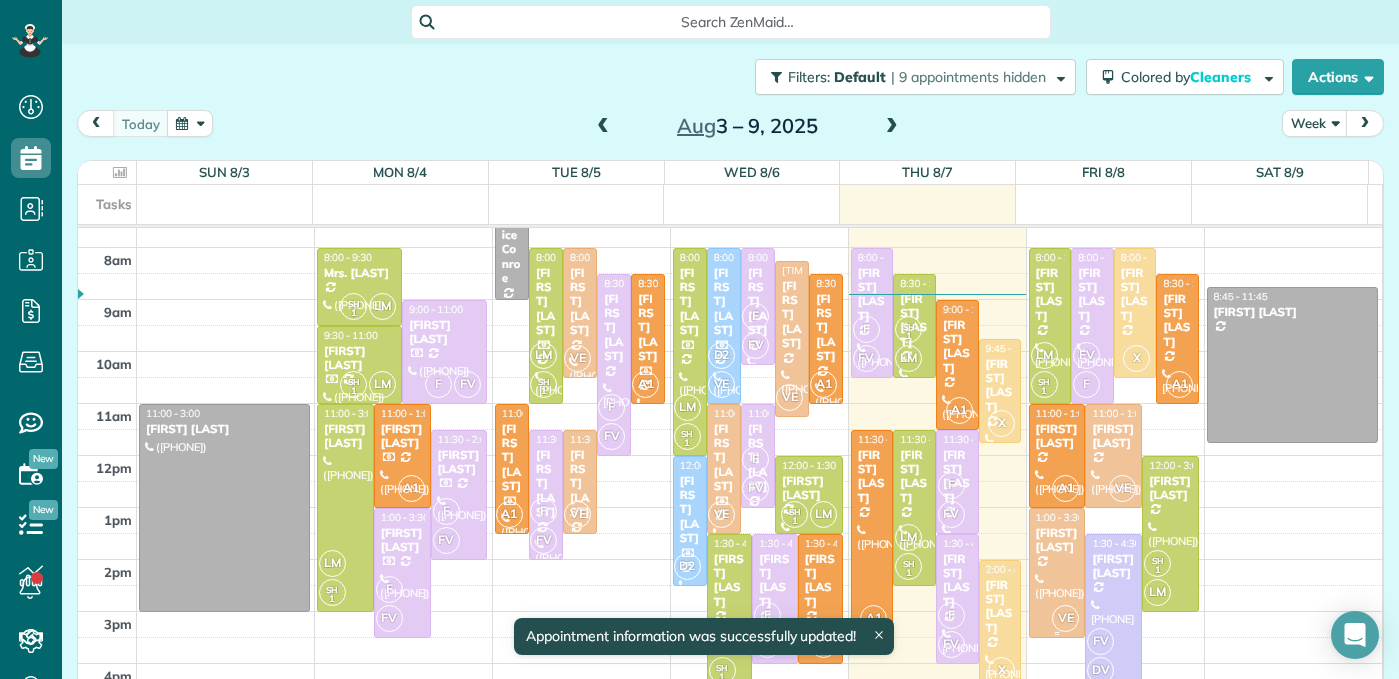 click on "[FIRST] [LAST]" at bounding box center (1057, 540) 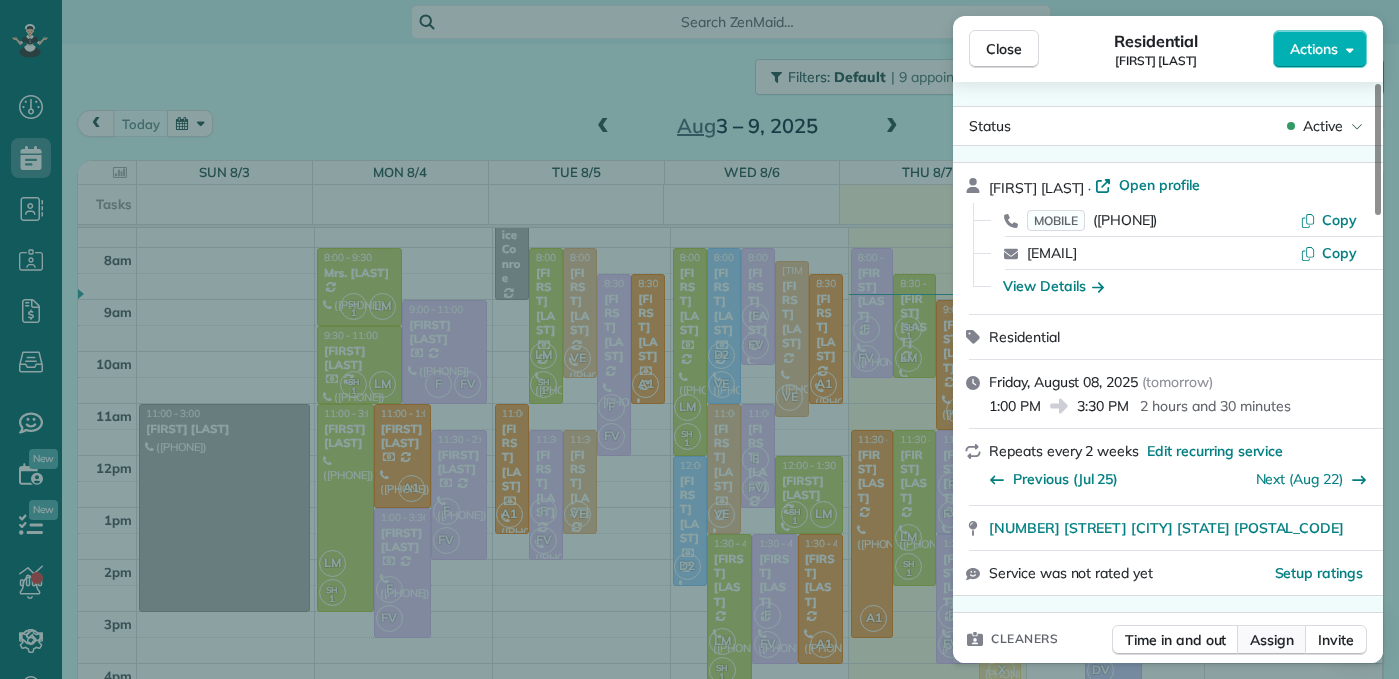 click on "Assign" at bounding box center (1272, 640) 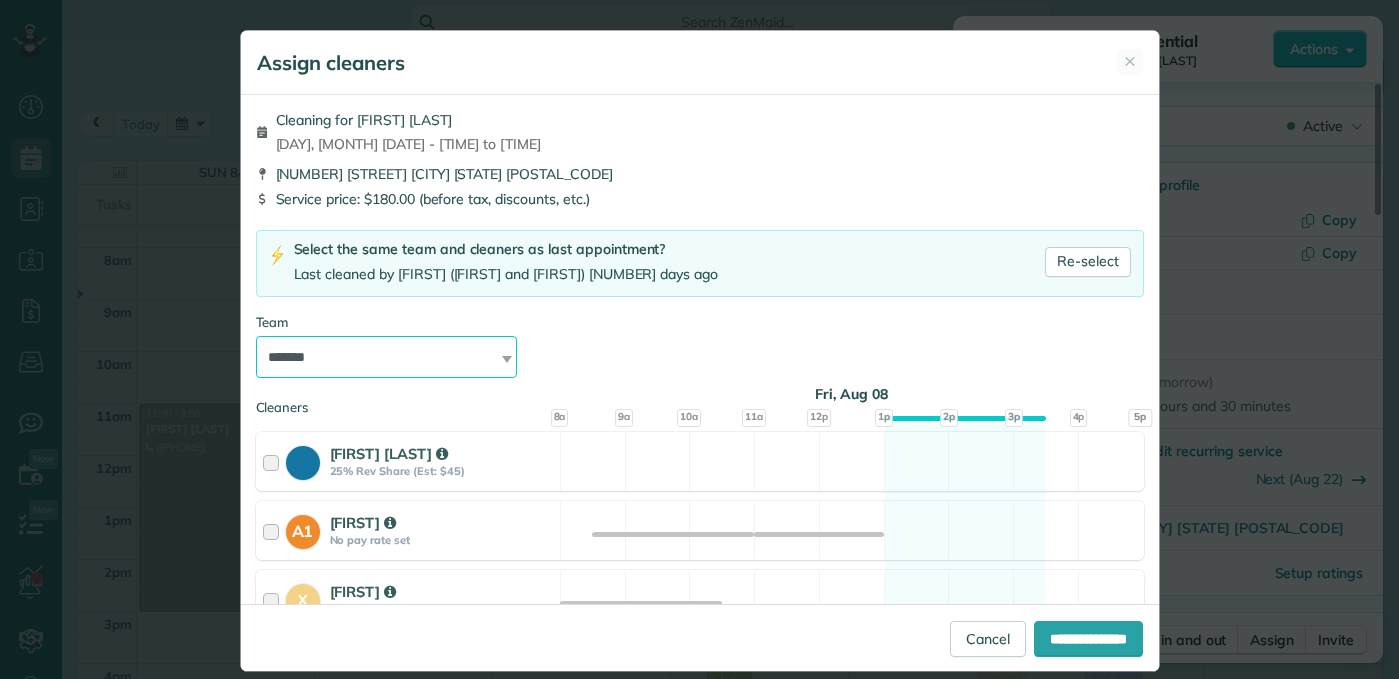click on "**********" at bounding box center (387, 357) 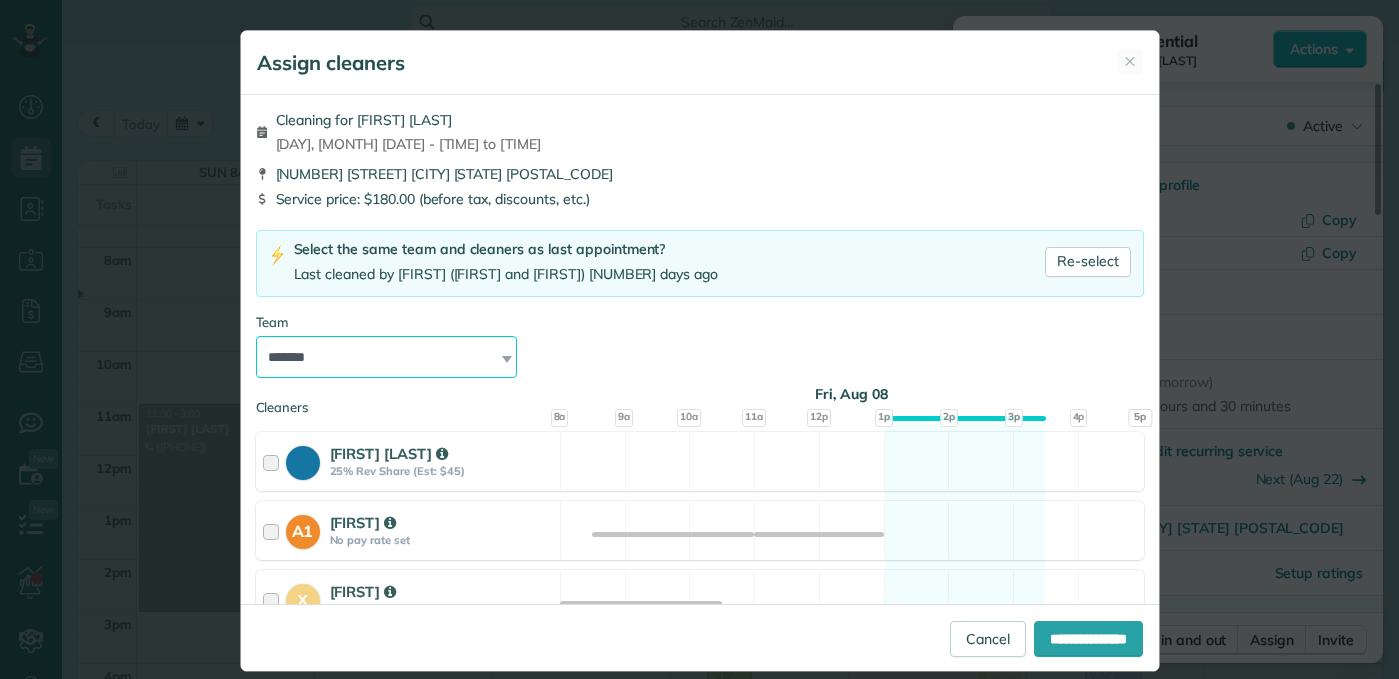select on "*****" 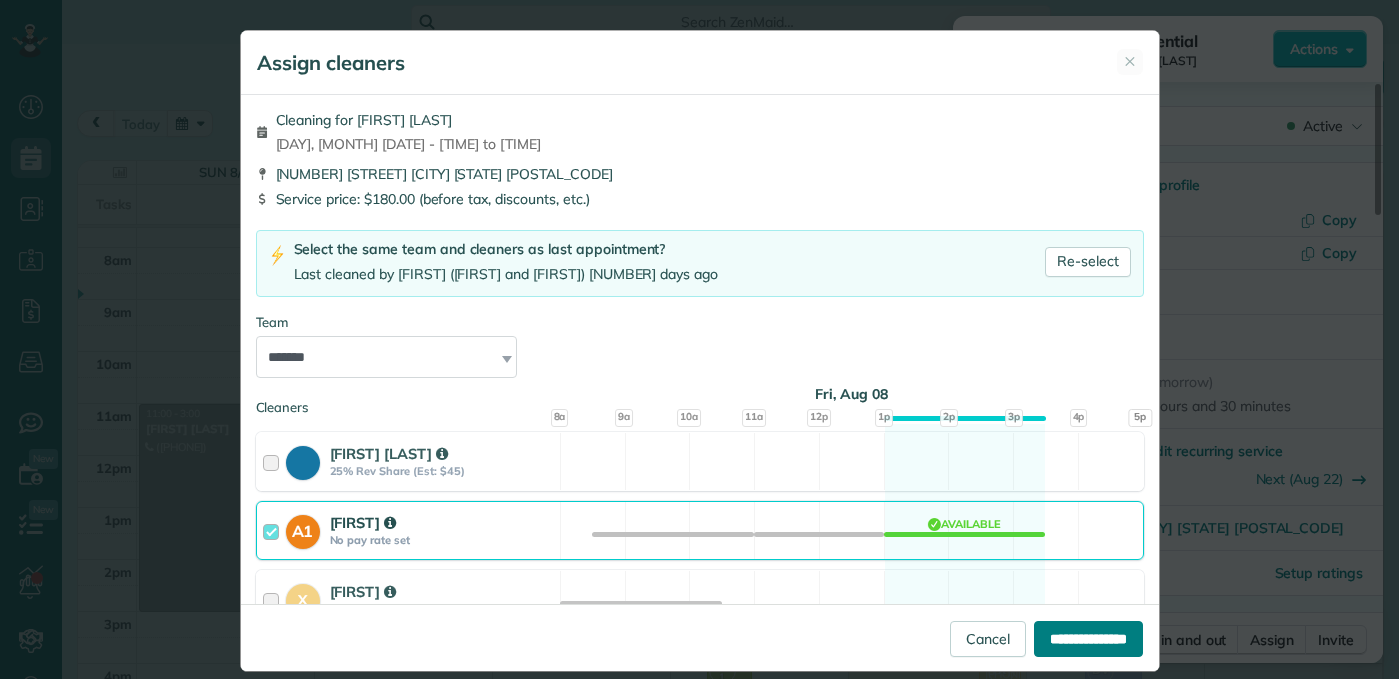 drag, startPoint x: 1044, startPoint y: 650, endPoint x: 1033, endPoint y: 654, distance: 11.7046995 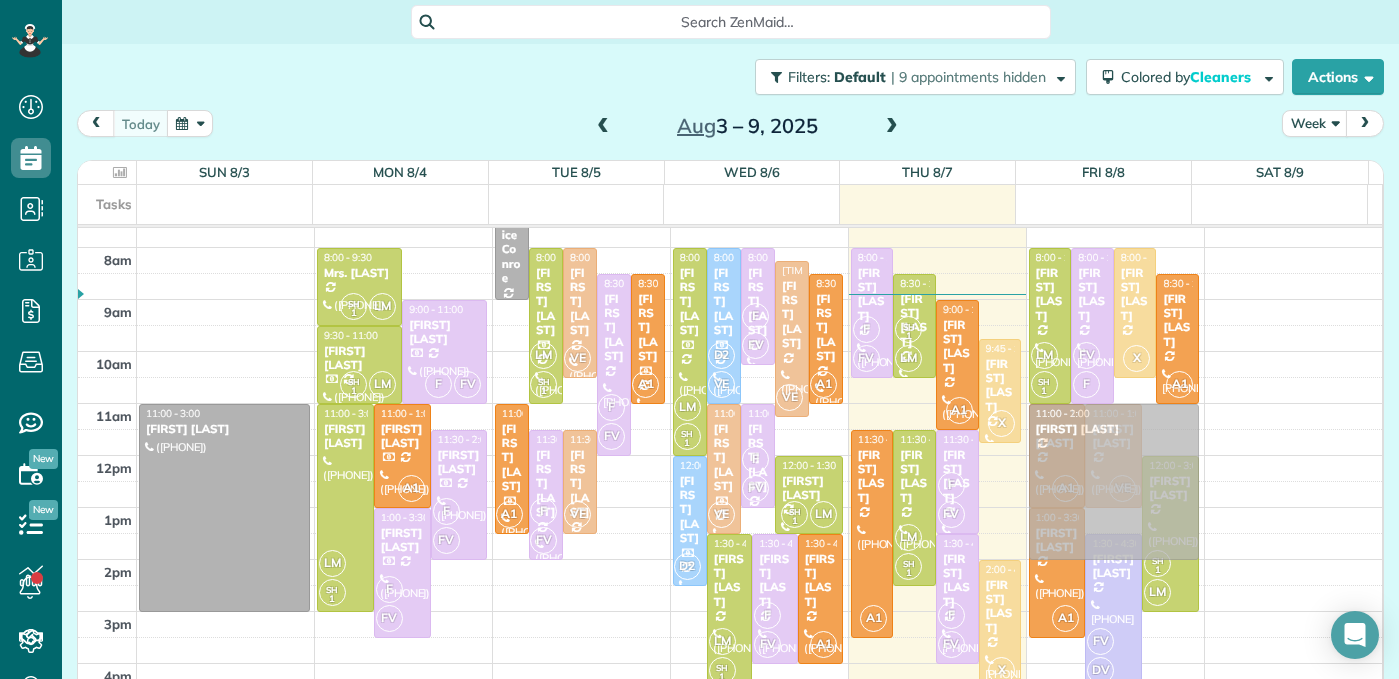 drag, startPoint x: 1274, startPoint y: 363, endPoint x: 1076, endPoint y: 482, distance: 231.00865 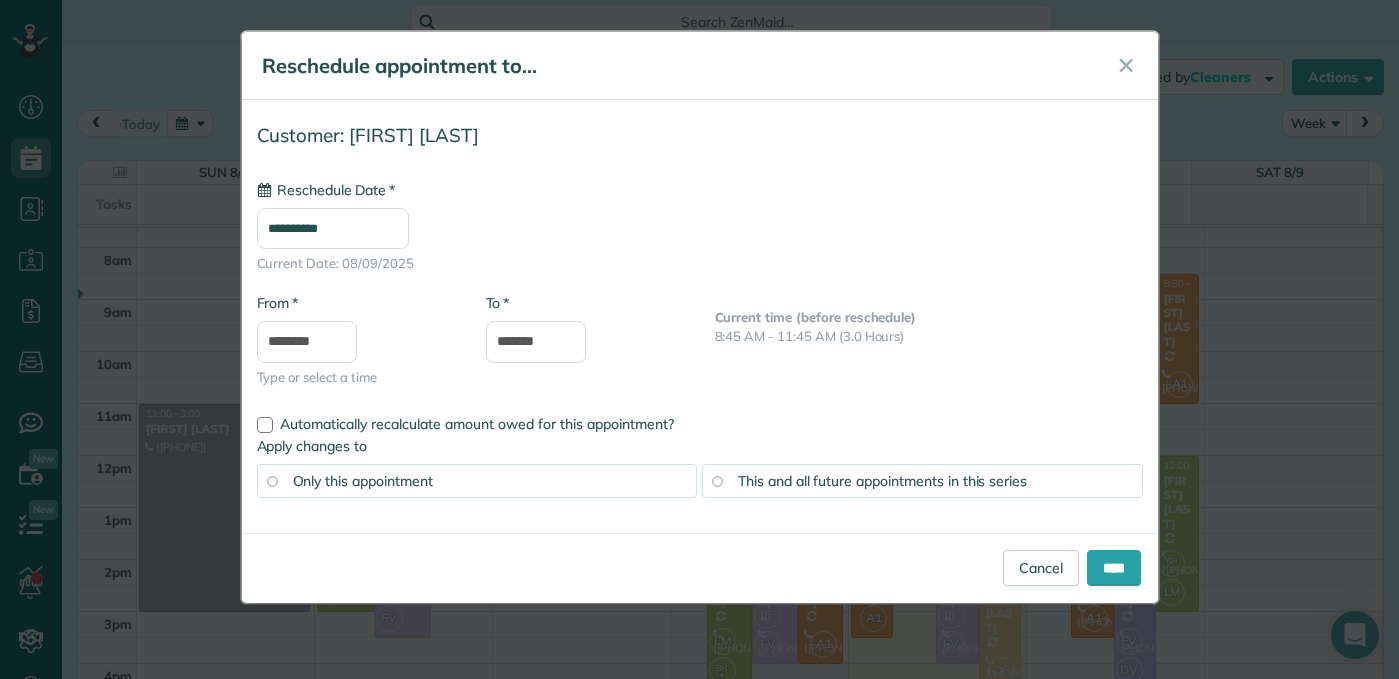 type on "**********" 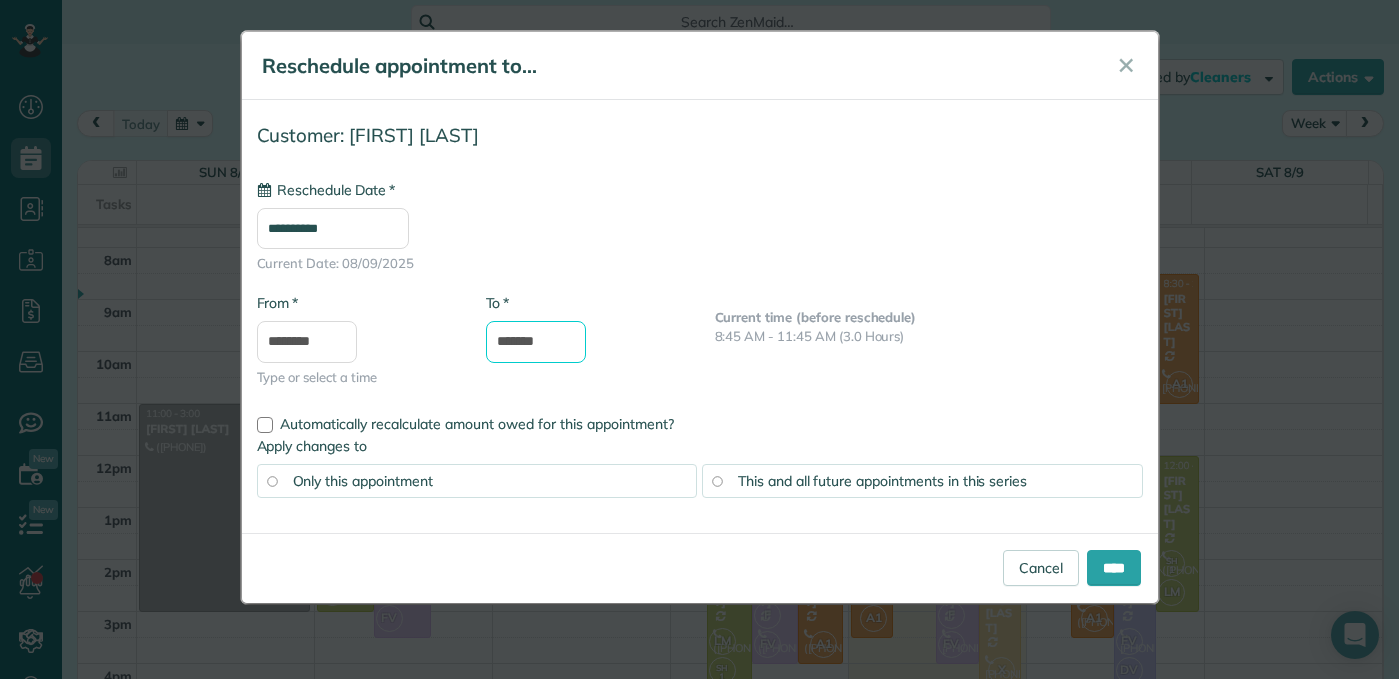 click on "*******" at bounding box center (536, 342) 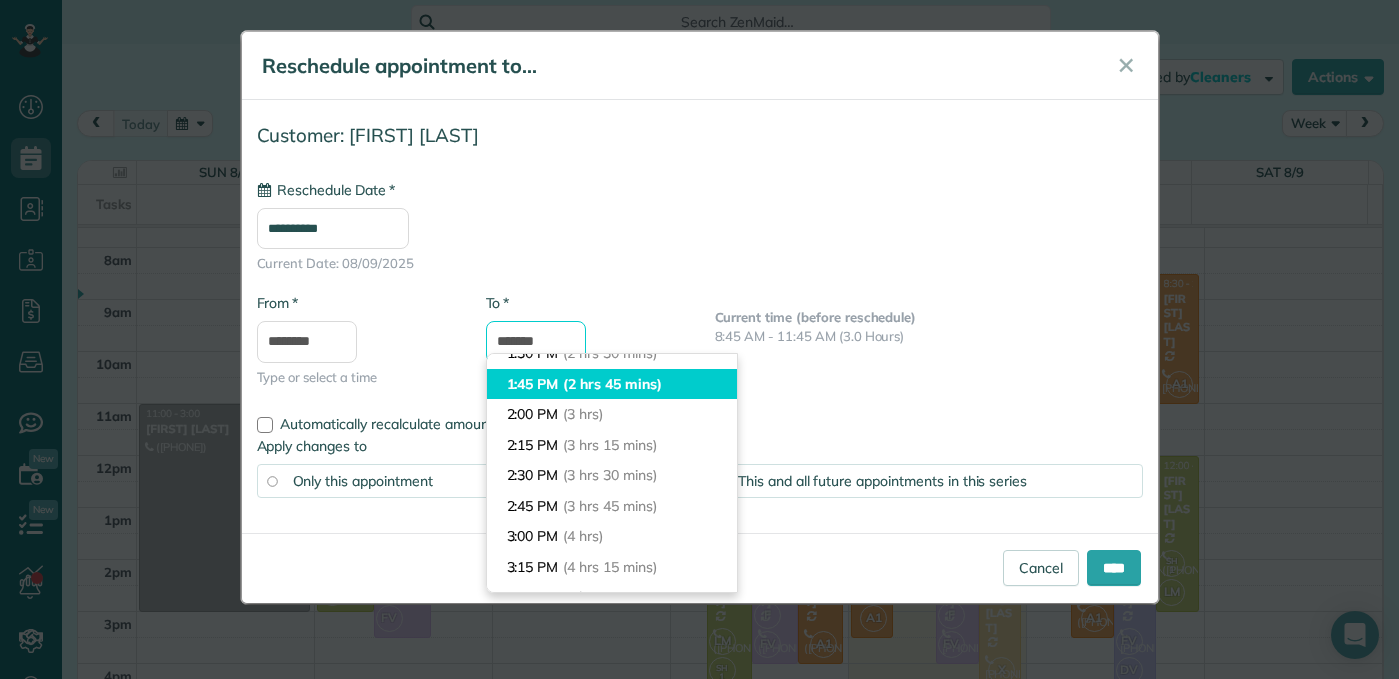 scroll, scrollTop: 317, scrollLeft: 0, axis: vertical 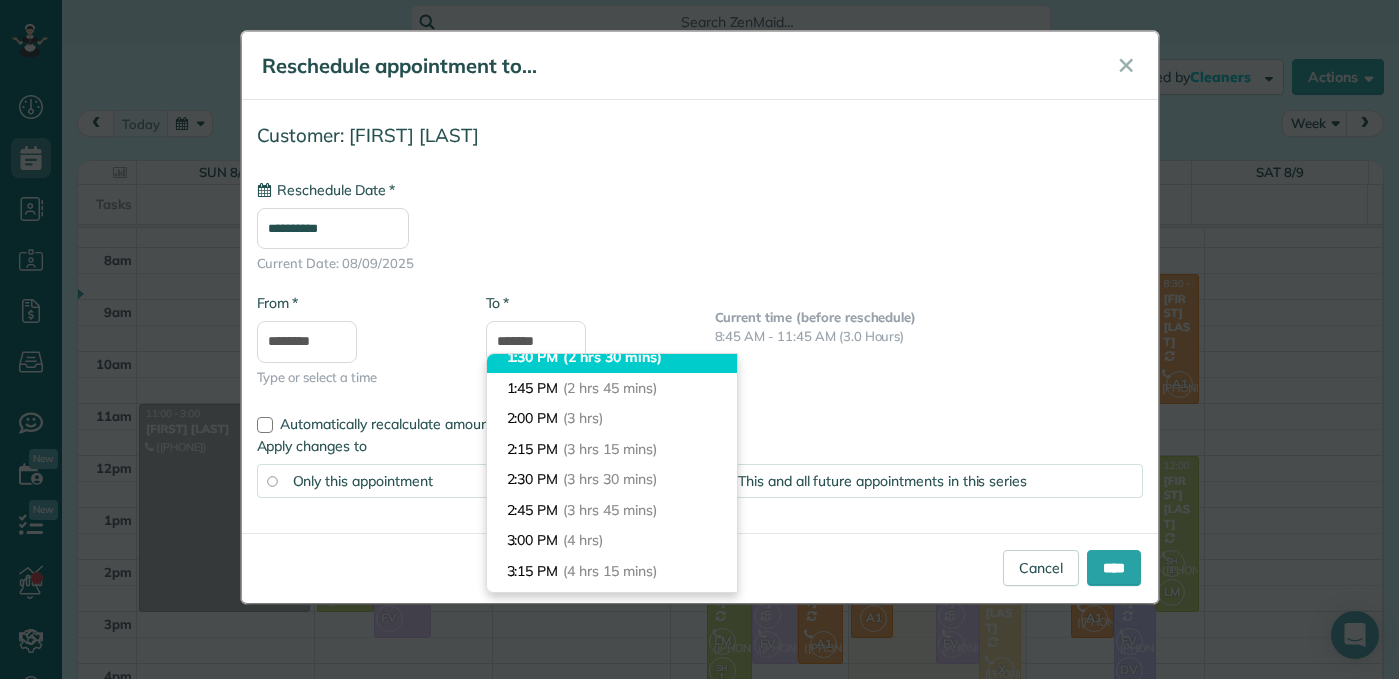 type on "*******" 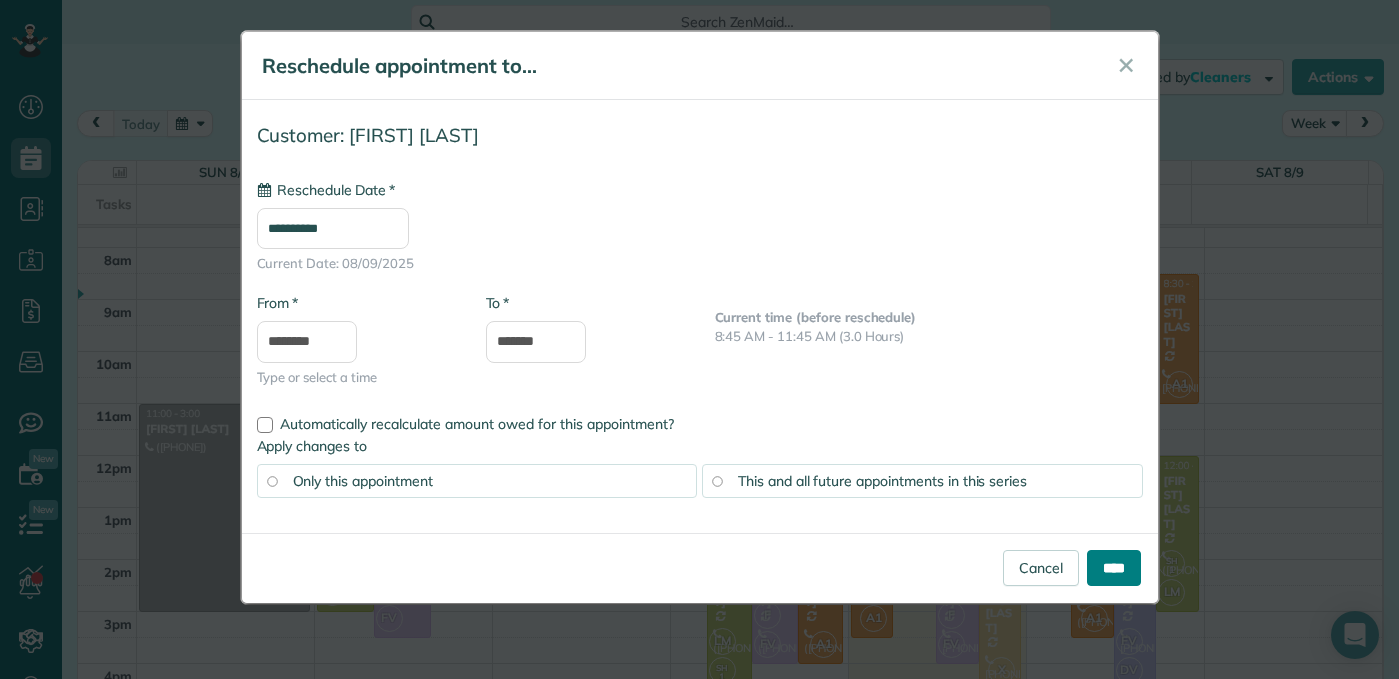 click on "****" at bounding box center [1114, 568] 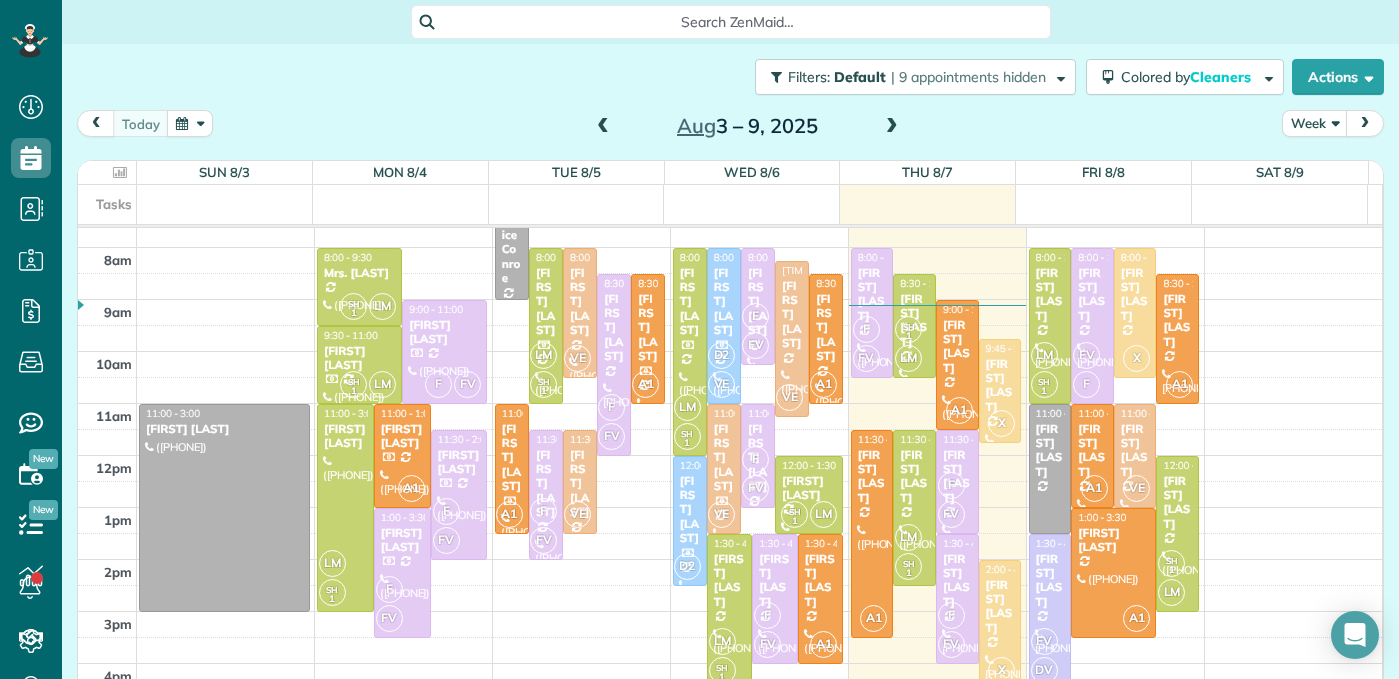 click at bounding box center (603, 127) 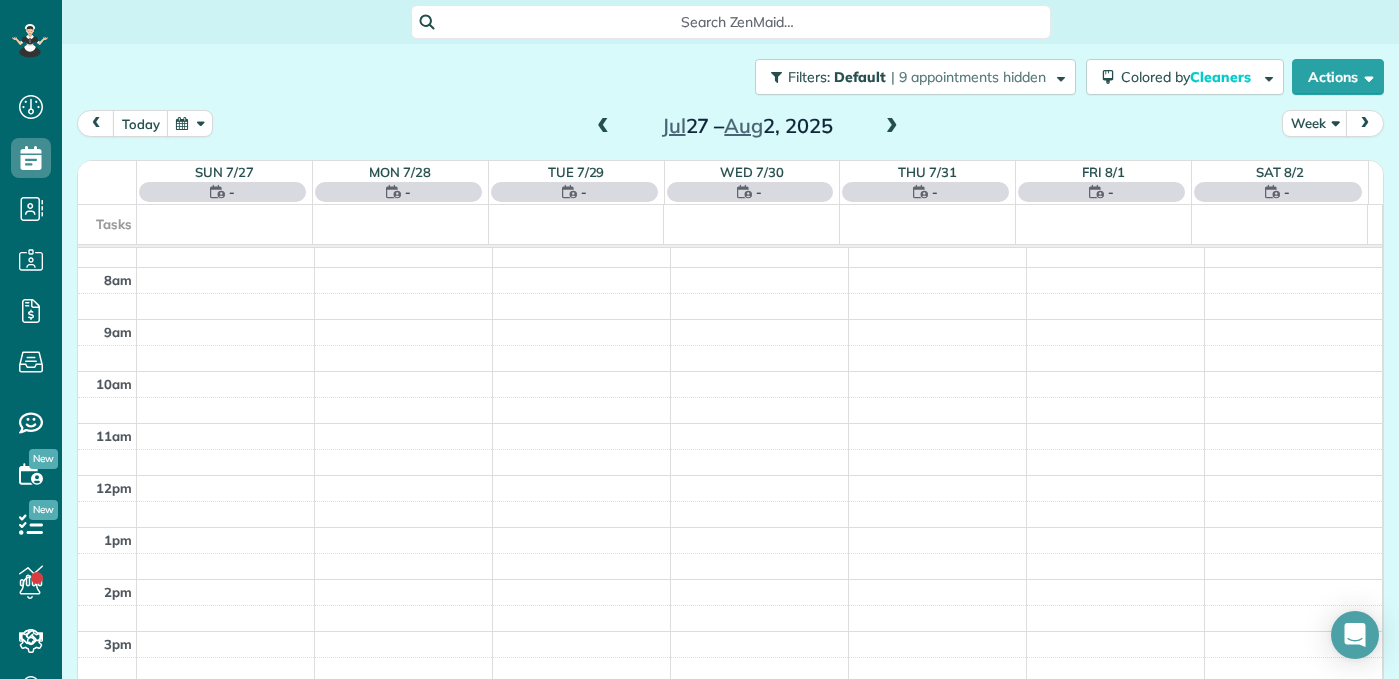scroll, scrollTop: 209, scrollLeft: 0, axis: vertical 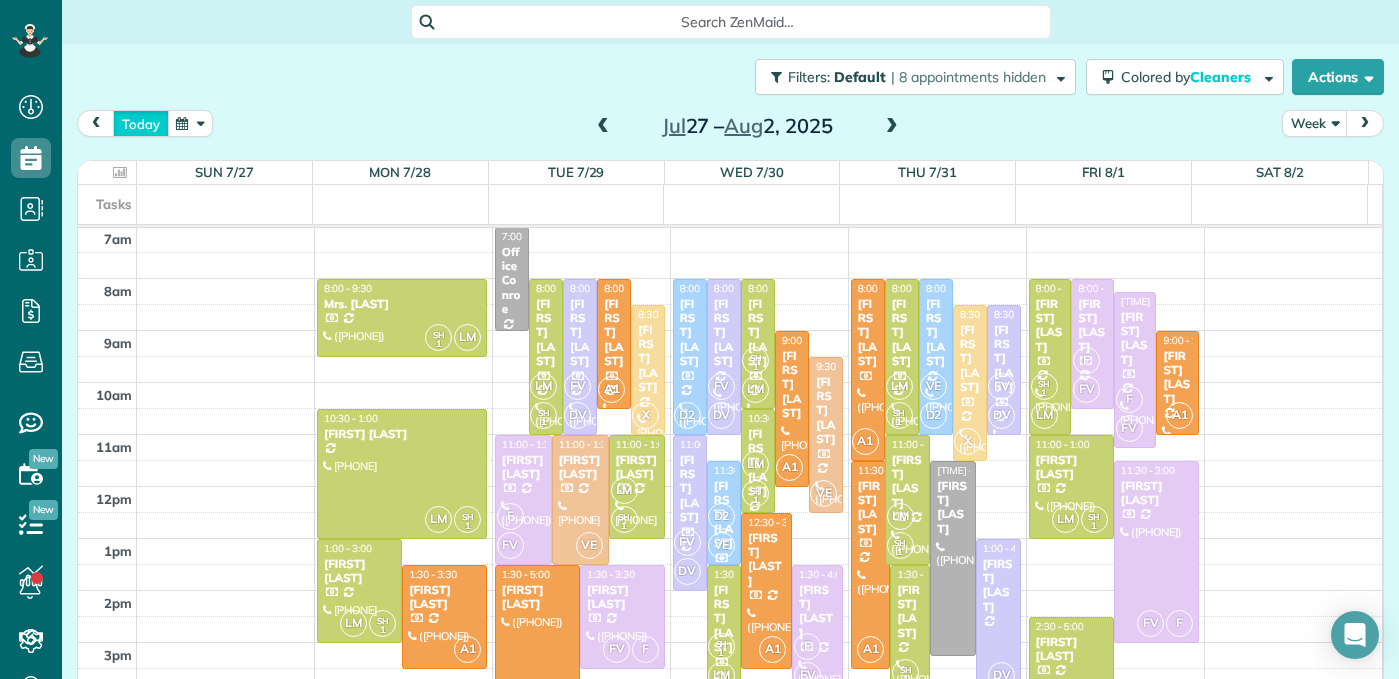 click on "today" at bounding box center [141, 123] 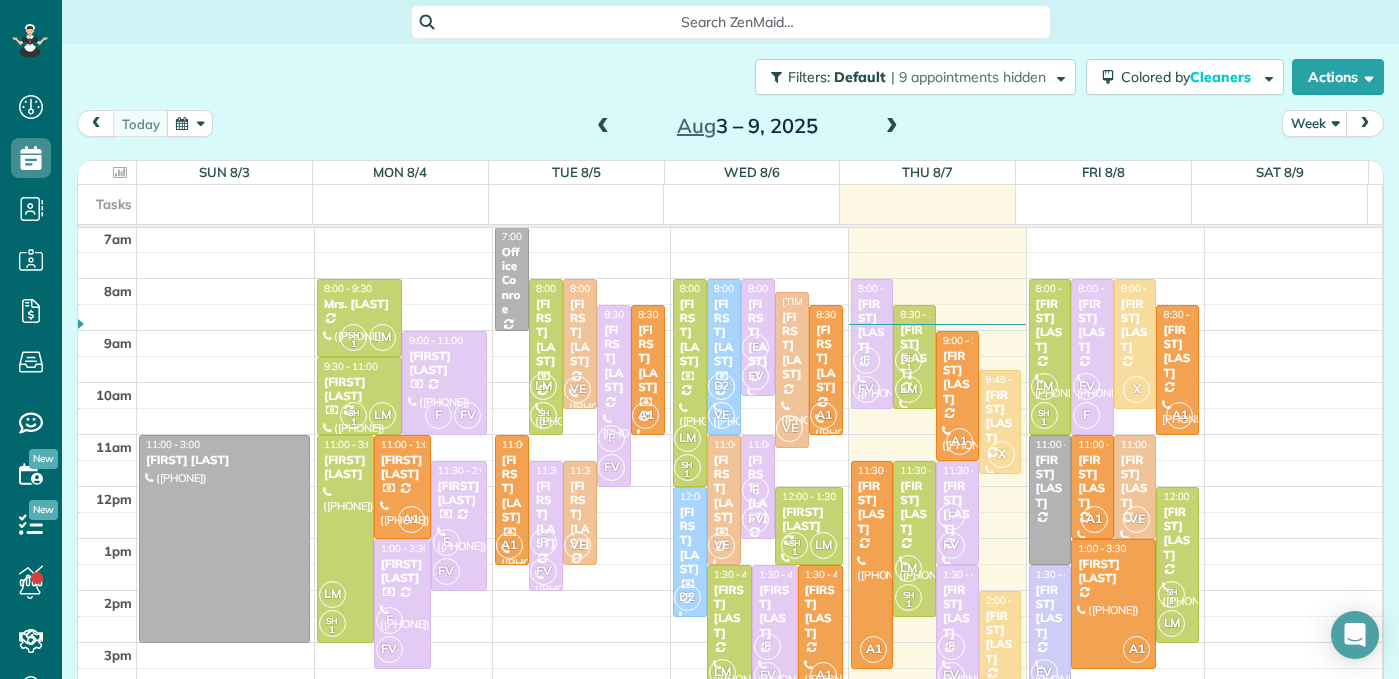 click at bounding box center [603, 127] 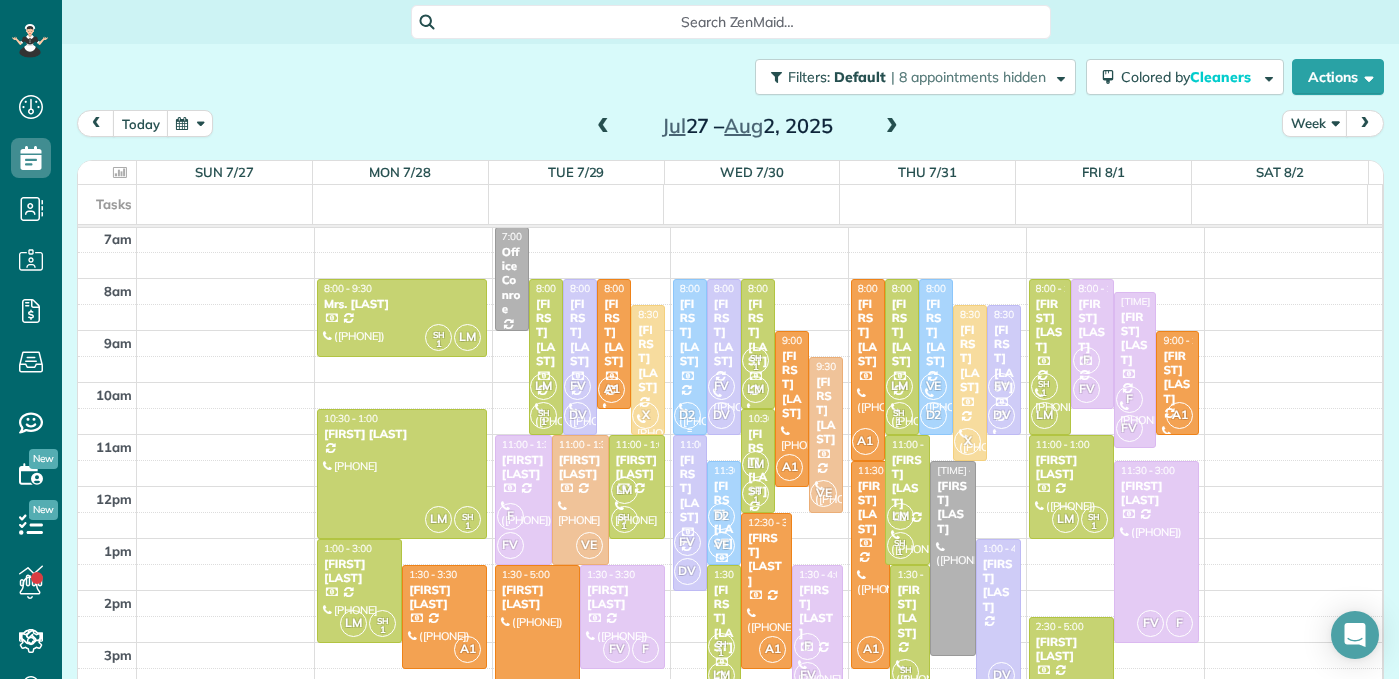 click on "[FIRST] [LAST]" at bounding box center (690, 333) 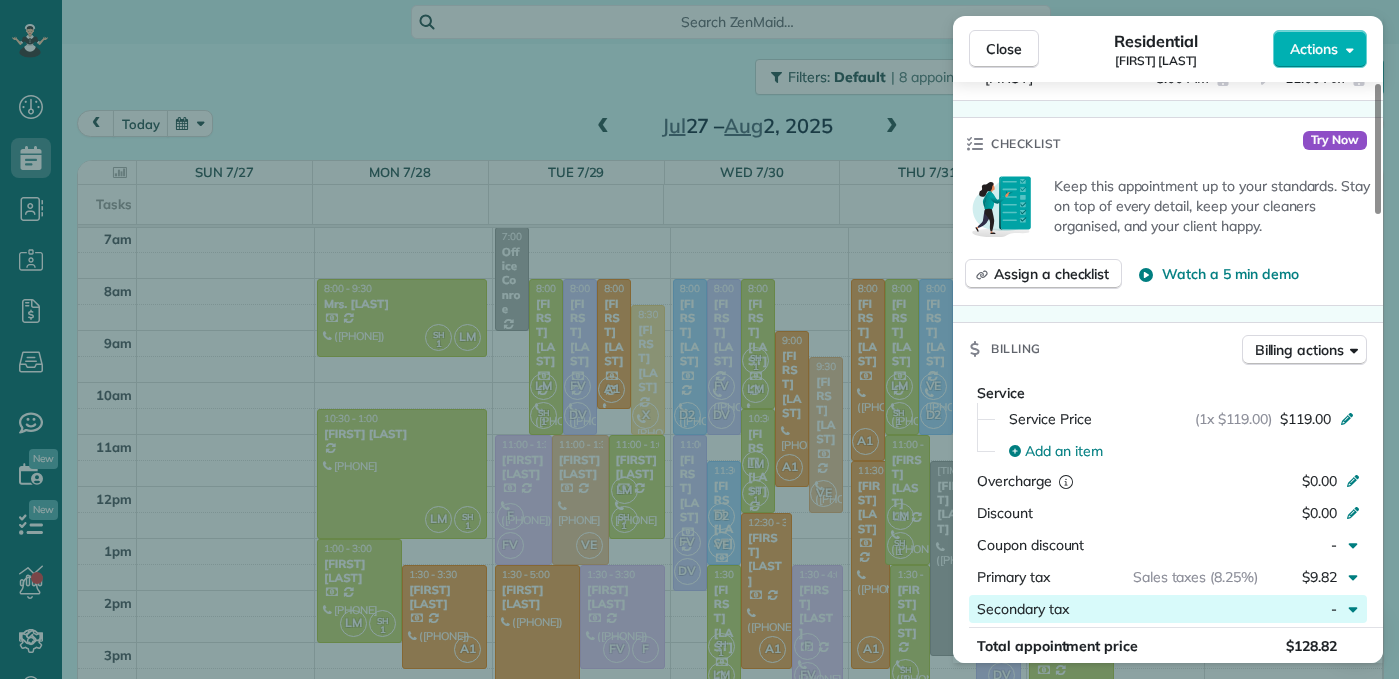 scroll, scrollTop: 900, scrollLeft: 0, axis: vertical 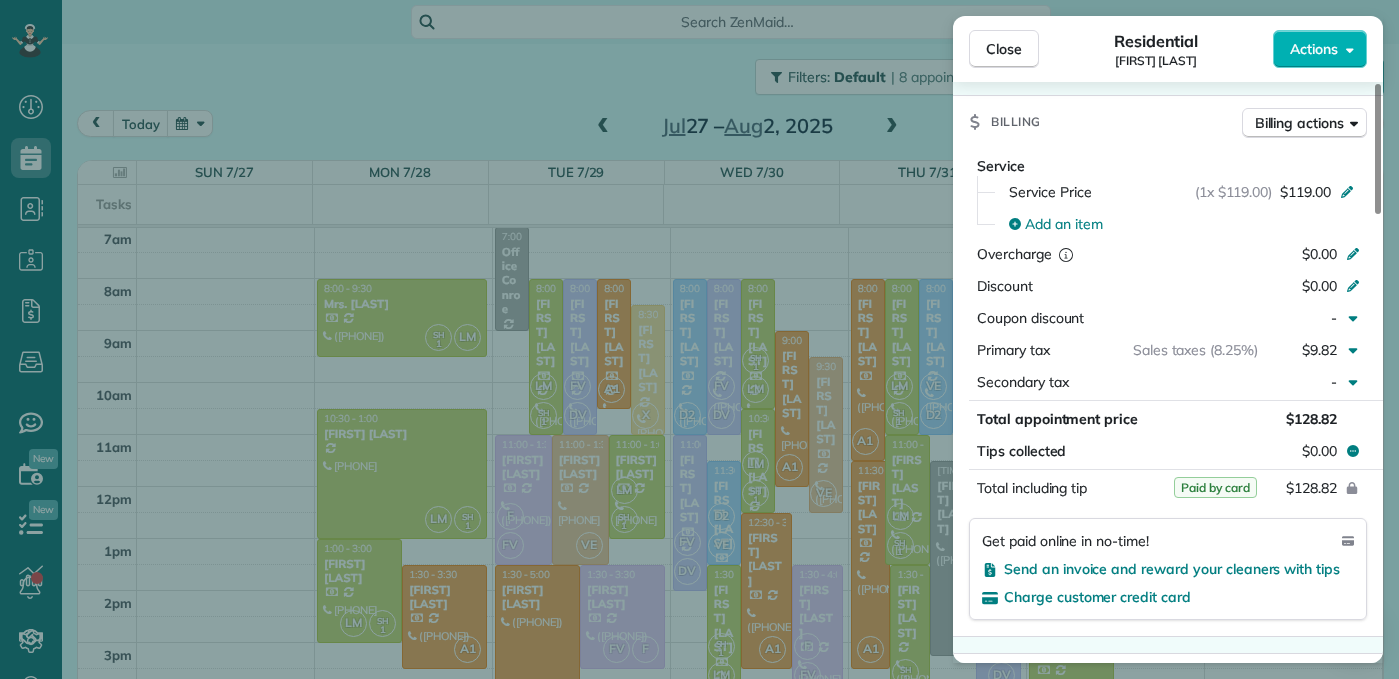 drag, startPoint x: 1006, startPoint y: 54, endPoint x: 660, endPoint y: 398, distance: 487.90573 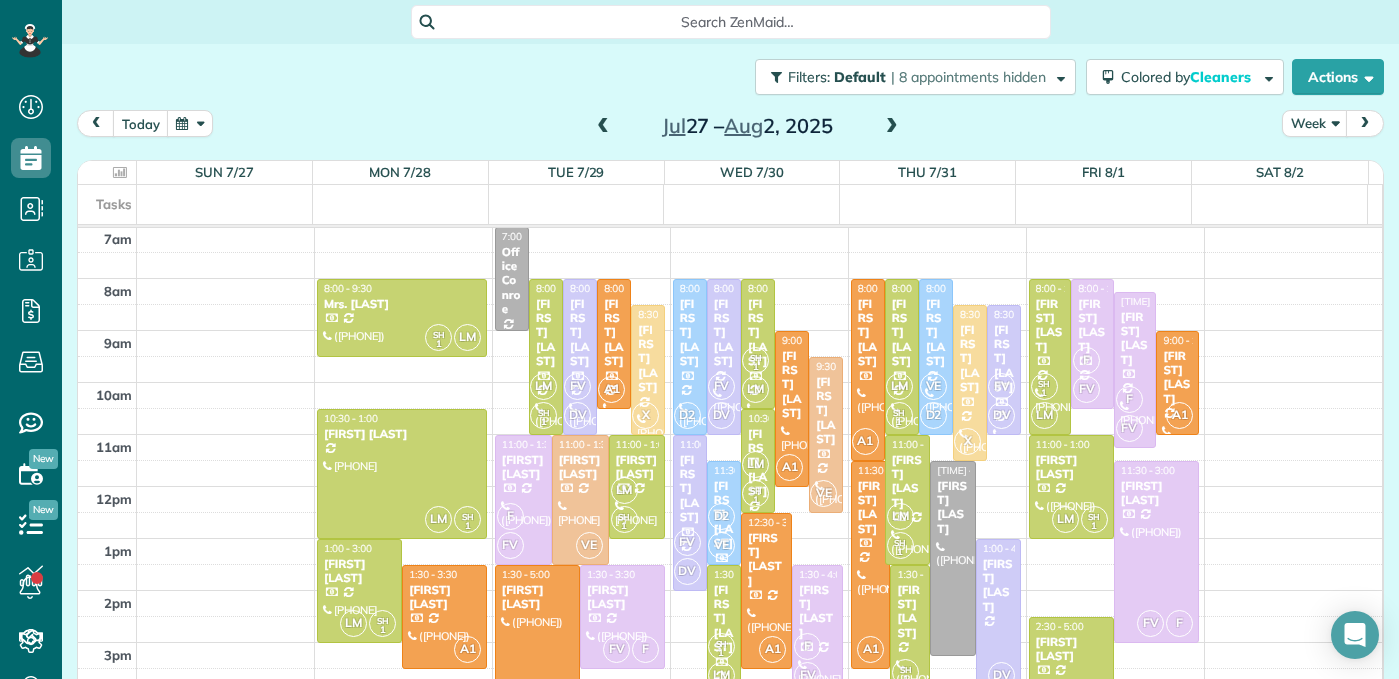 click on "D2 VE" at bounding box center [721, 531] 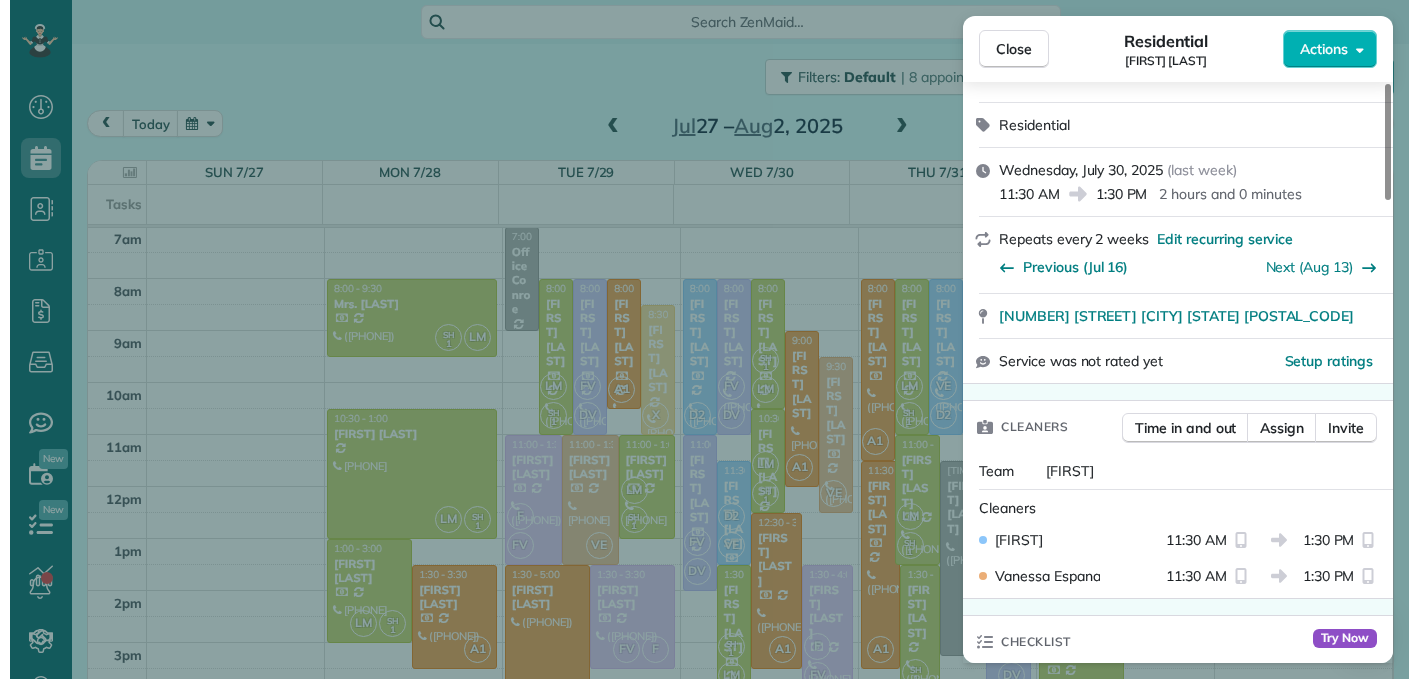 scroll, scrollTop: 589, scrollLeft: 0, axis: vertical 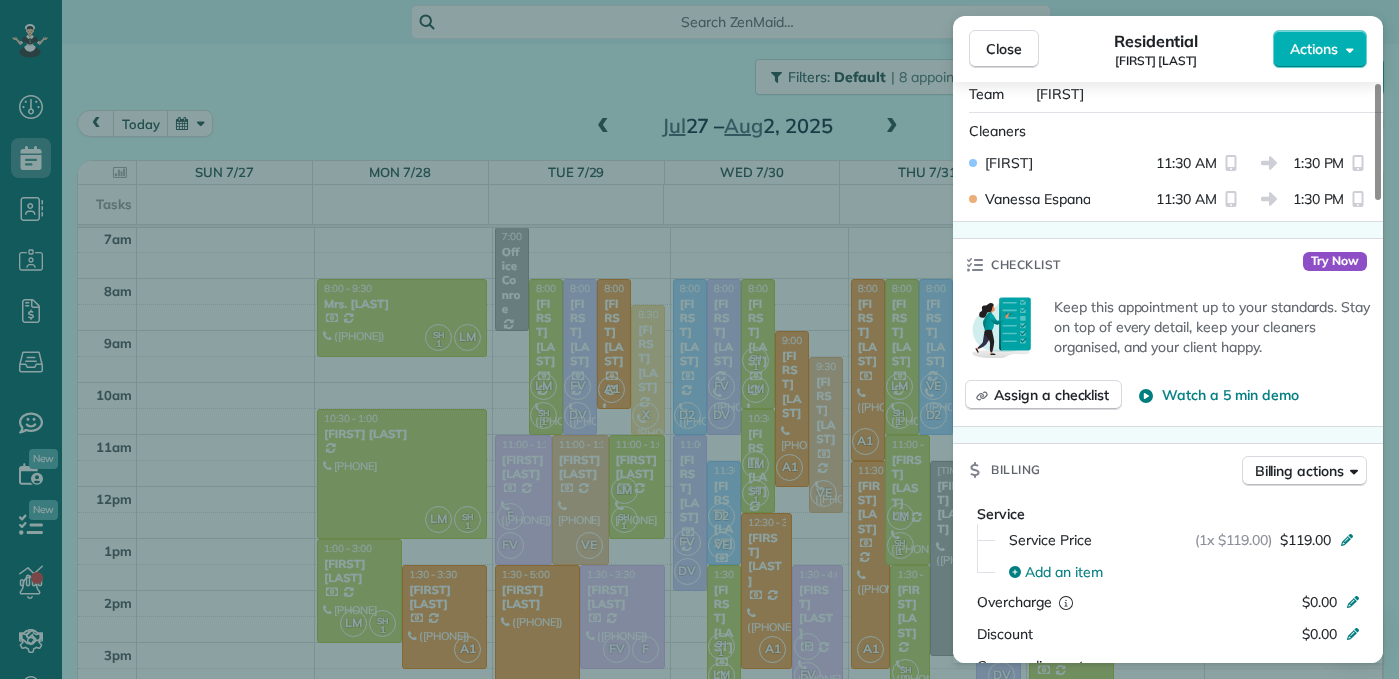 drag, startPoint x: 1015, startPoint y: 53, endPoint x: 942, endPoint y: 71, distance: 75.18643 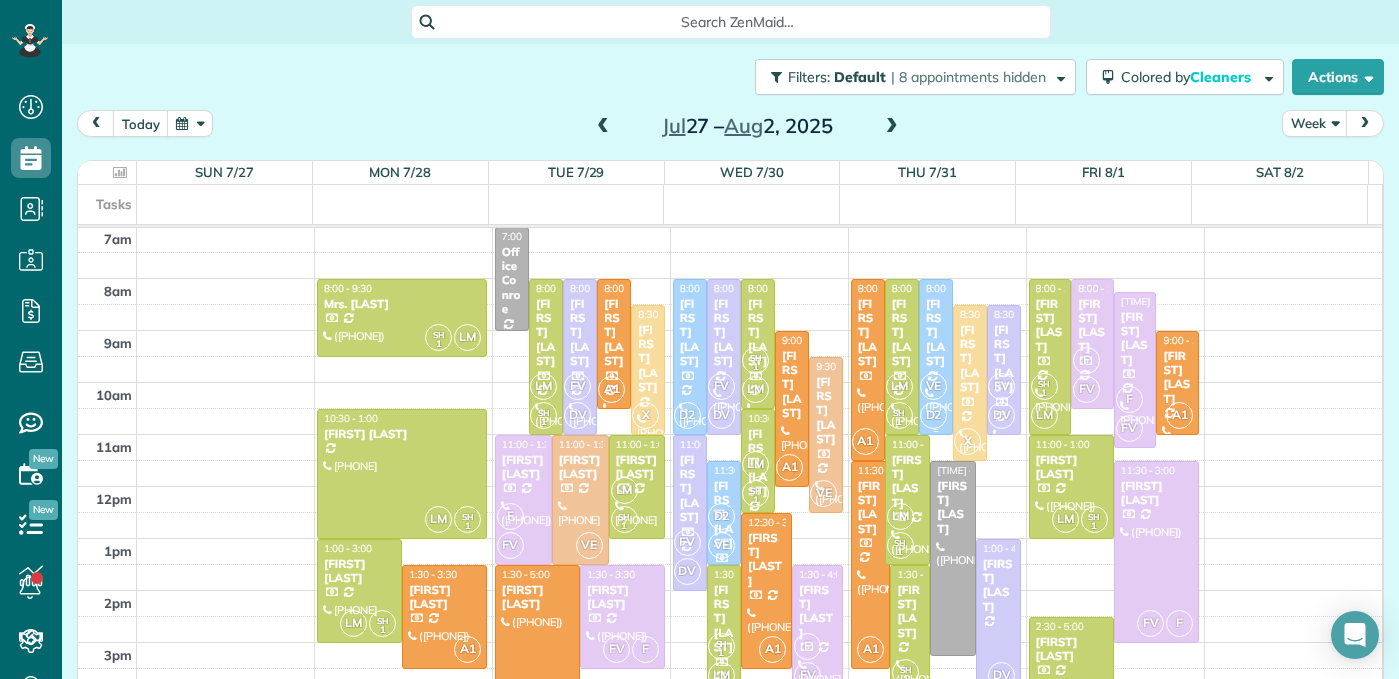 click on "[FIRST] [LAST]" at bounding box center (936, 333) 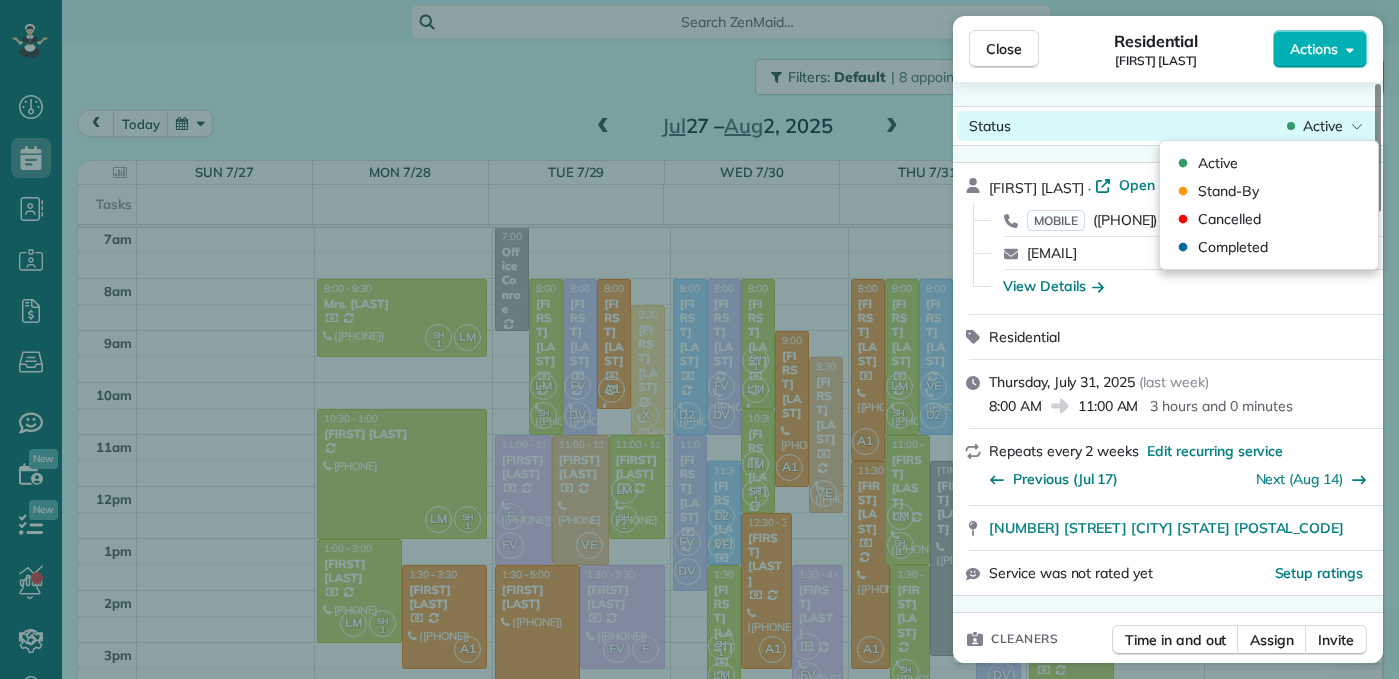 click on "Active" at bounding box center (1323, 126) 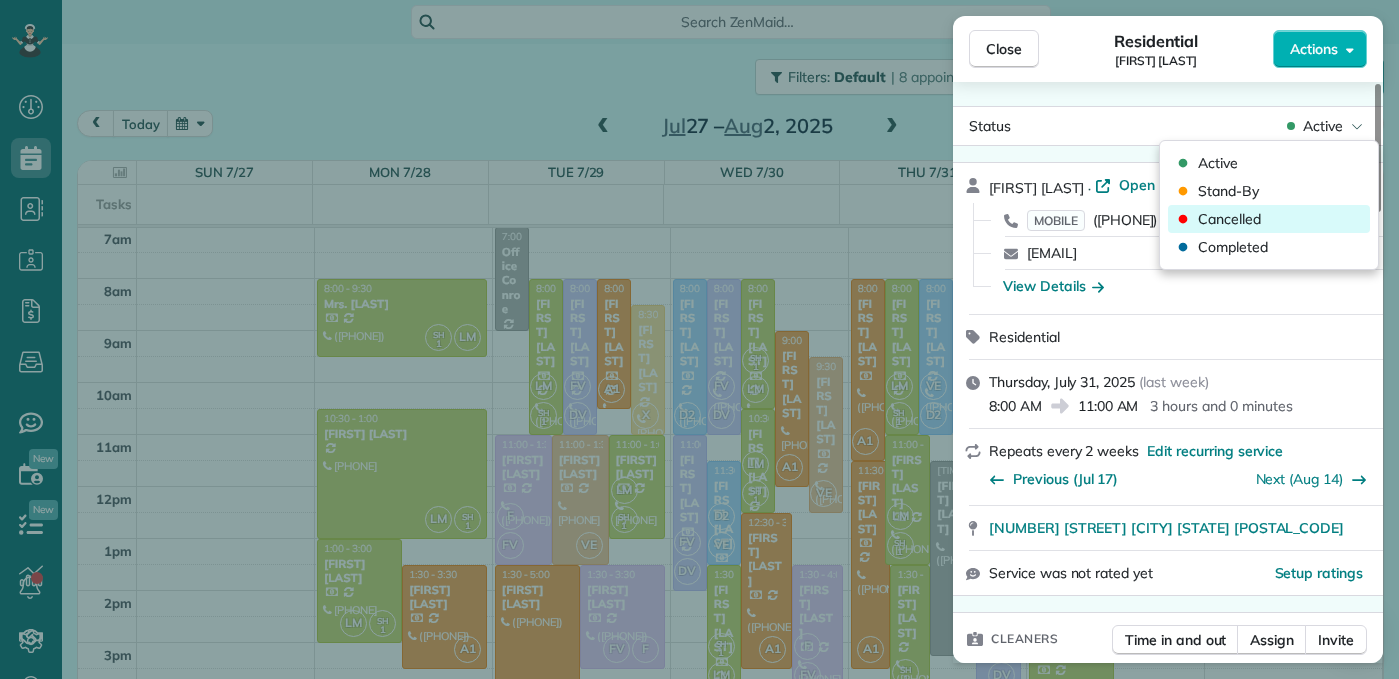click on "Cancelled" at bounding box center [1229, 219] 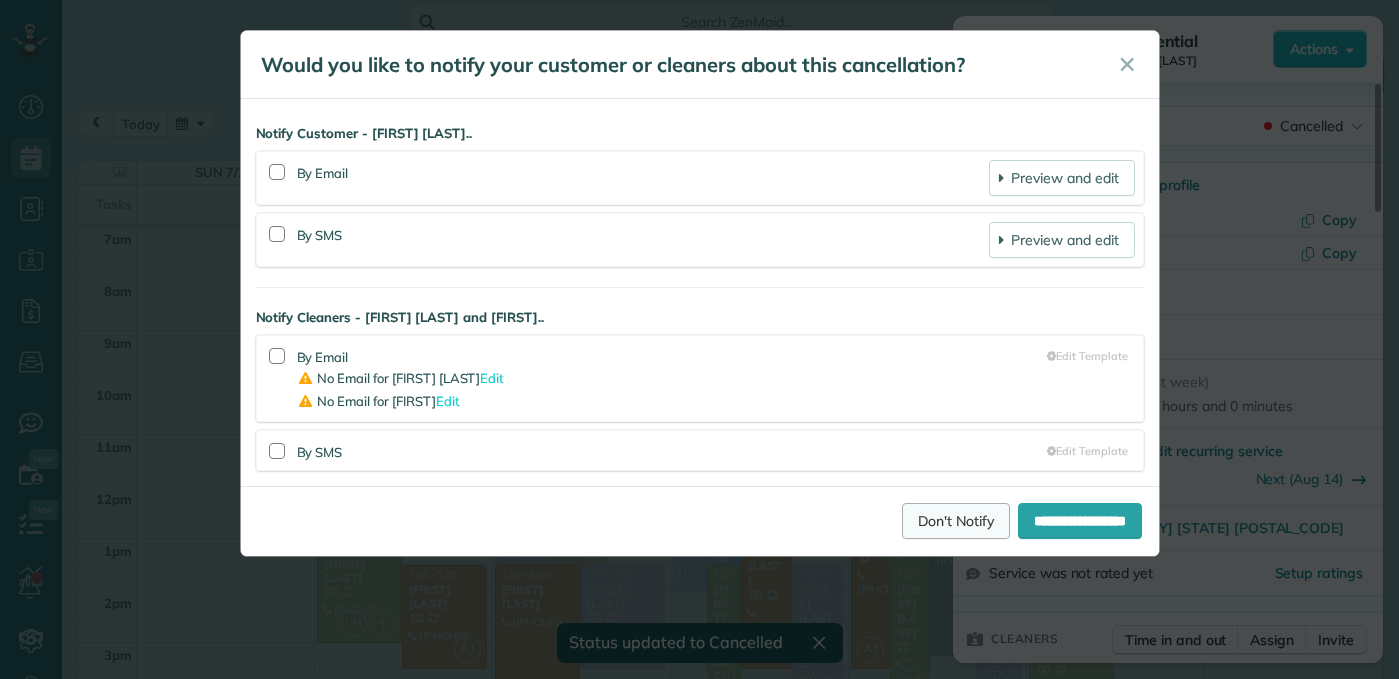 click on "Don't Notify" at bounding box center (956, 521) 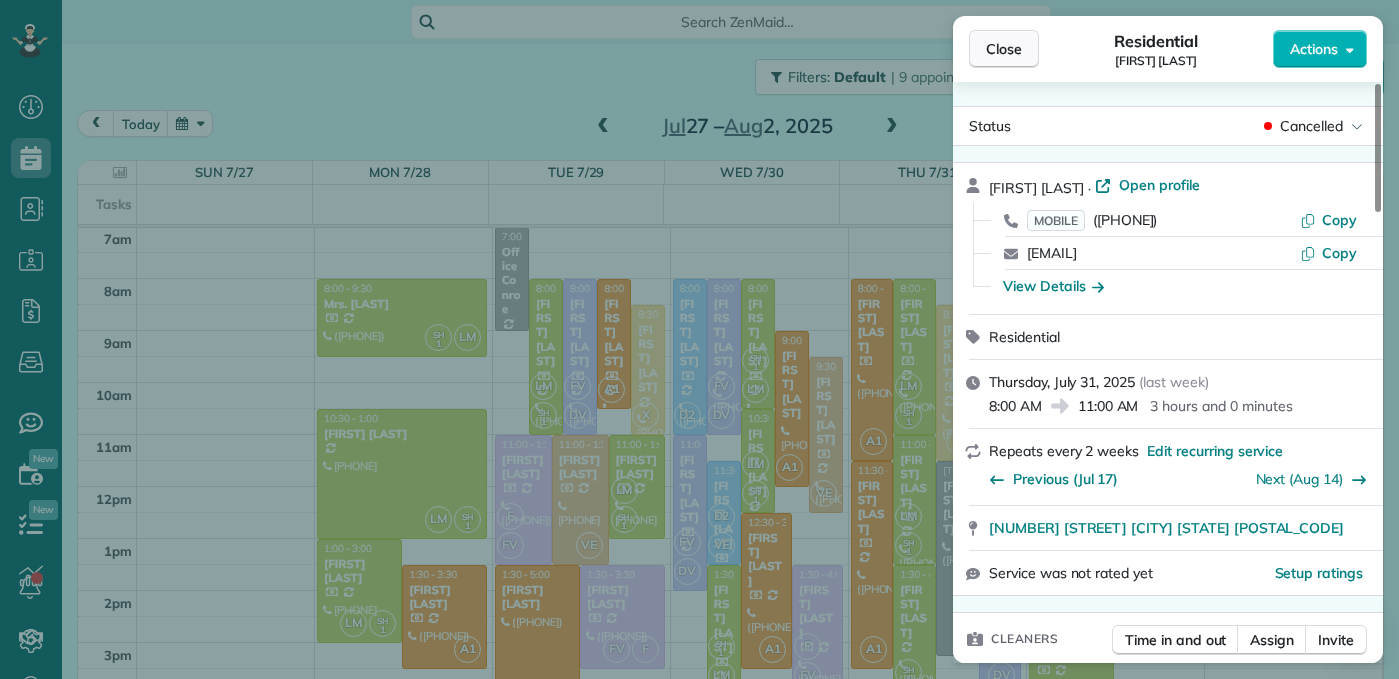click on "Close" at bounding box center [1004, 49] 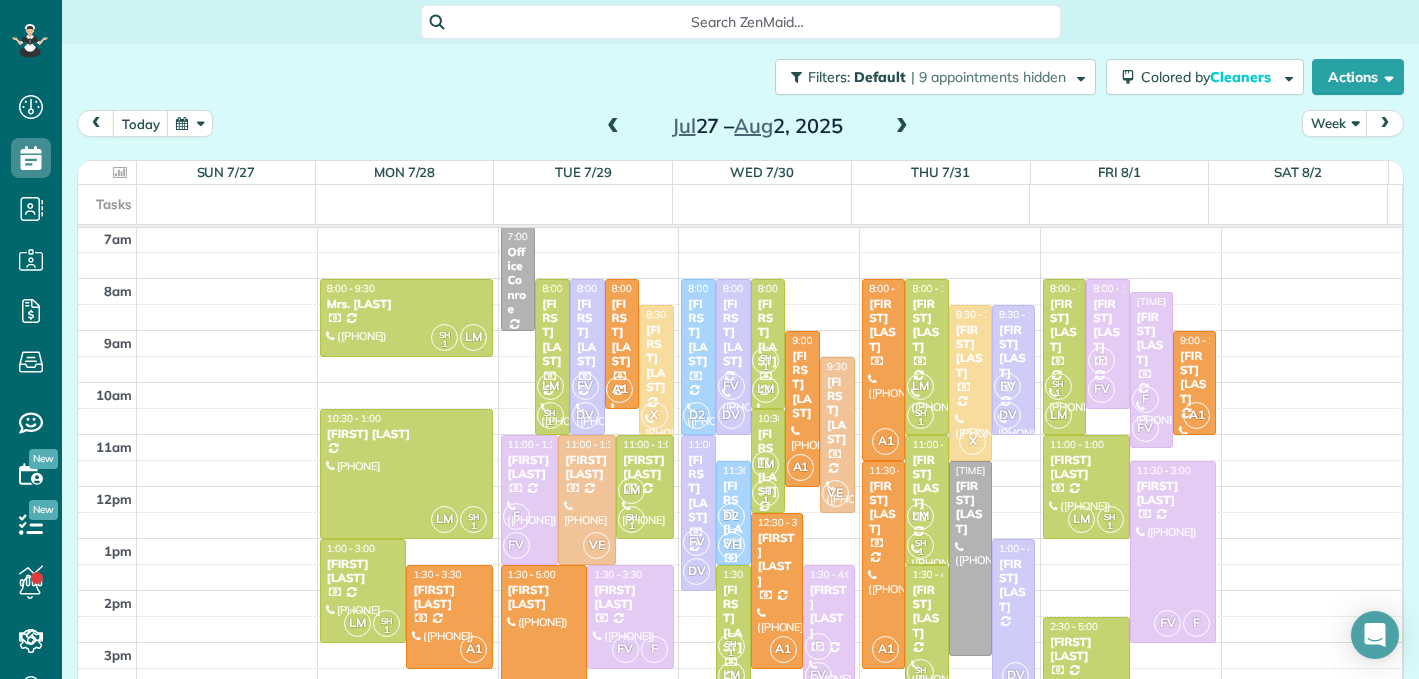 click at bounding box center [613, 127] 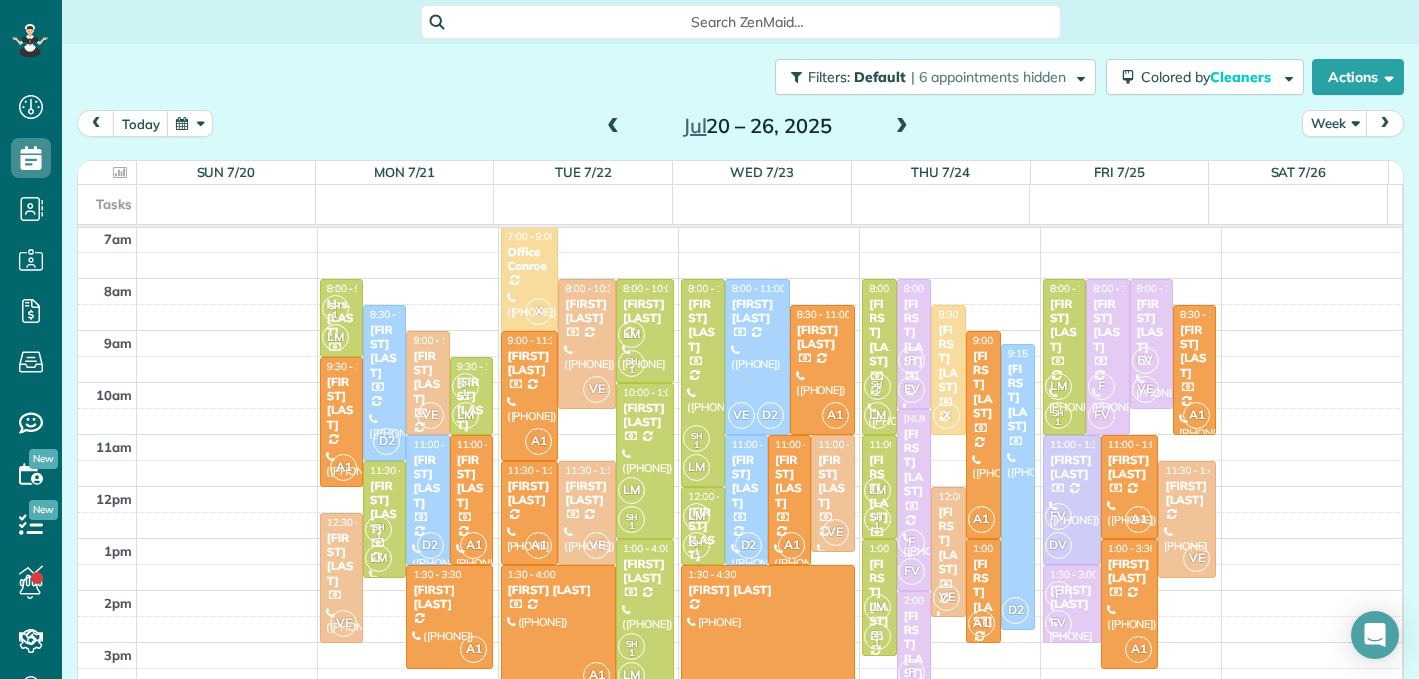 click at bounding box center [902, 127] 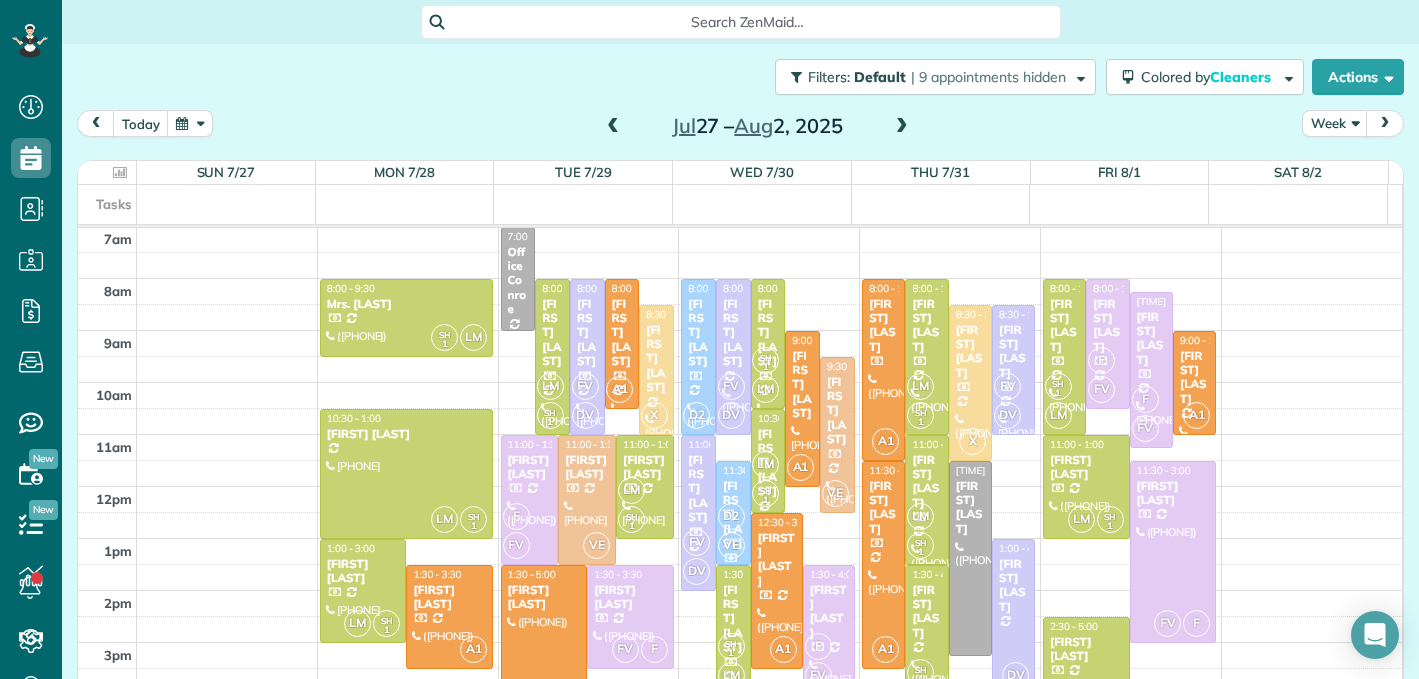 click on "[FIRST] [LAST]" at bounding box center [1013, 586] 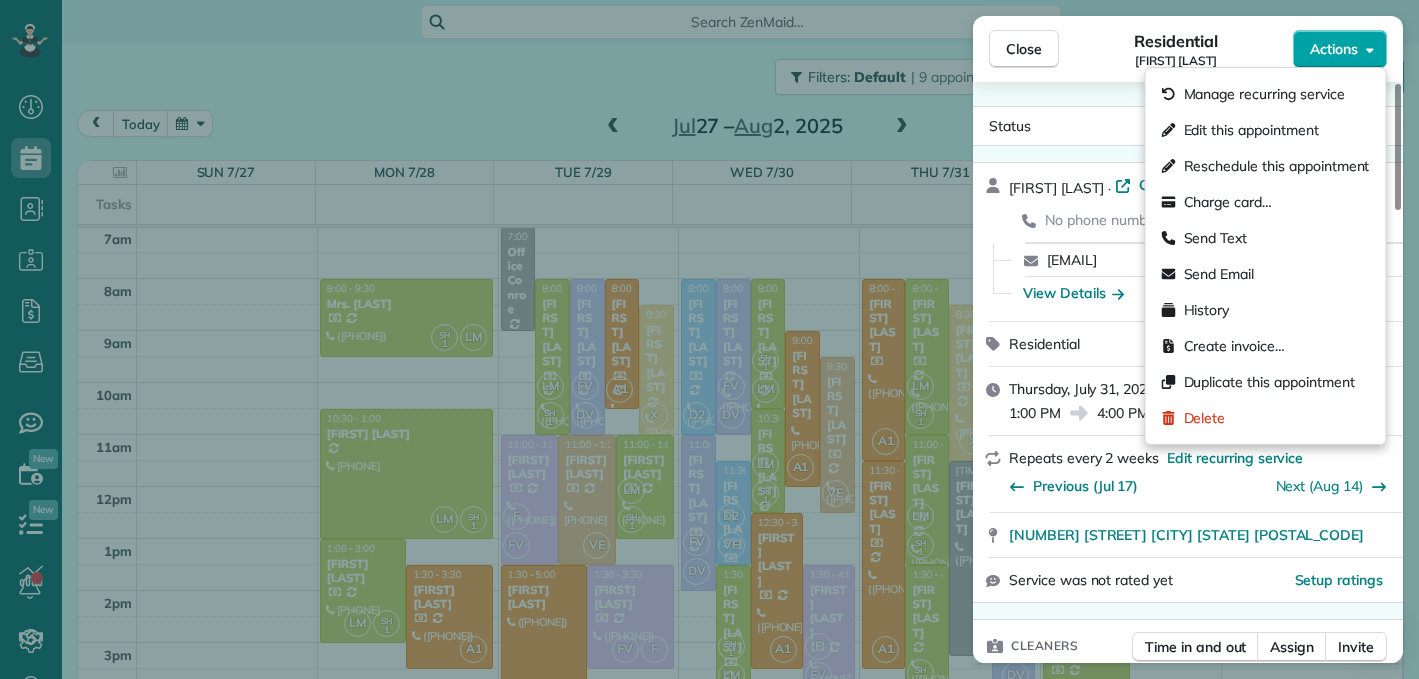 click on "Actions" at bounding box center (1340, 49) 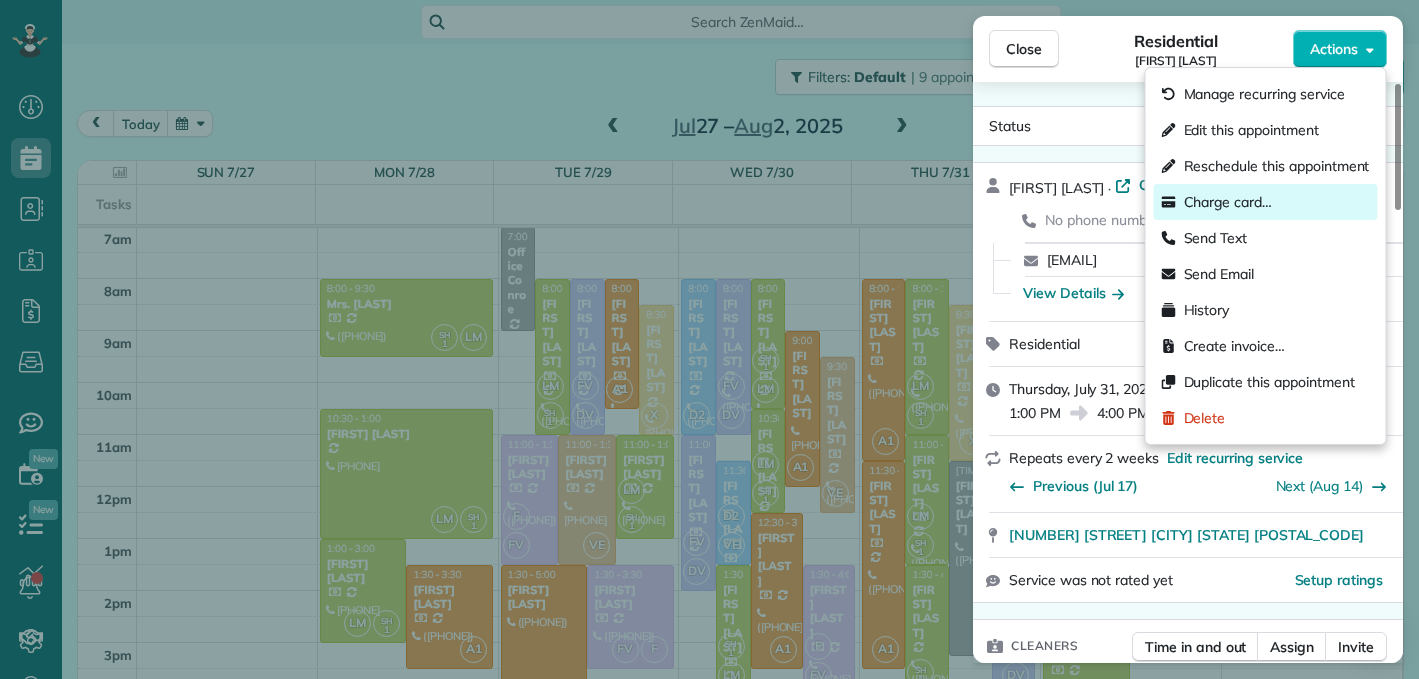 click on "Charge card…" at bounding box center (1228, 202) 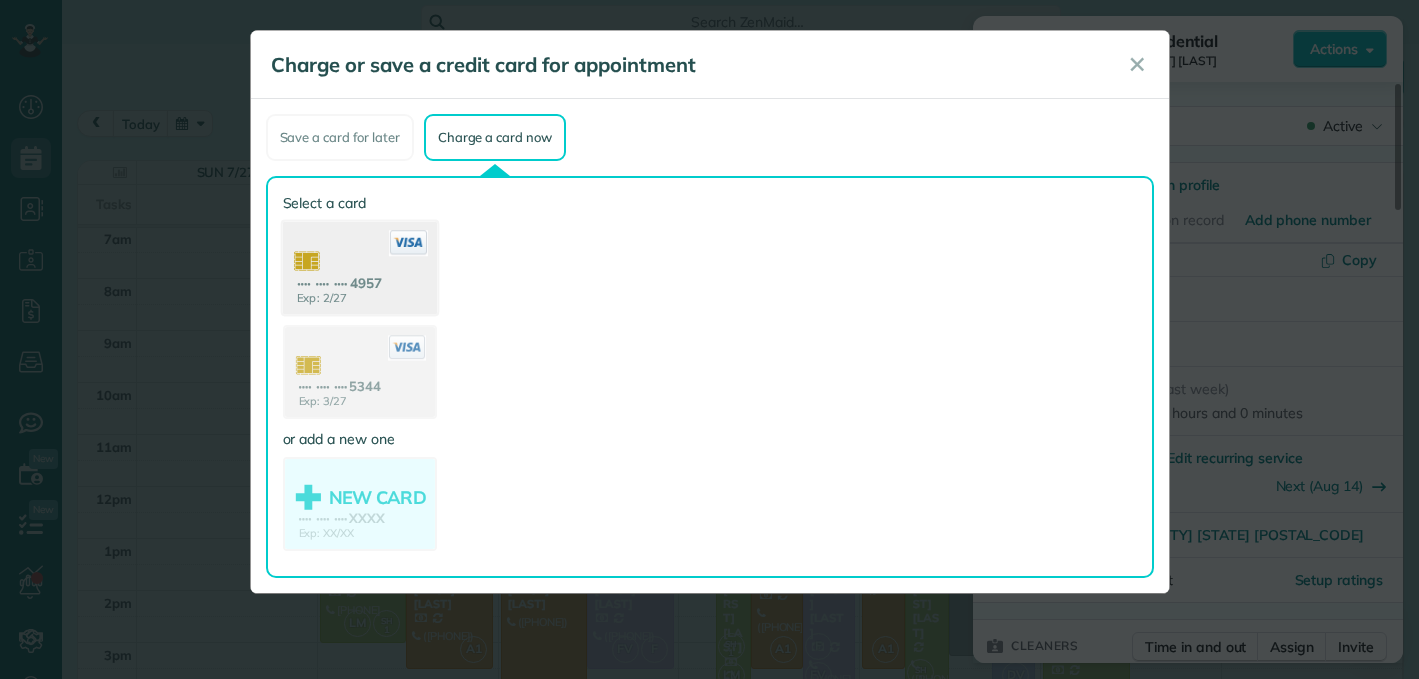 click 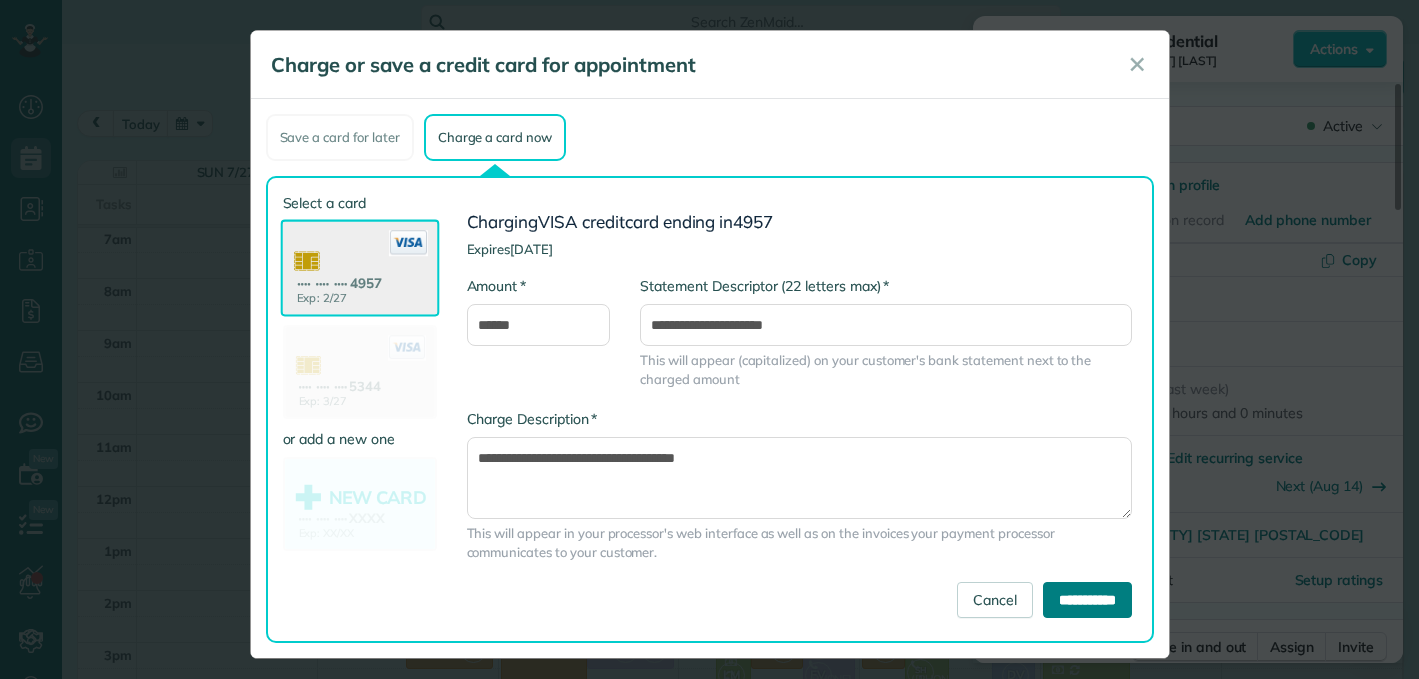 drag, startPoint x: 1067, startPoint y: 603, endPoint x: 1051, endPoint y: 604, distance: 16.03122 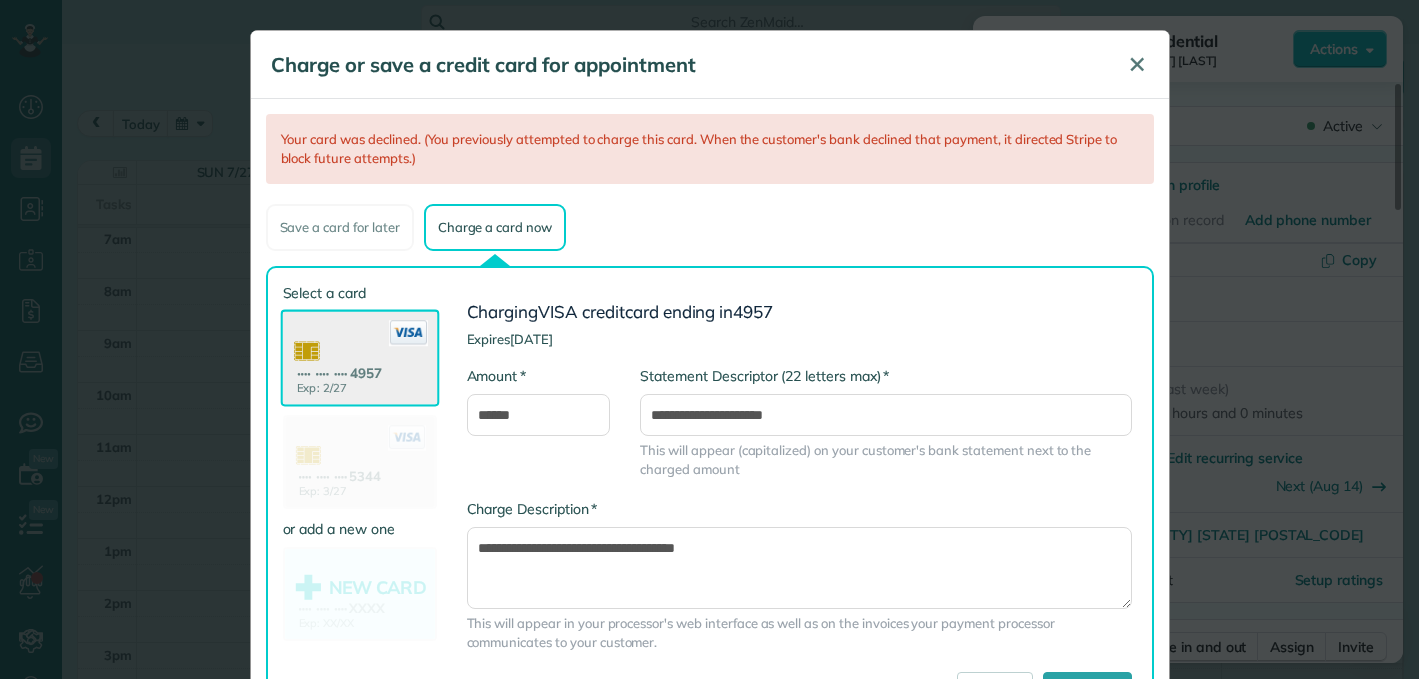 click on "✕" at bounding box center (1137, 64) 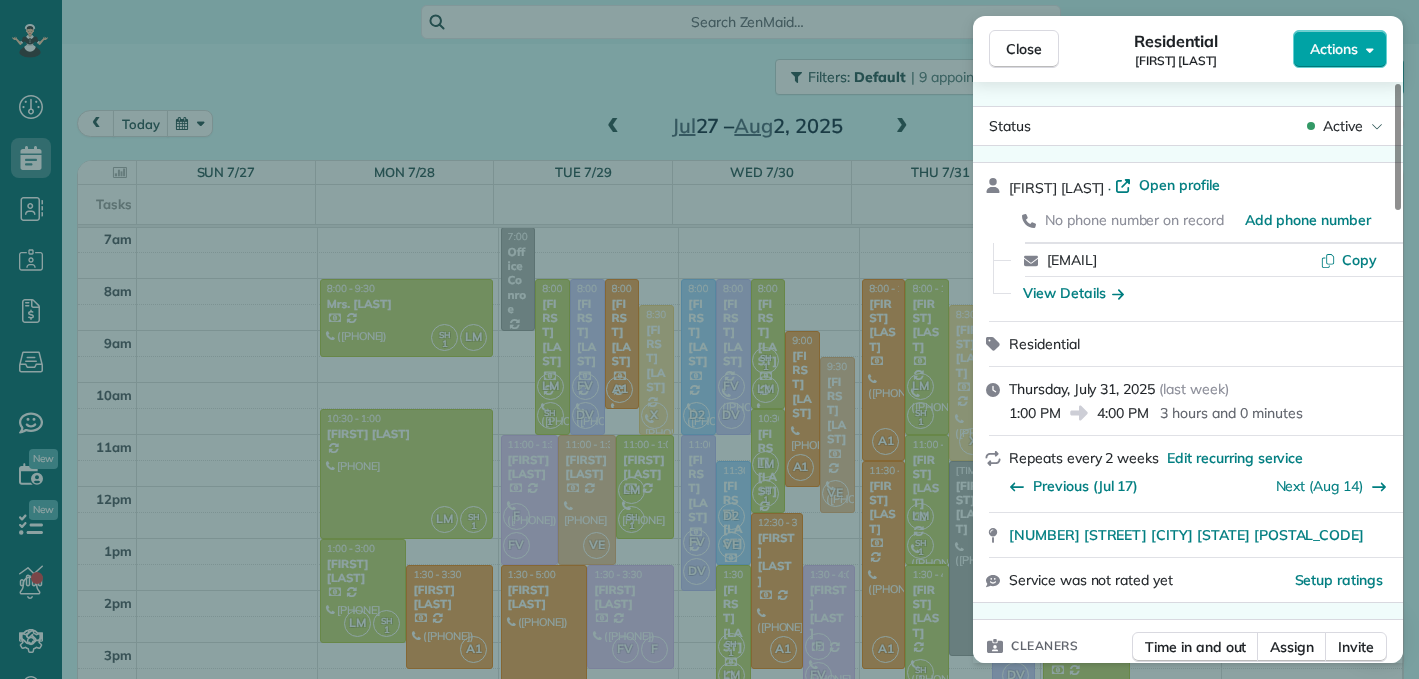 click on "Actions" at bounding box center [1334, 49] 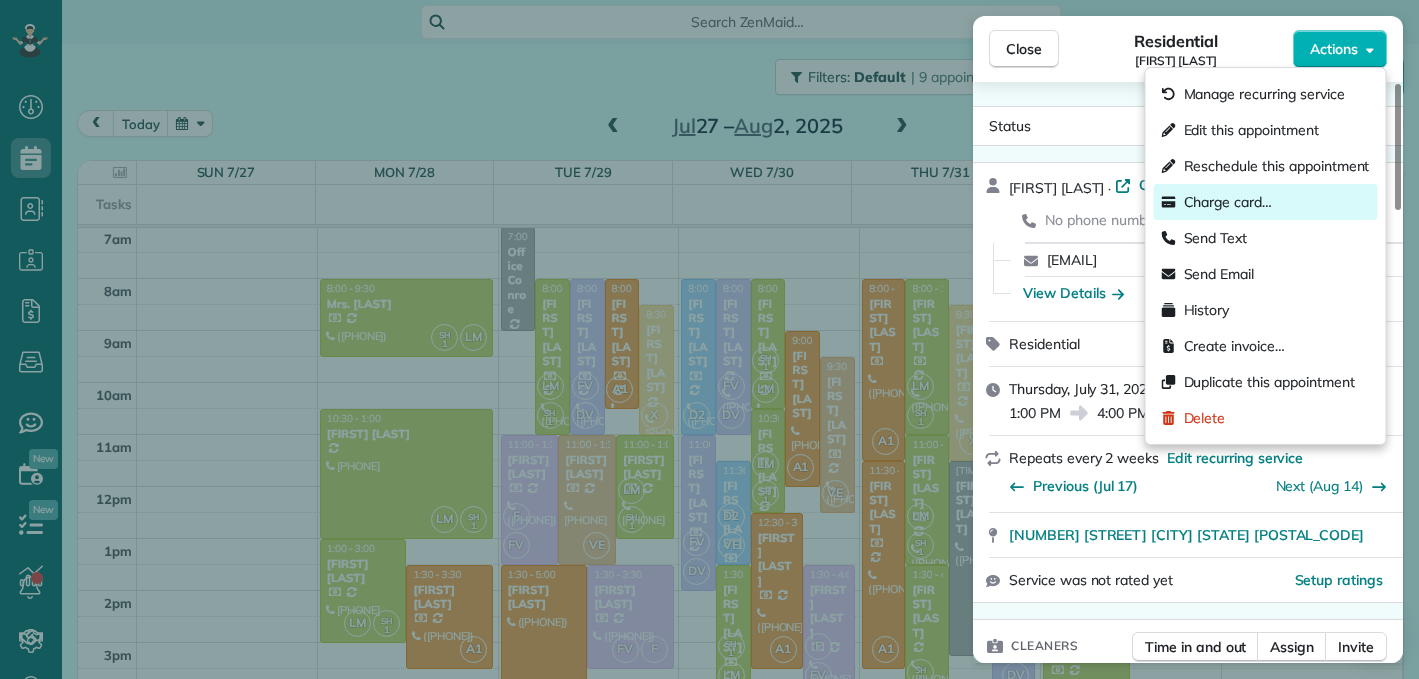 click on "Charge card…" at bounding box center (1228, 202) 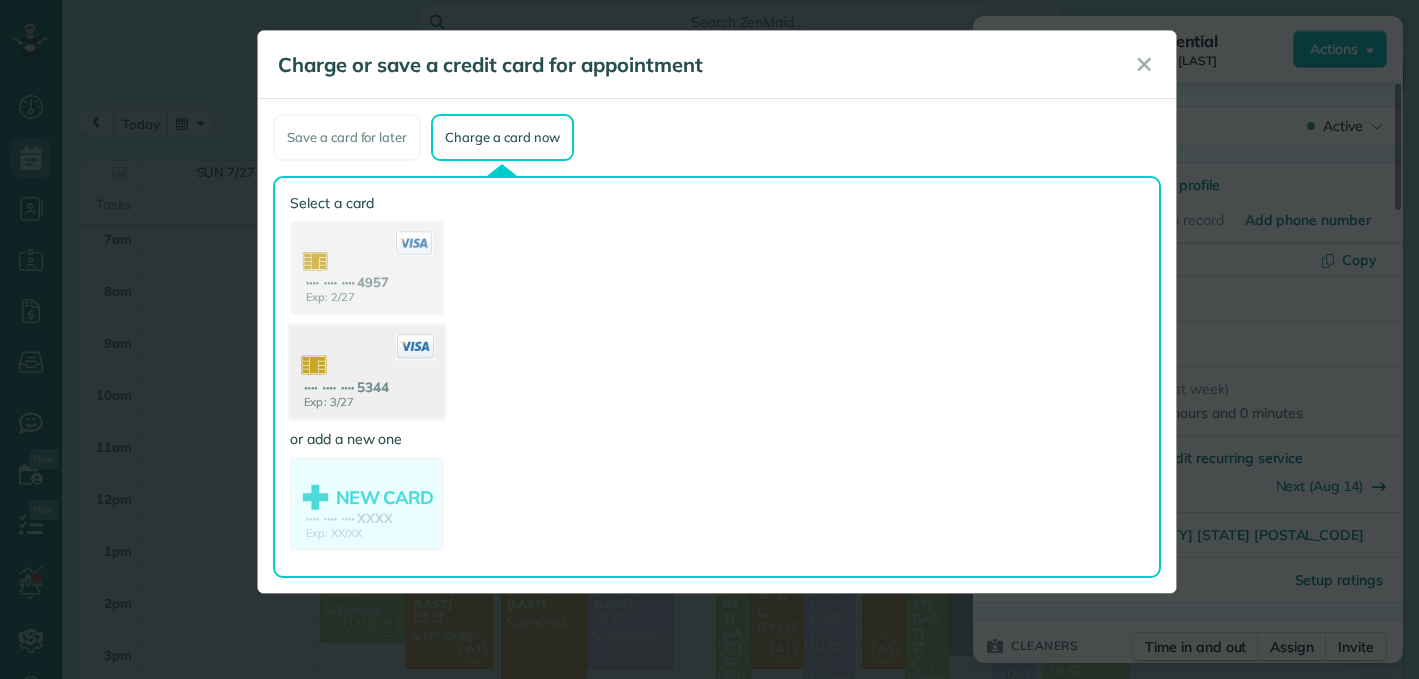 click 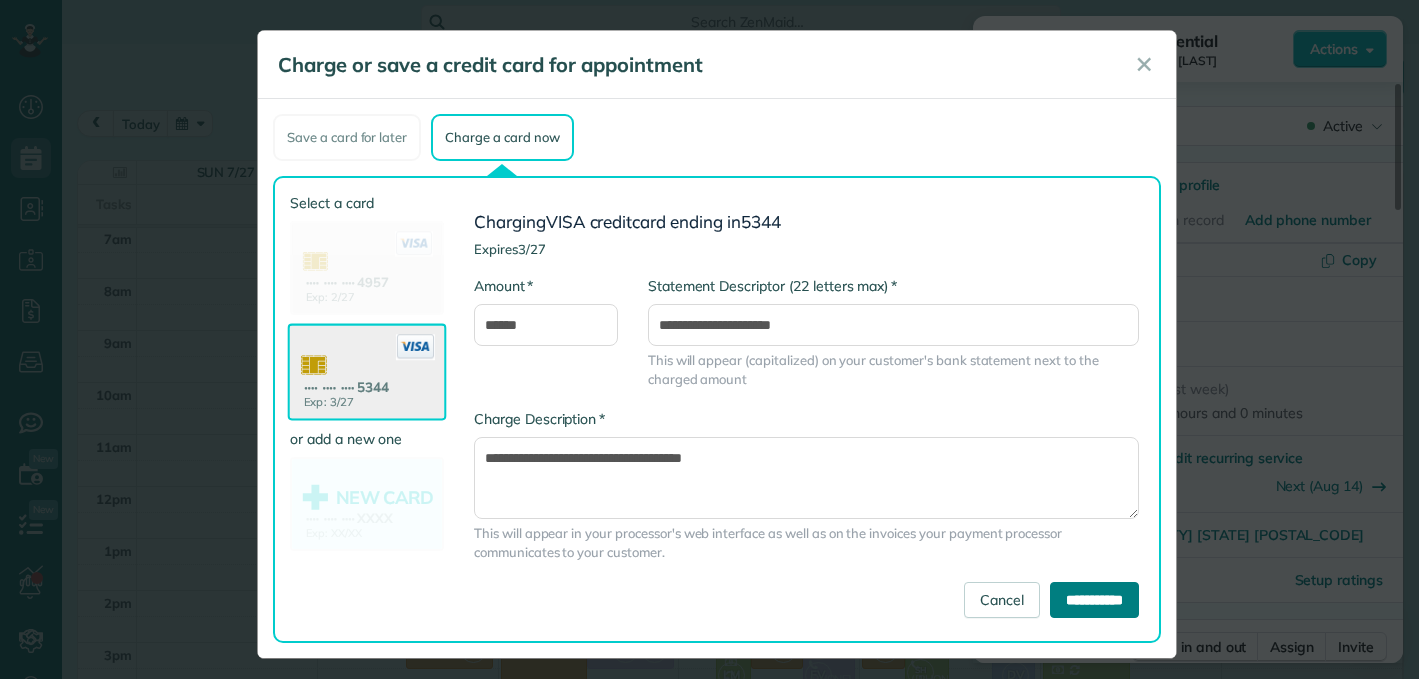 drag, startPoint x: 1091, startPoint y: 603, endPoint x: 1084, endPoint y: 611, distance: 10.630146 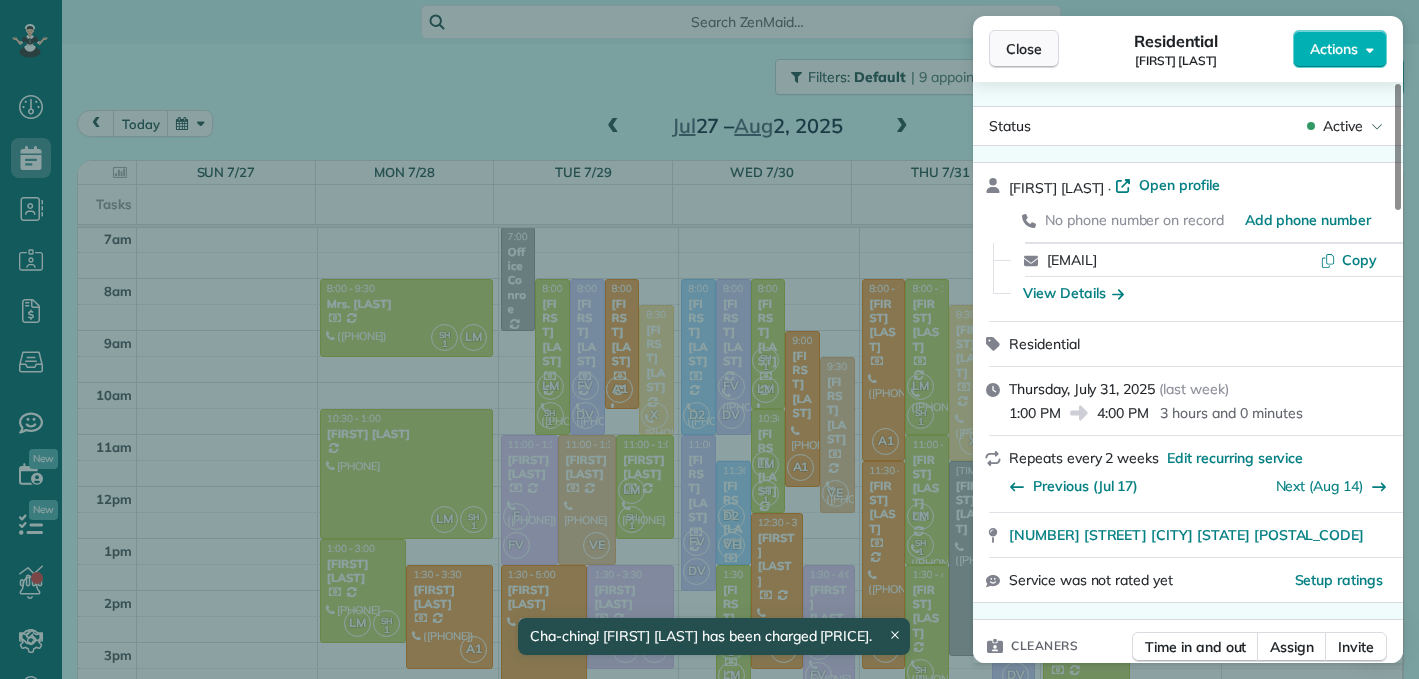 click on "Close" at bounding box center [1024, 49] 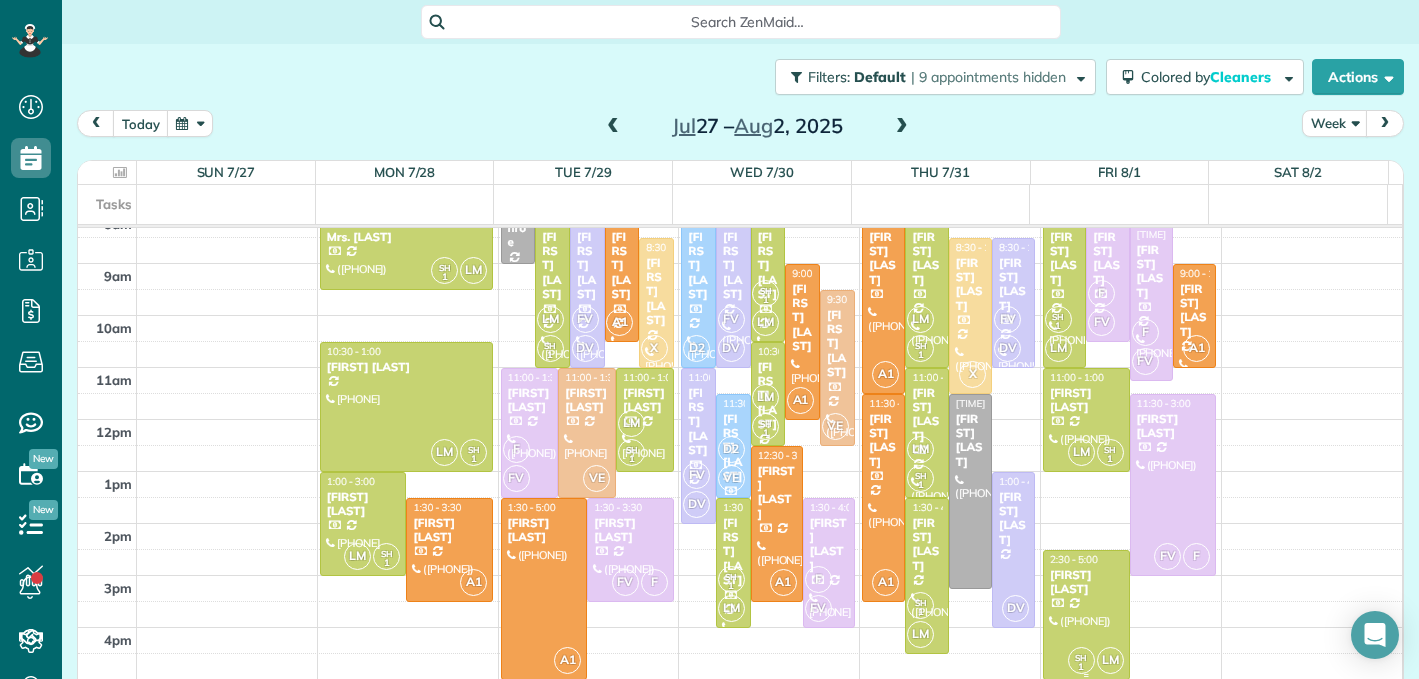 scroll, scrollTop: 278, scrollLeft: 0, axis: vertical 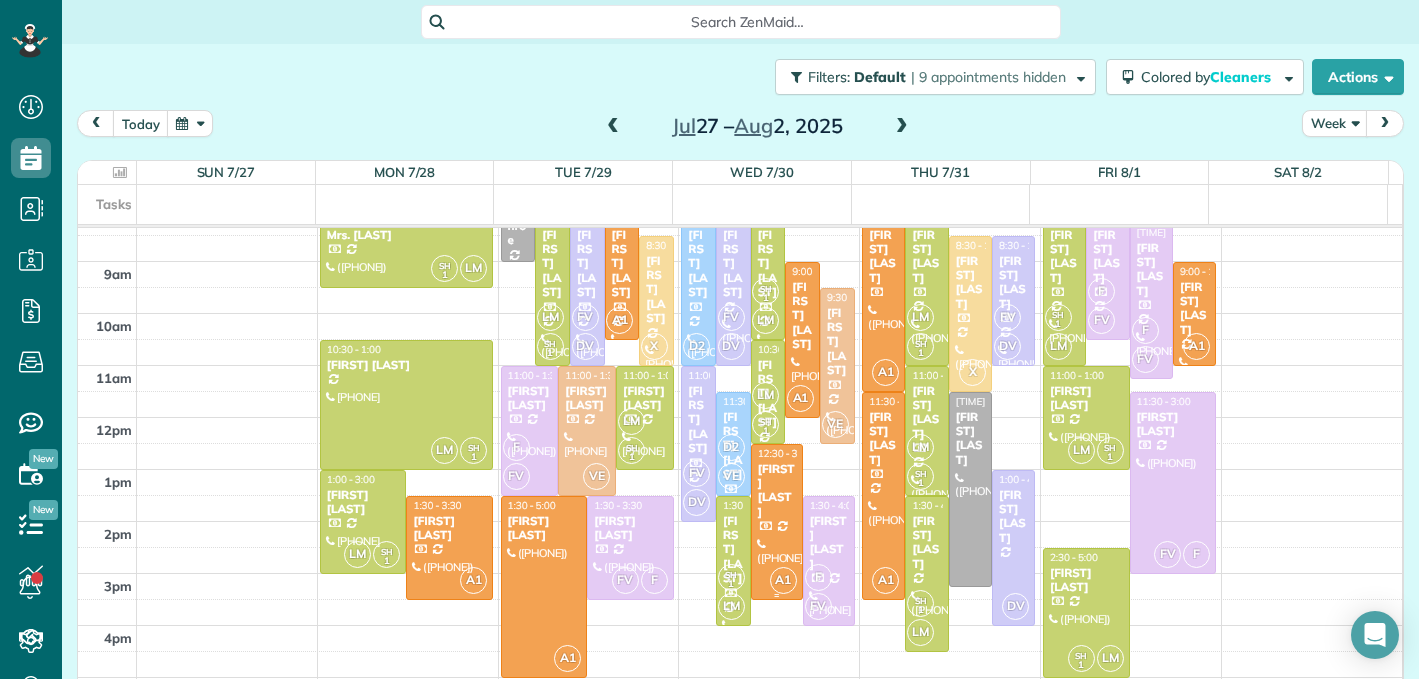 click at bounding box center [777, 522] 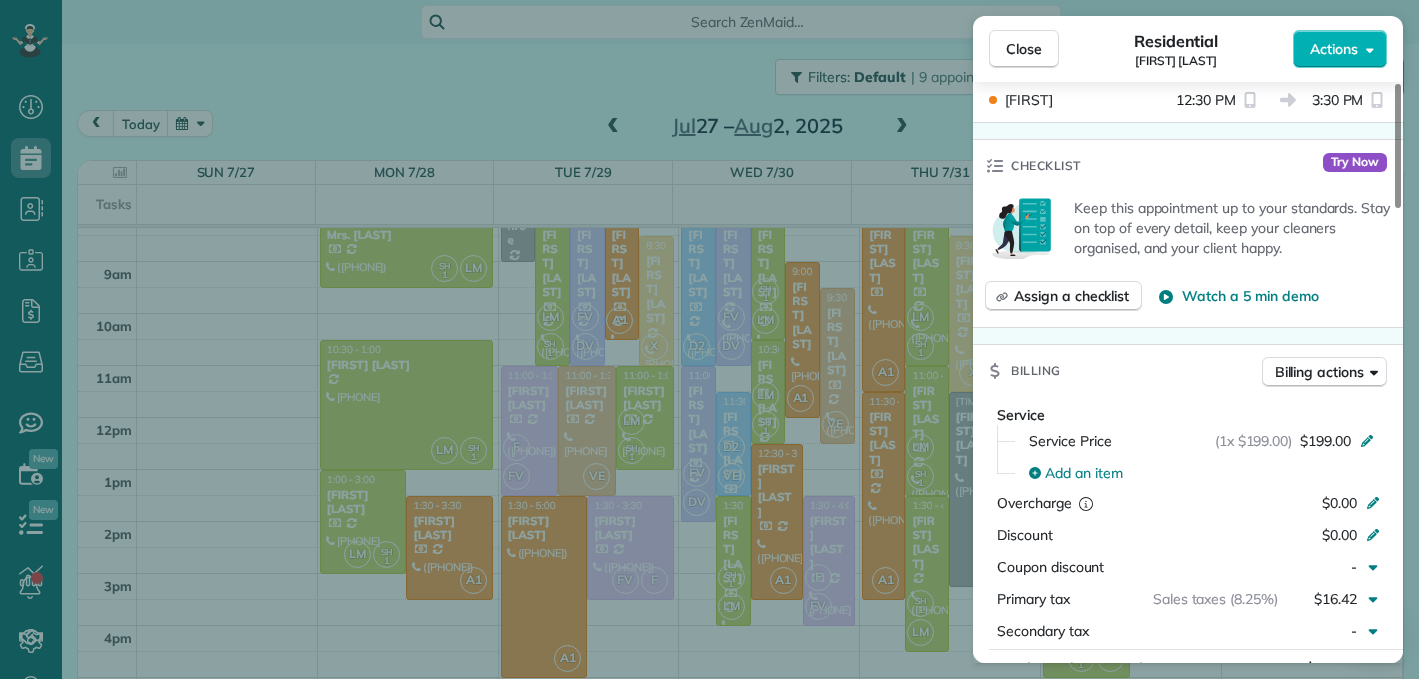 scroll, scrollTop: 938, scrollLeft: 0, axis: vertical 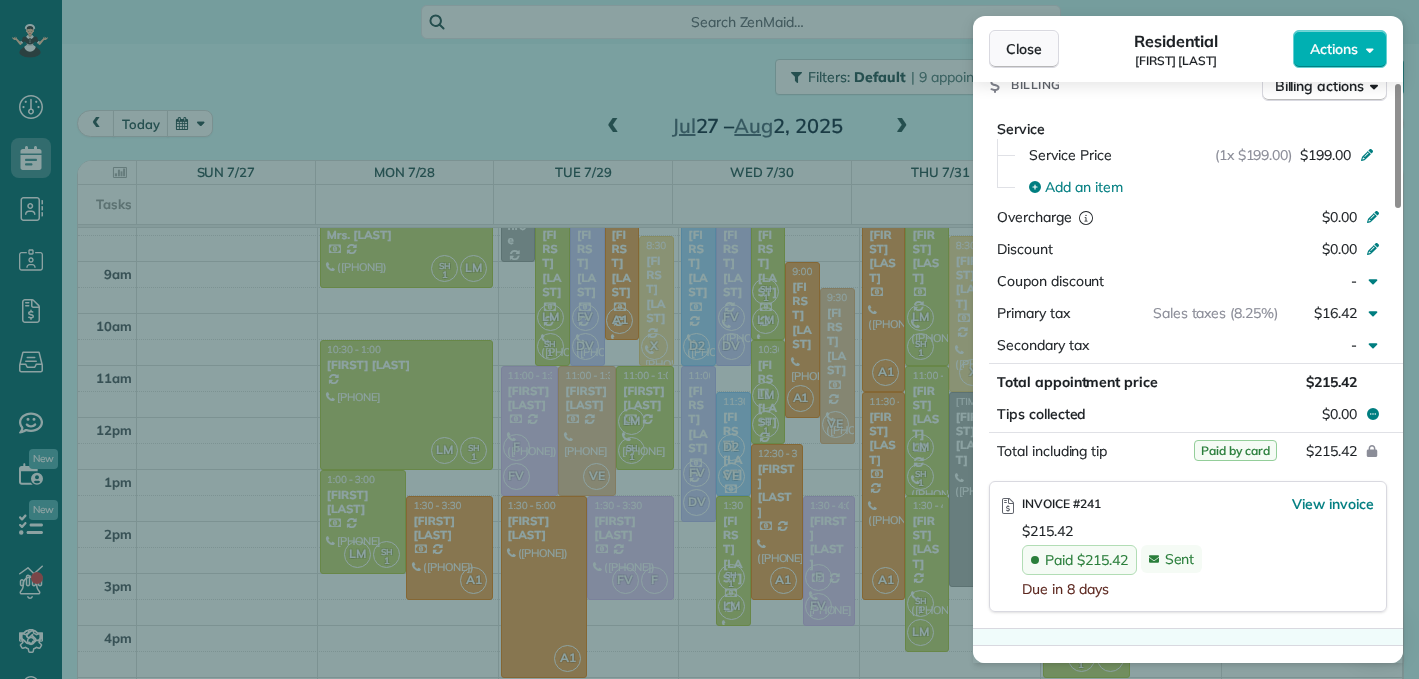 click on "Close" at bounding box center (1024, 49) 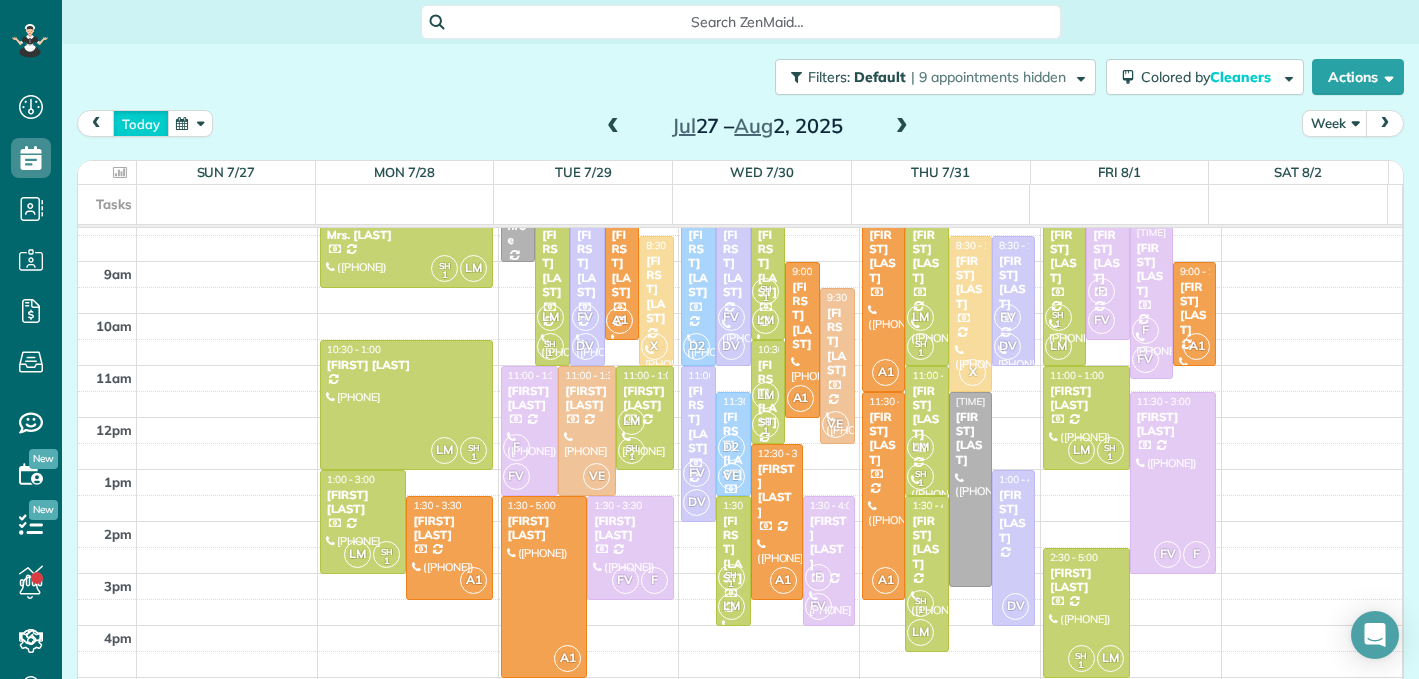 click on "today" at bounding box center [141, 123] 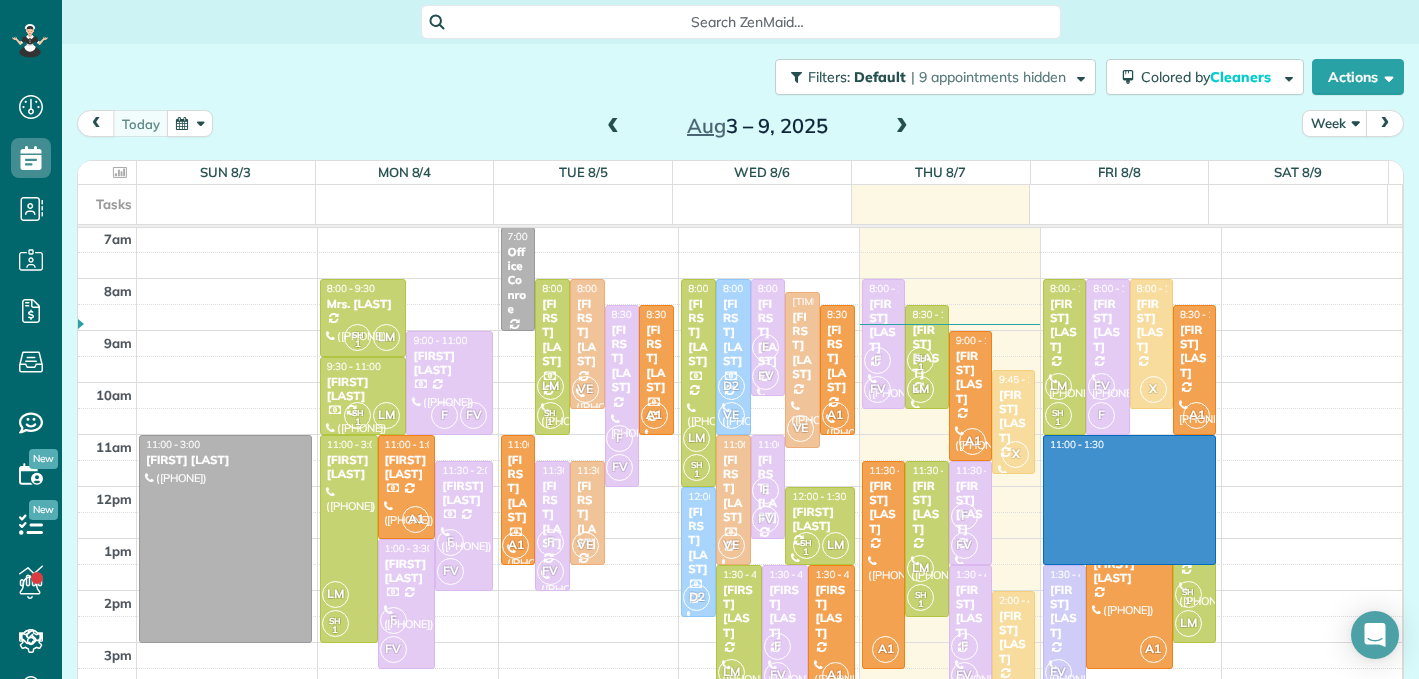 drag, startPoint x: 1169, startPoint y: 438, endPoint x: 1172, endPoint y: 556, distance: 118.03813 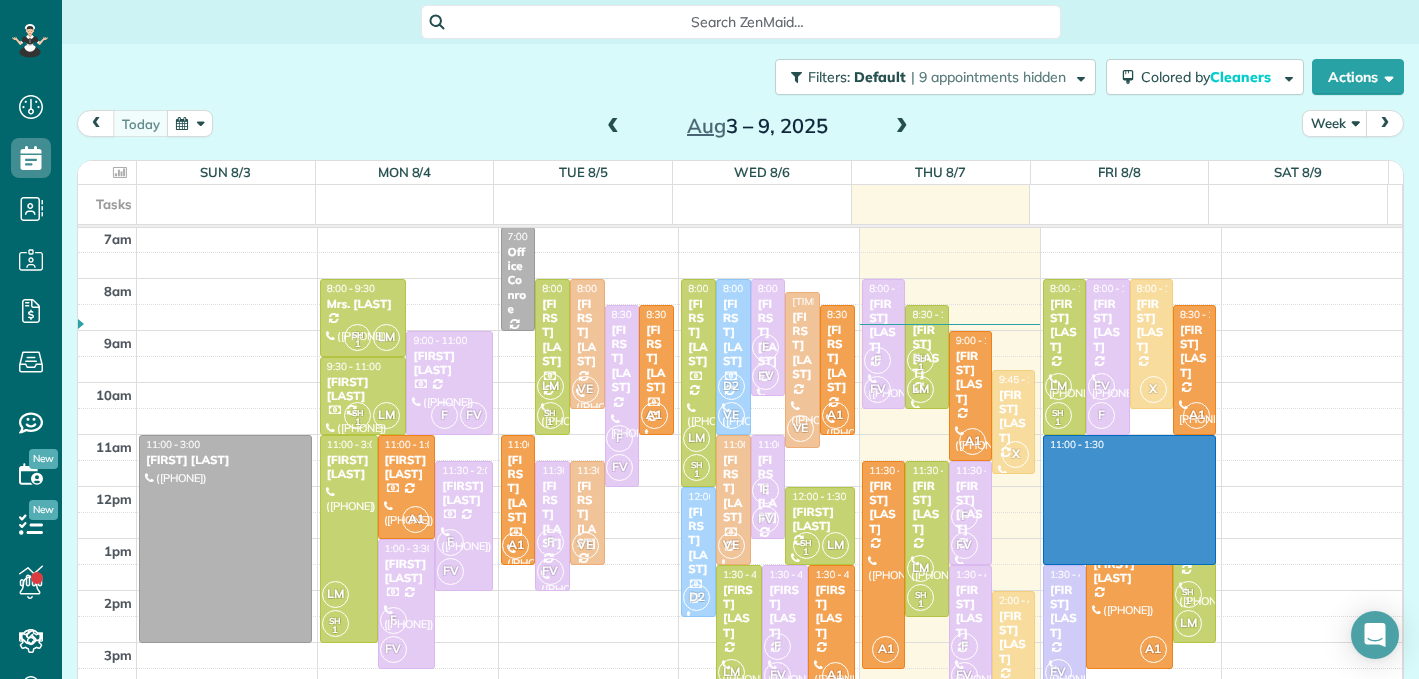 click on "3am 4am 5am 6am 7am 8am 9am 10am 11am 12pm 1pm 2pm 3pm 4pm 5pm 11:00 - 3:00 Tara Longstone (817) 880-3709 25810 Longstone Road Spring, TX 77389 SH 1 LM 8:00 - 9:30 Mrs. Cazalet (713) 589-7066 115 North Waterheaven Cr. Montgomery, TX 77316 F FV 9:00 - 11:00 Brandi Lee (281) 744-9069 131 Hunter Hollow Drive Montgomery, TX 77316 SH 1 LM 9:30 - 11:00 Cathy Dillon (678) 571-0655 134 Kinnerly Peak Place Montgomery, TX 77316 LM SH 1 11:00 - 3:00 Kimberly Olmanson (832) 250-9598 319 Kinderwood Trail Montgomery, TX 77316 A1 11:00 - 1:00 Kim Marling (713) 818-8919 Relentless Drive Montgomery, TX 77316 F FV 11:30 - 2:00 Cindy Coffman (602) 628-7397 216 Arrowhead Lane Montgomery, TX 77316 F FV 1:00 - 3:30 Rachel Davis (909) 222-8972 8142 Hills Parkway Montgomery, TX 77316 7:00 - 9:00 Office Conroe (281) 948-8768 212 Conroe Drive Conroe, TX 77301 LM SH 1 8:00 - 11:00 Ashley Griffin (713) 206-8380 111 Forest Heights Way montgomery, TX 77316 VE 8:00 - 10:30 Melissa Bowie (281) 831-4624 308 Fox Trail Road F FV 8:30 - 12:00 F" at bounding box center (740, 408) 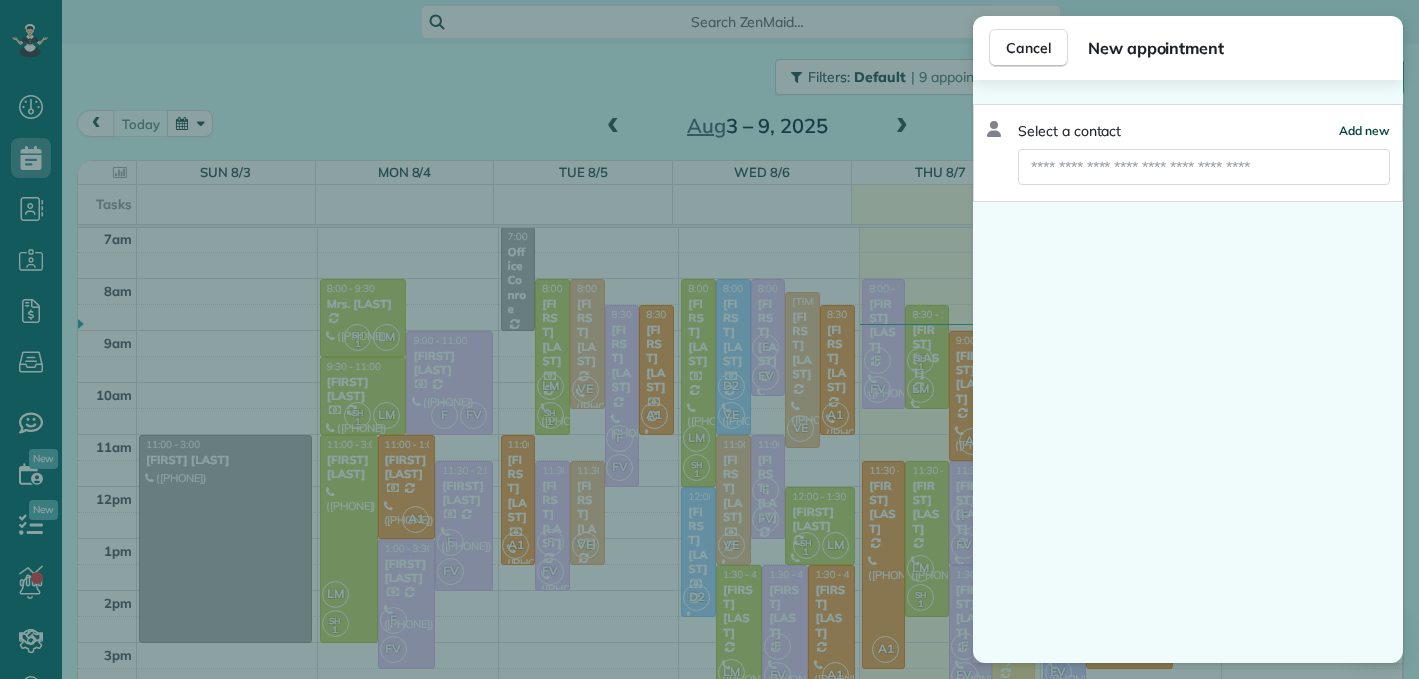 click on "Add new" at bounding box center [1364, 130] 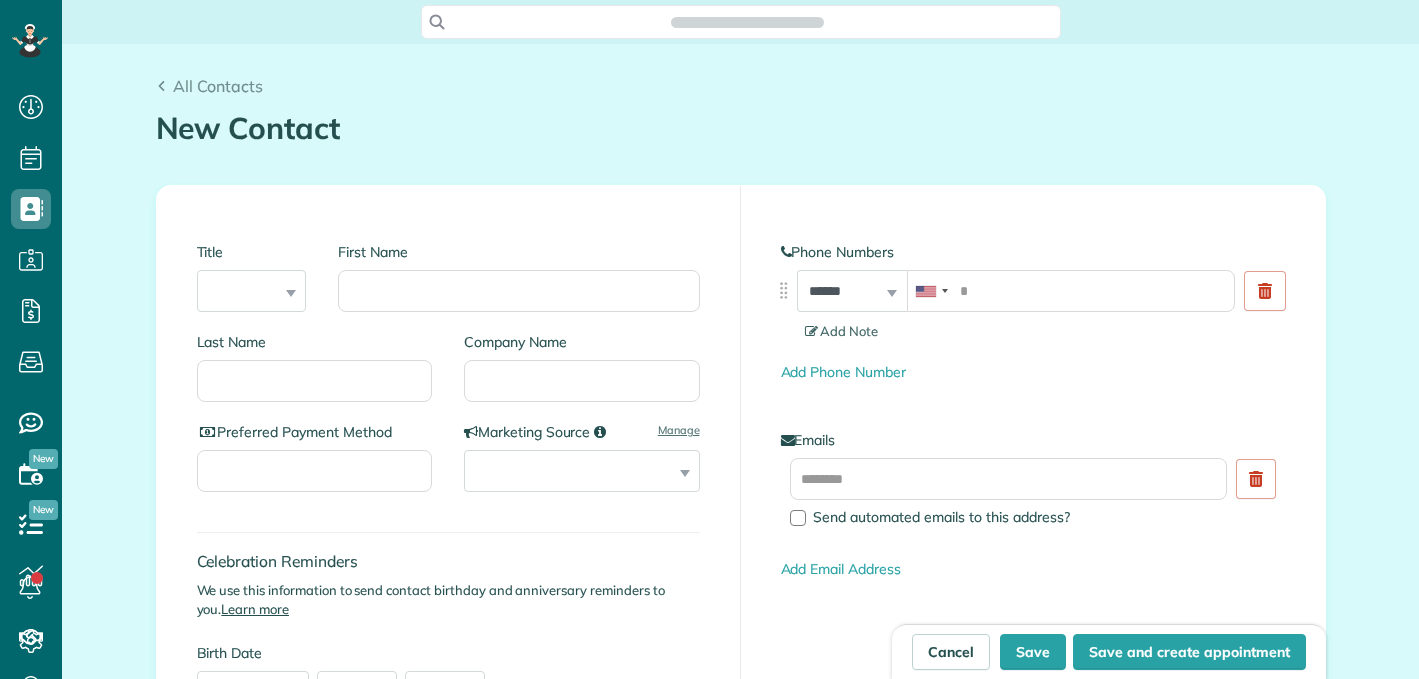scroll, scrollTop: 0, scrollLeft: 0, axis: both 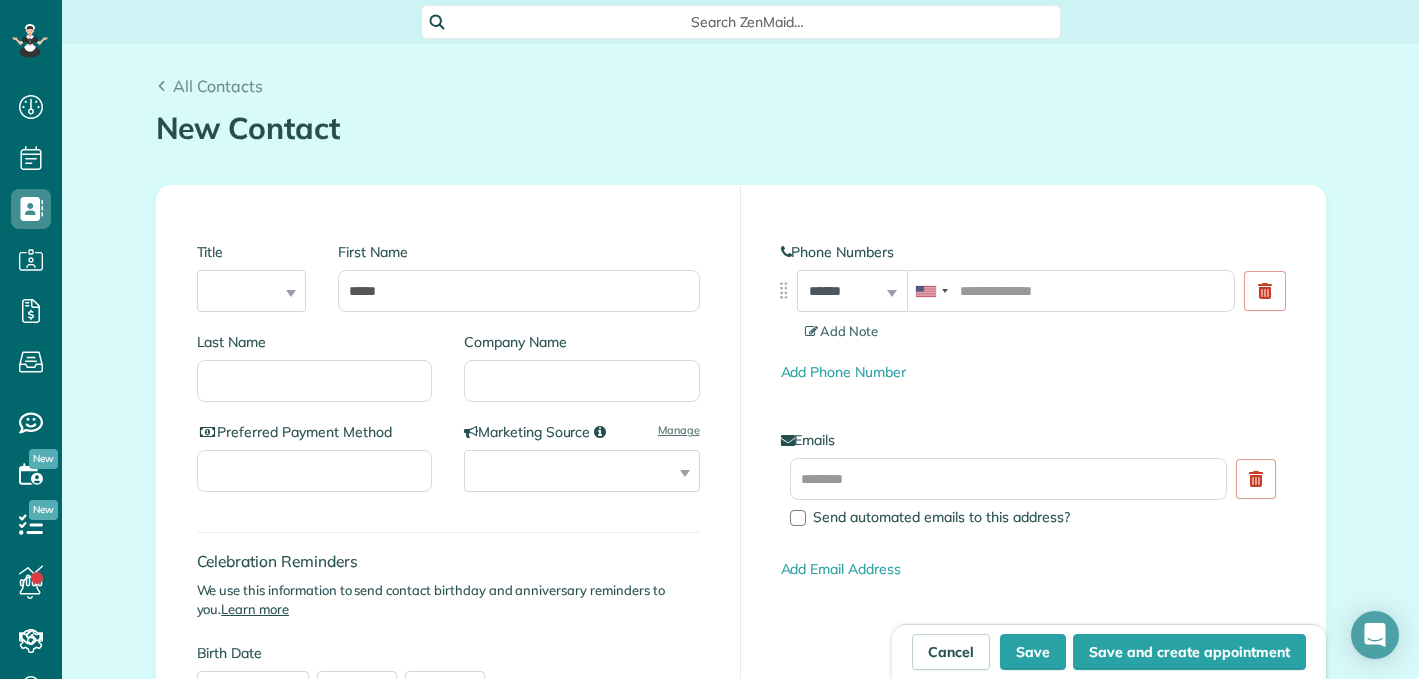 type on "*****" 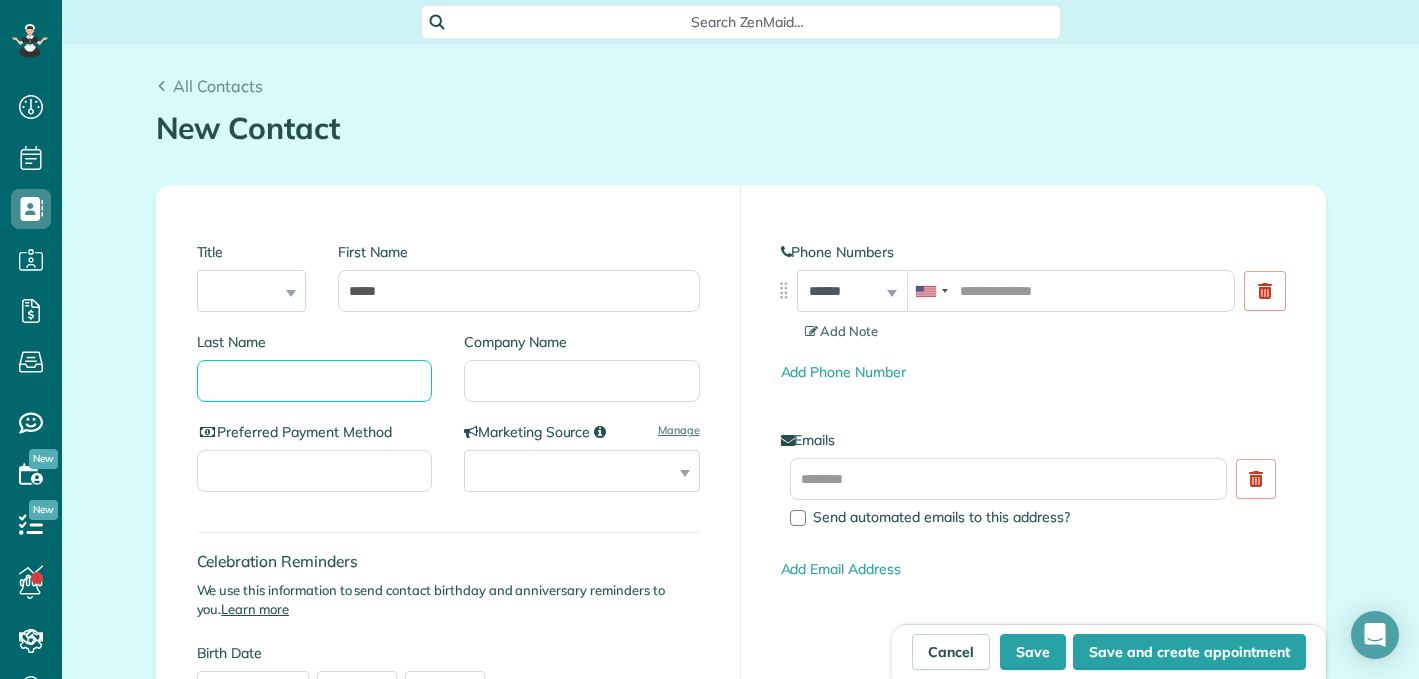 click on "Last Name" at bounding box center (315, 381) 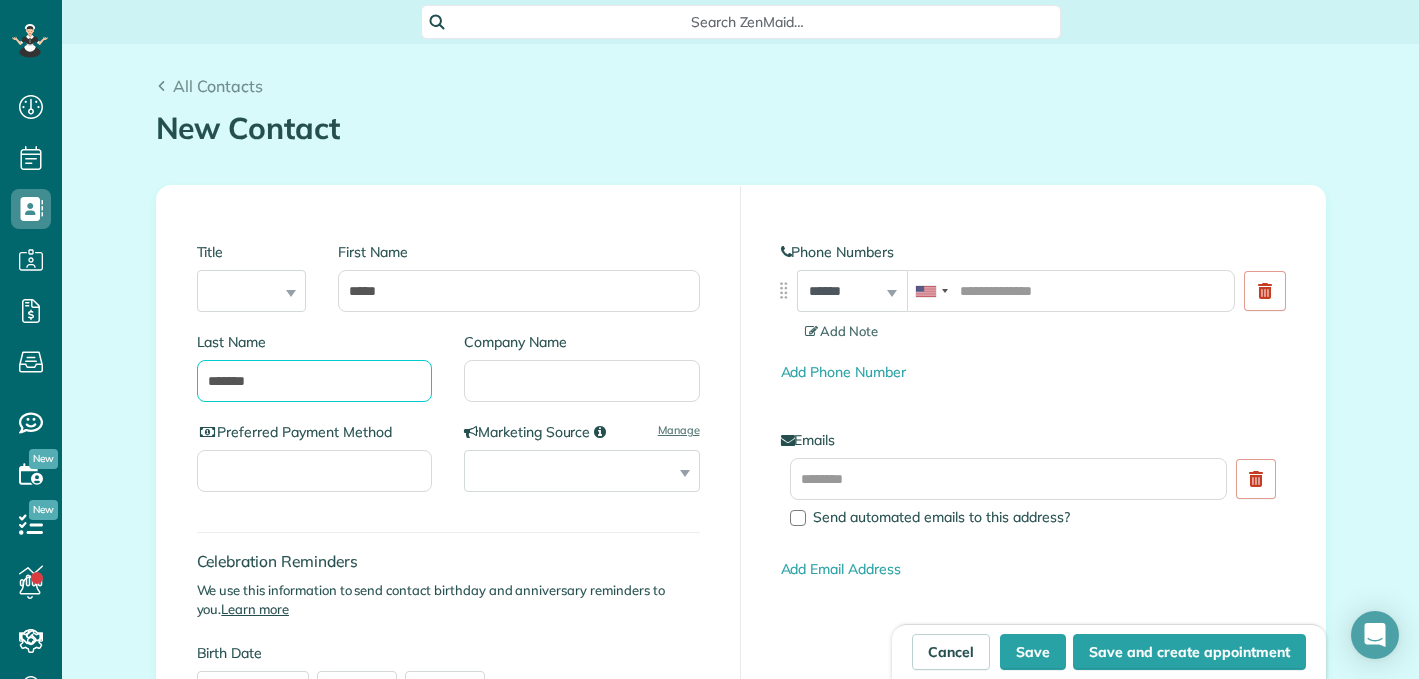 type on "*******" 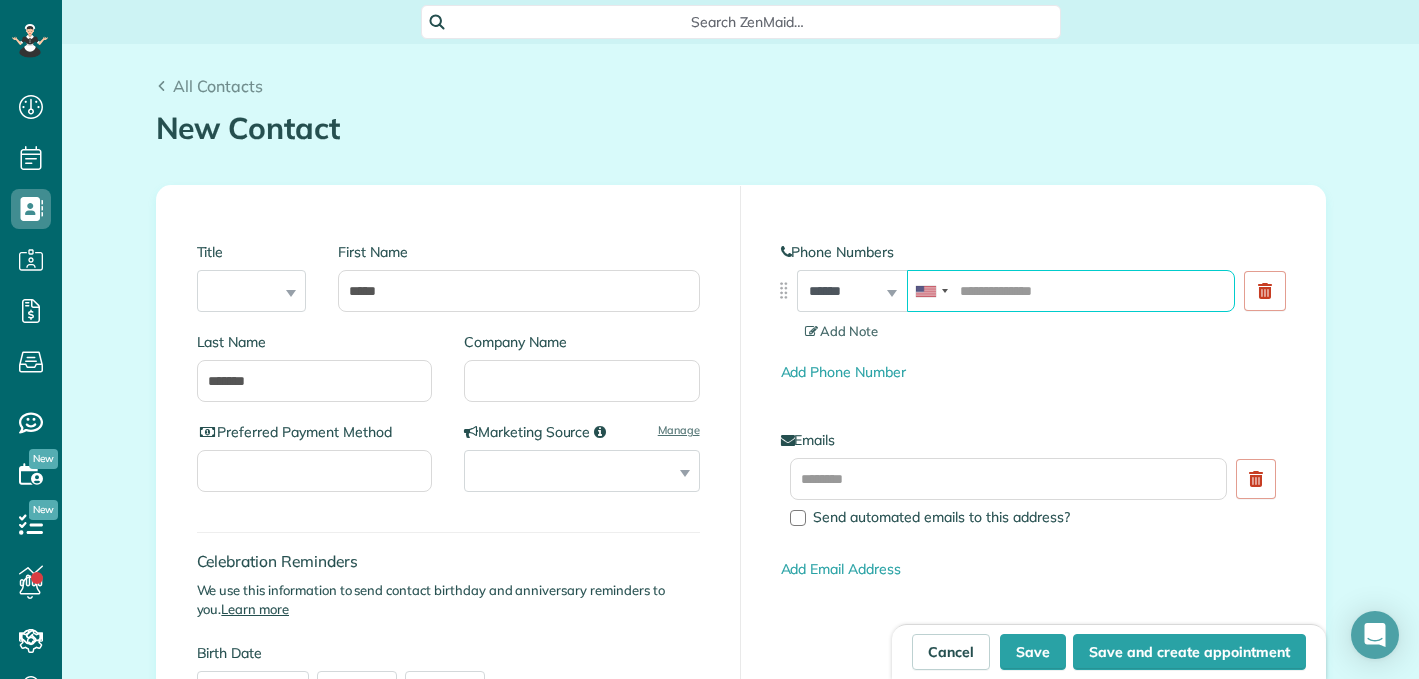 click at bounding box center [1071, 291] 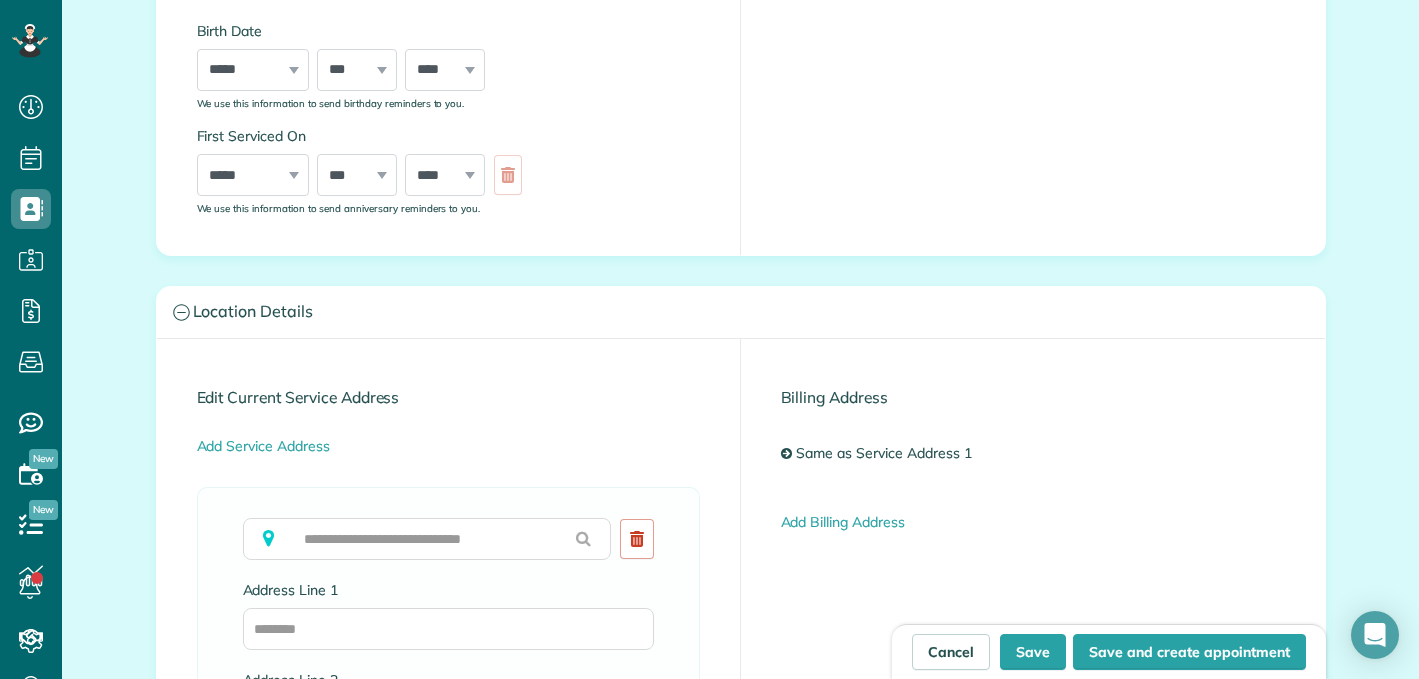 scroll, scrollTop: 714, scrollLeft: 0, axis: vertical 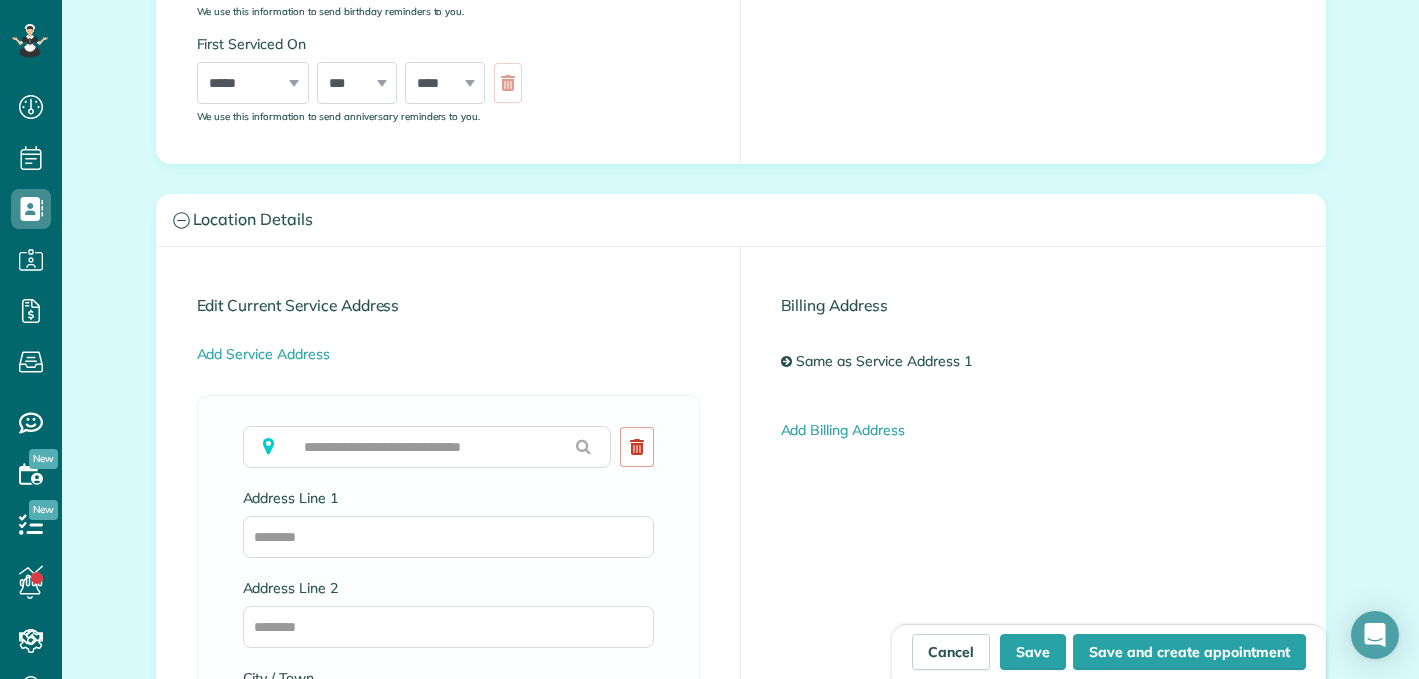 type on "**********" 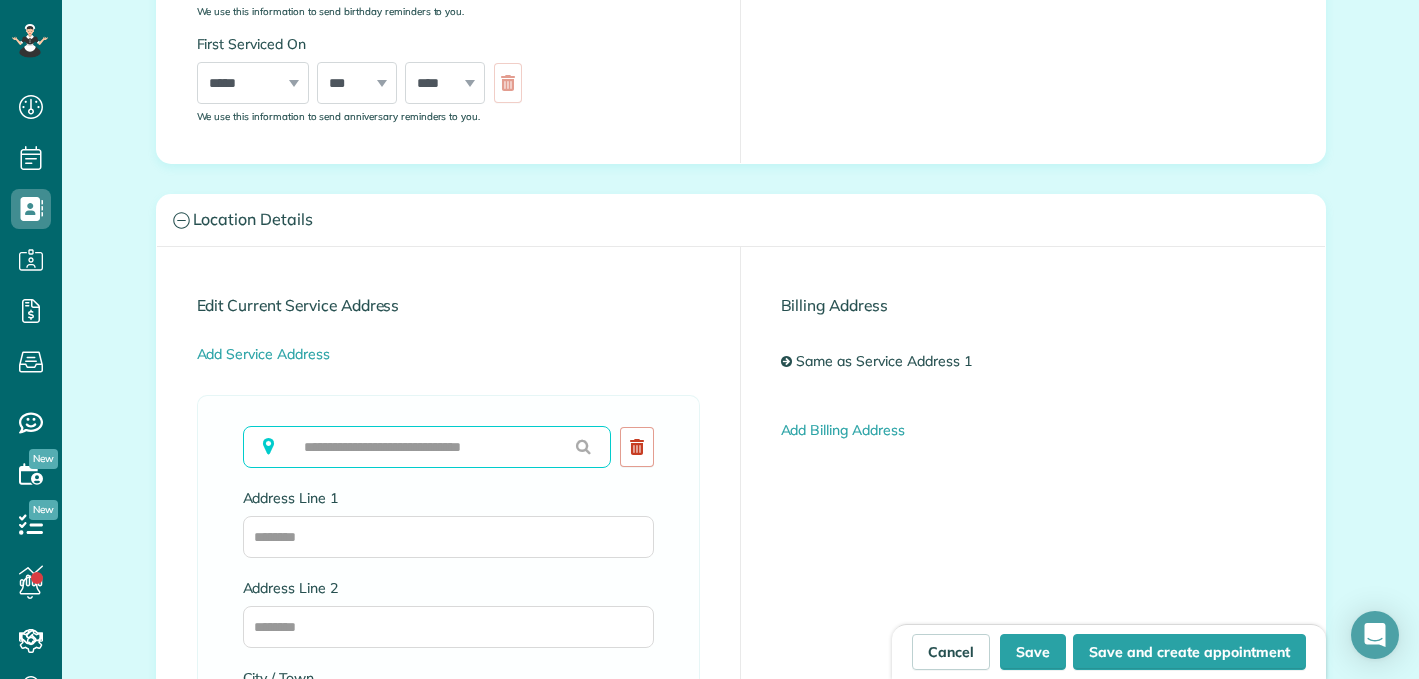 click at bounding box center [427, 447] 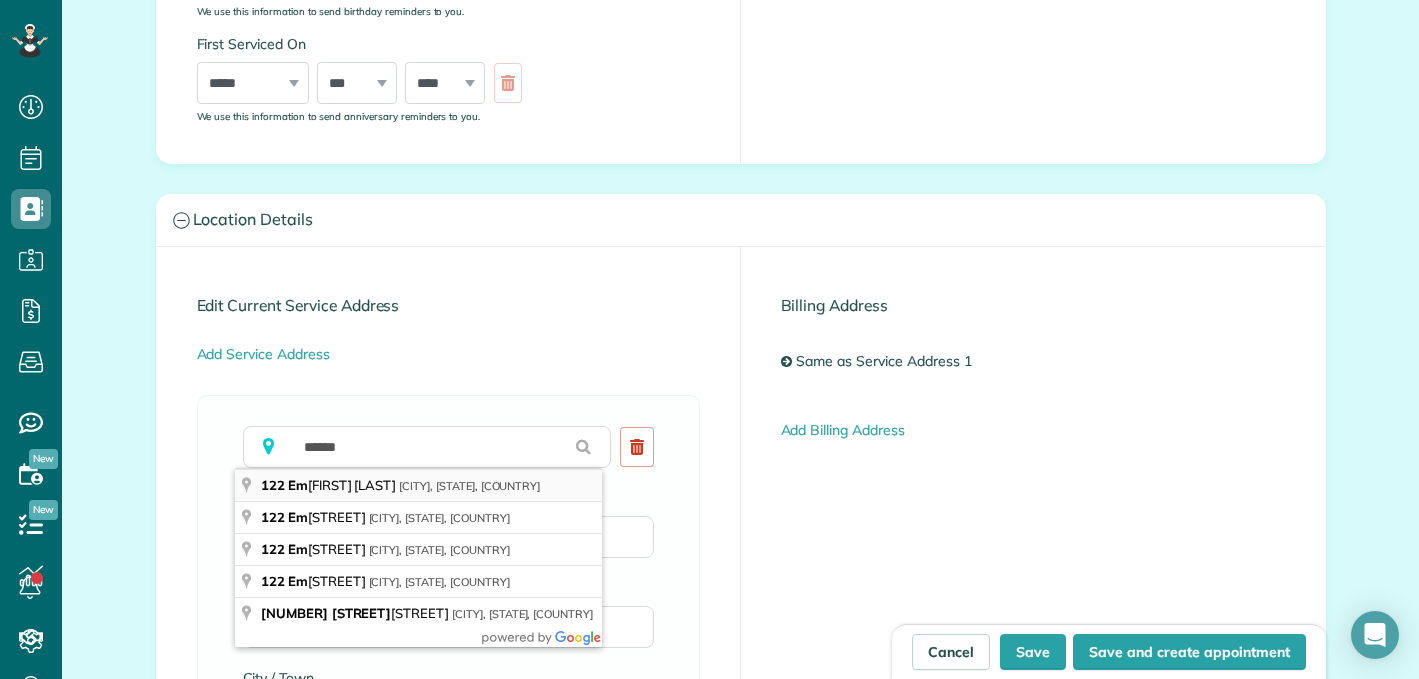 type on "**********" 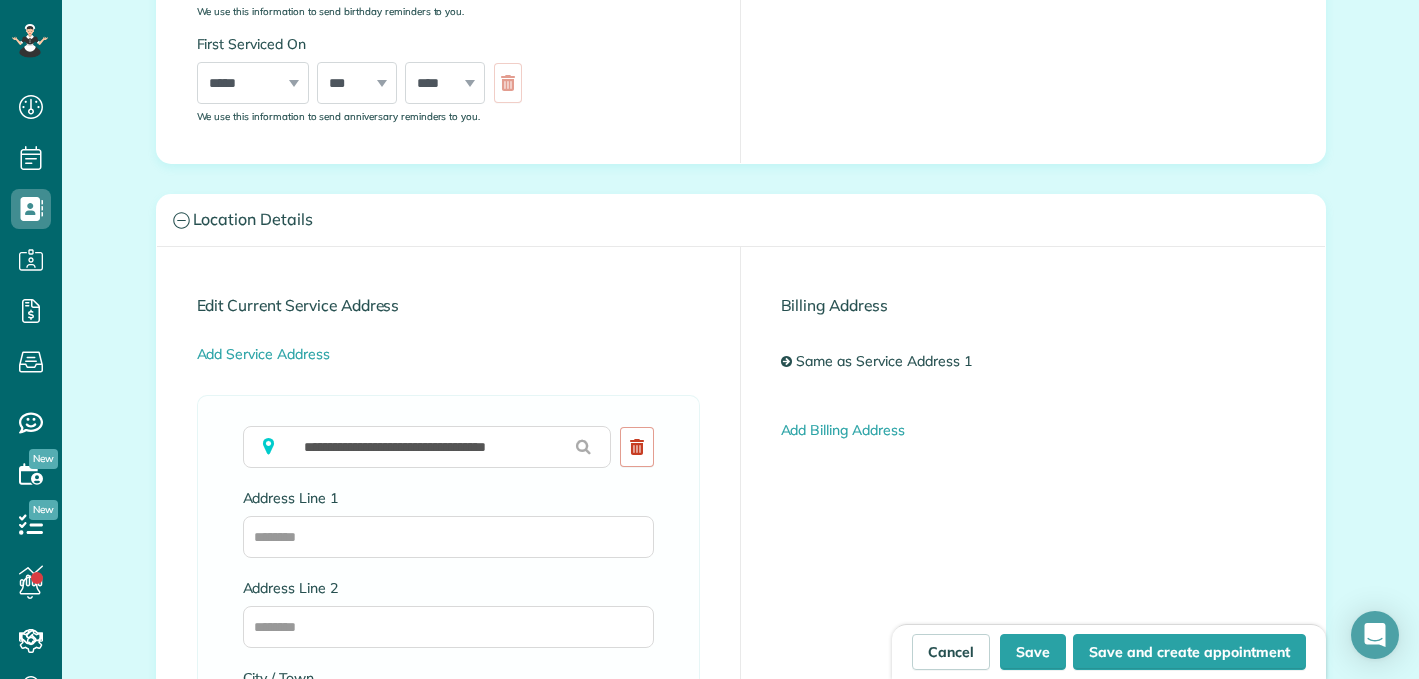type on "**********" 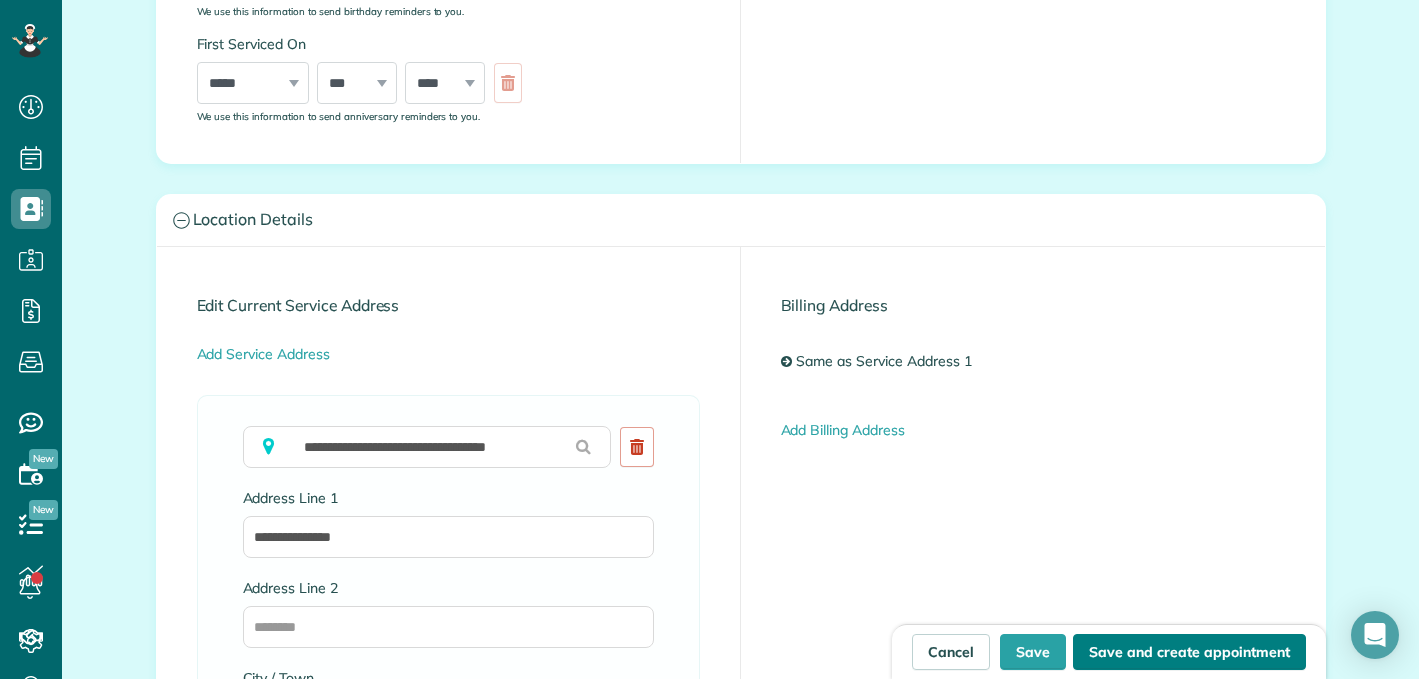 click on "Save and create appointment" at bounding box center (1189, 652) 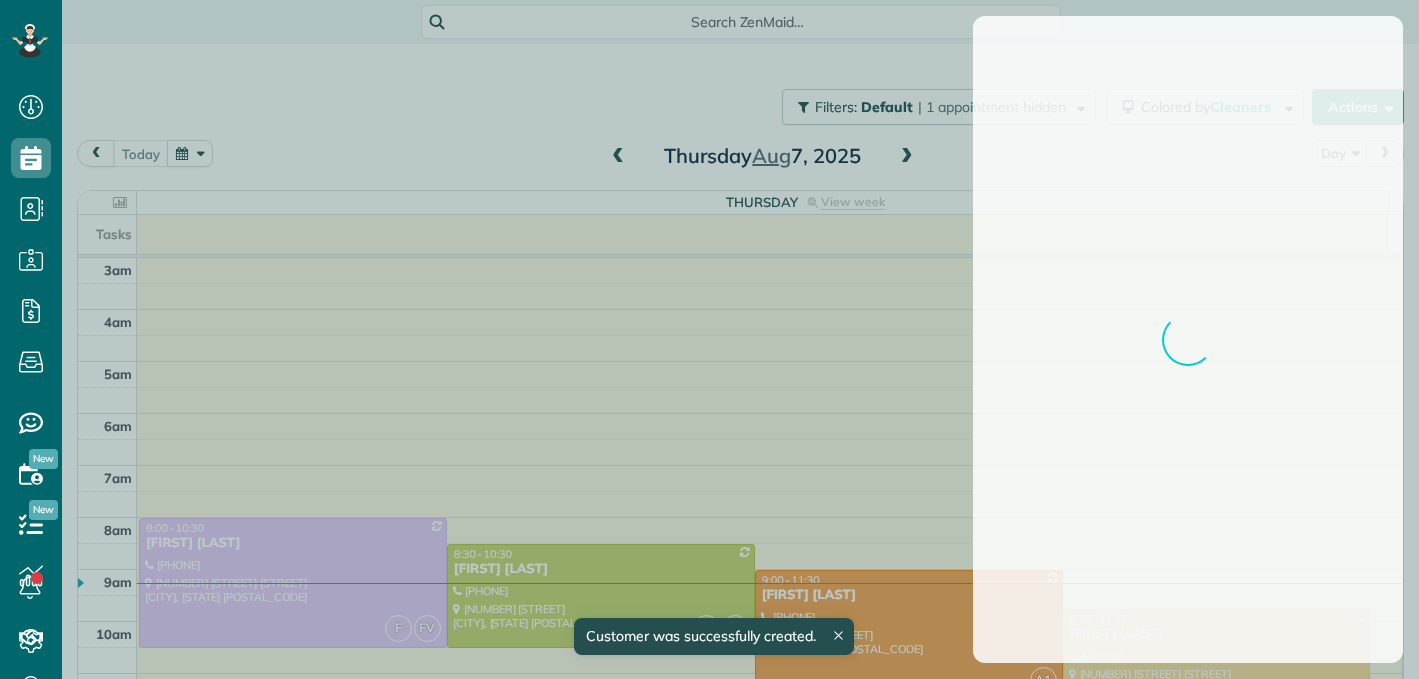 scroll, scrollTop: 0, scrollLeft: 0, axis: both 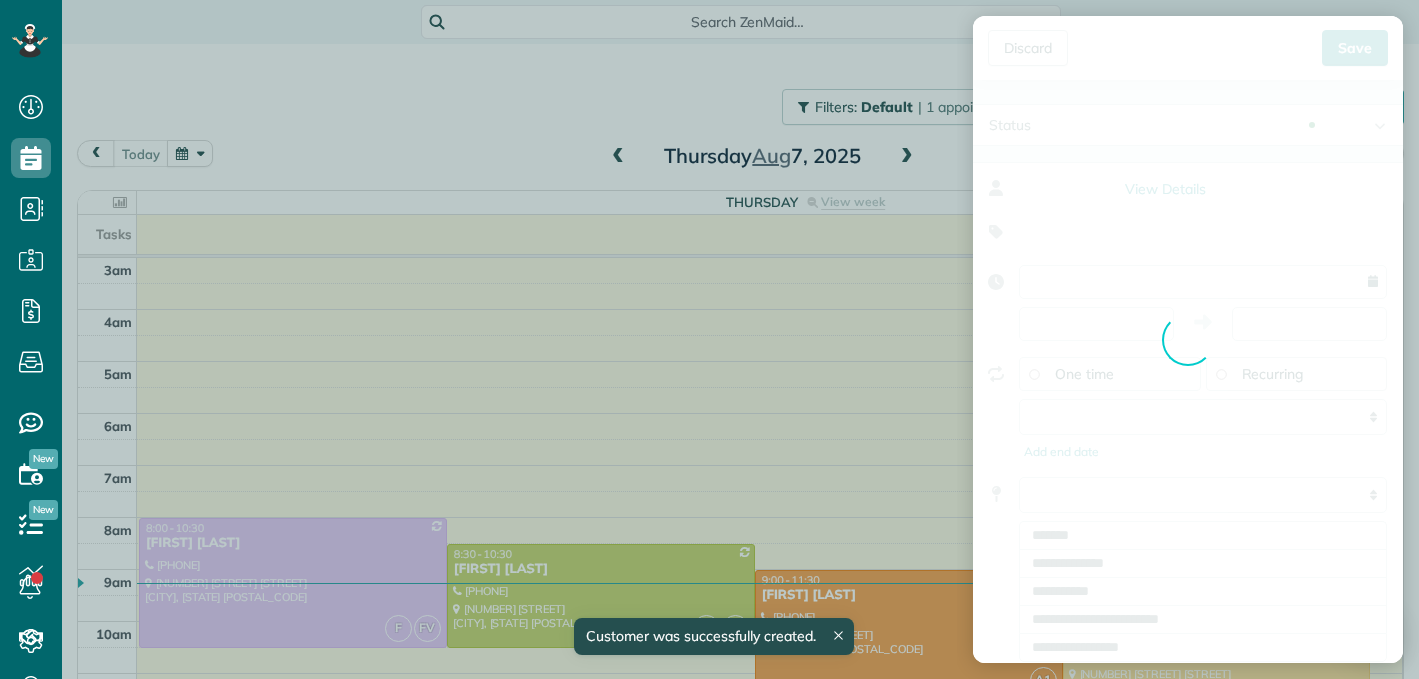 type on "**********" 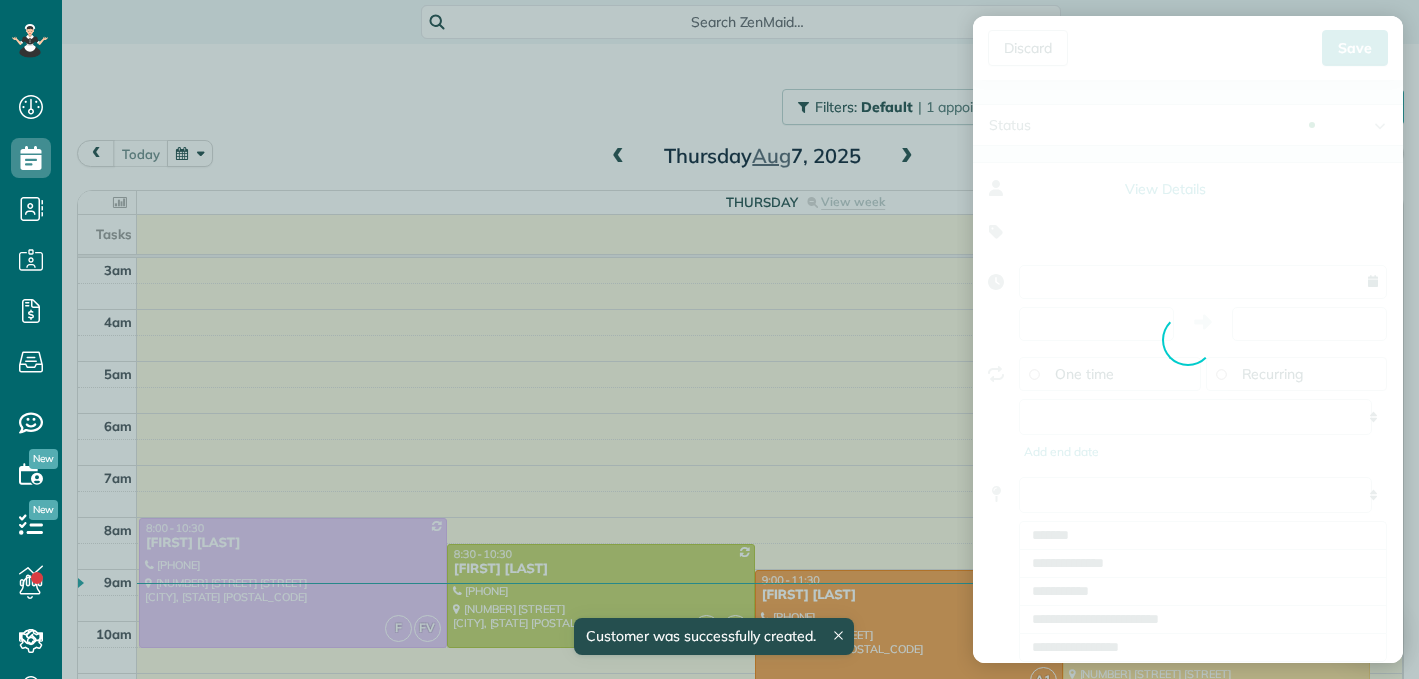 scroll, scrollTop: 679, scrollLeft: 62, axis: both 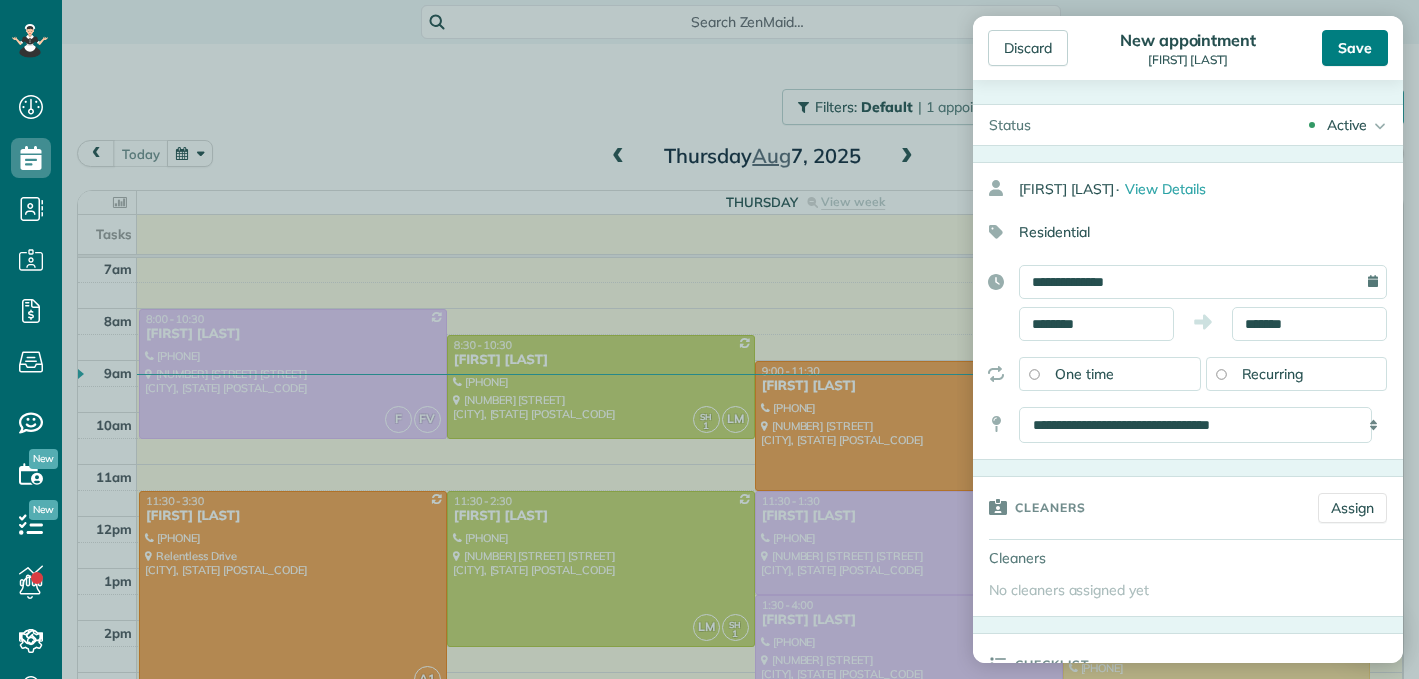click on "Save" at bounding box center [1355, 48] 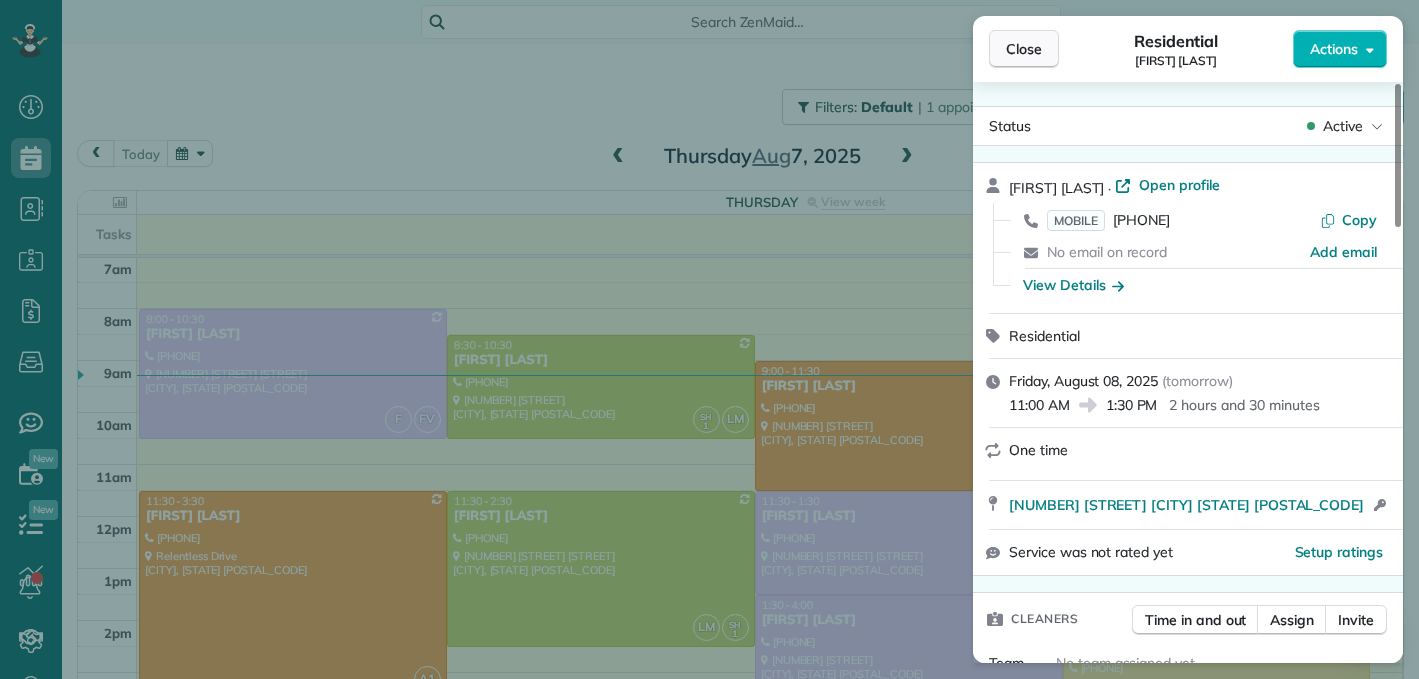 click on "Close" at bounding box center (1024, 49) 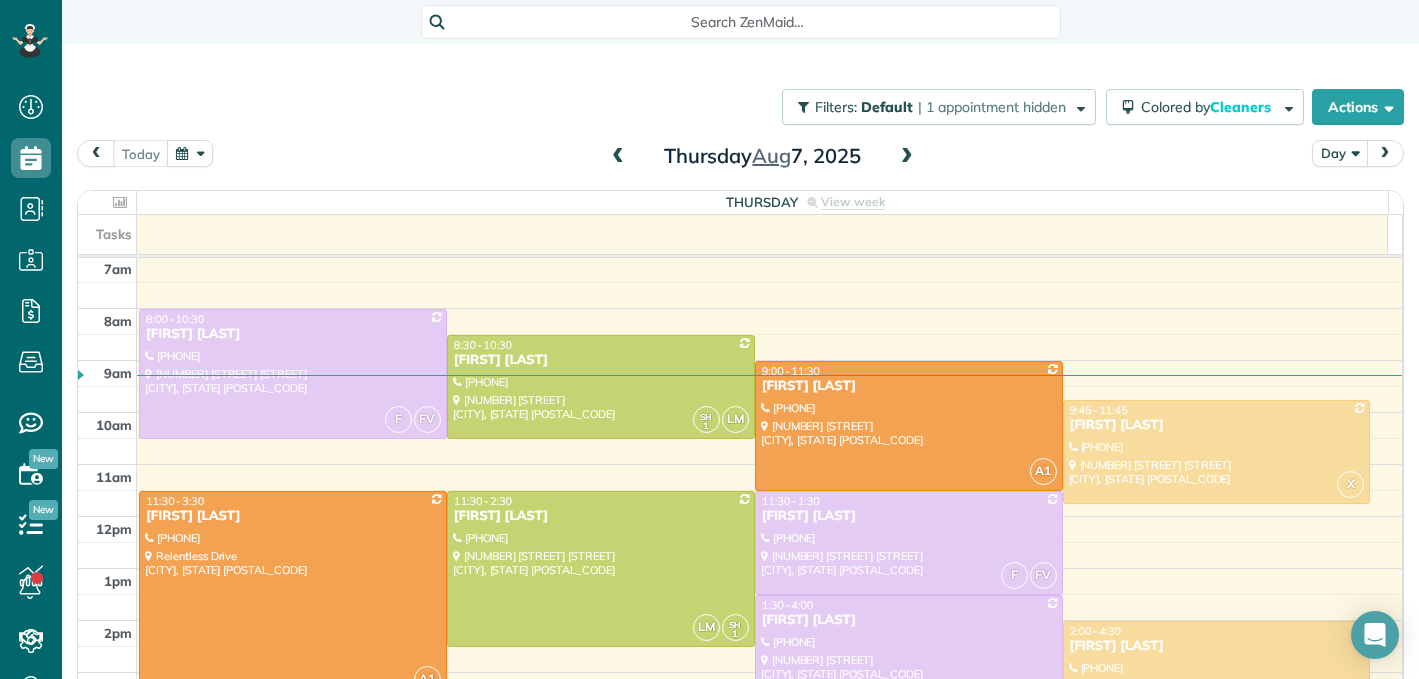 click on "Day" at bounding box center (1340, 153) 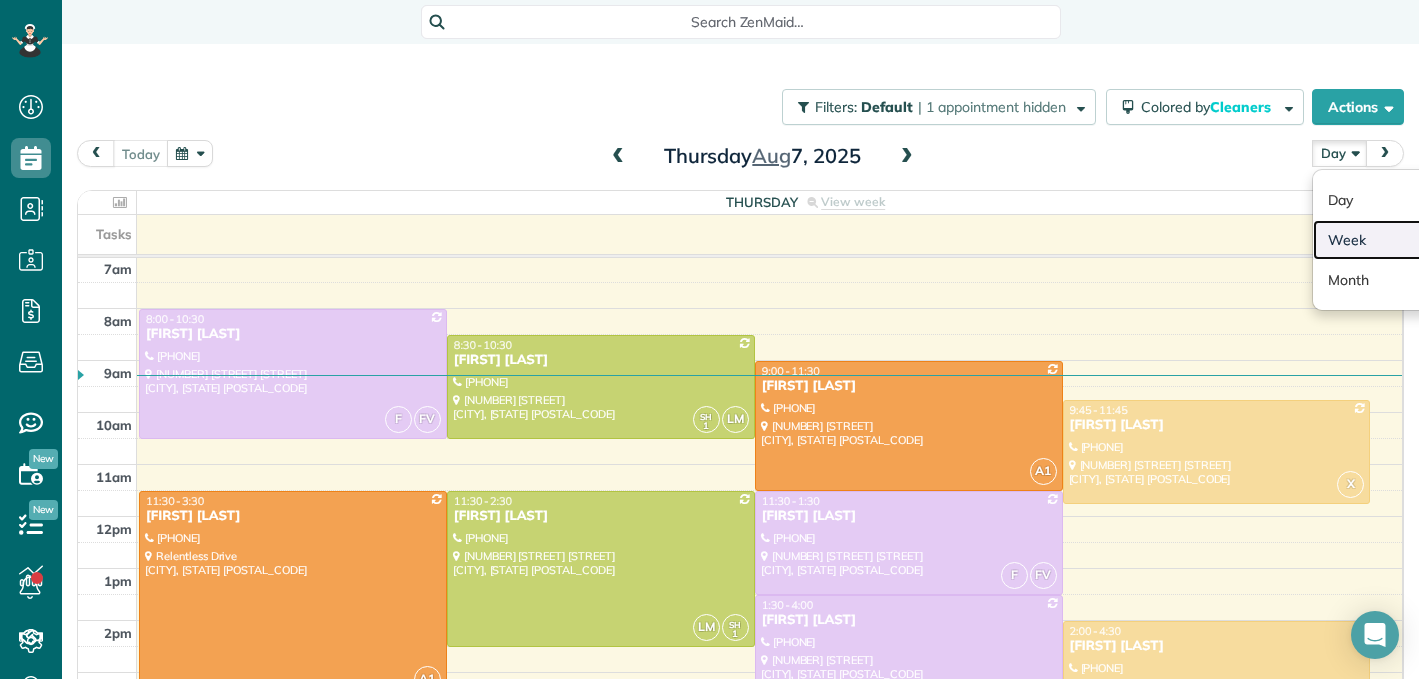 click on "Week" at bounding box center (1392, 240) 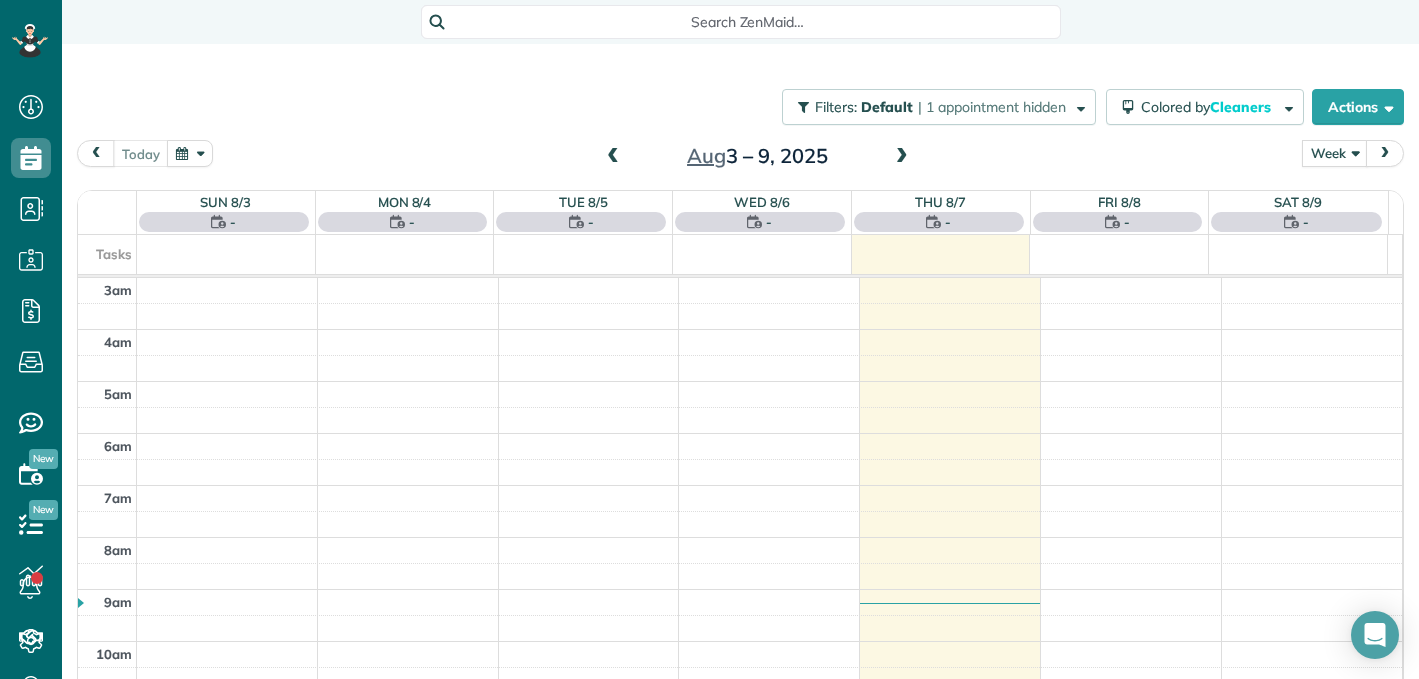 scroll, scrollTop: 209, scrollLeft: 0, axis: vertical 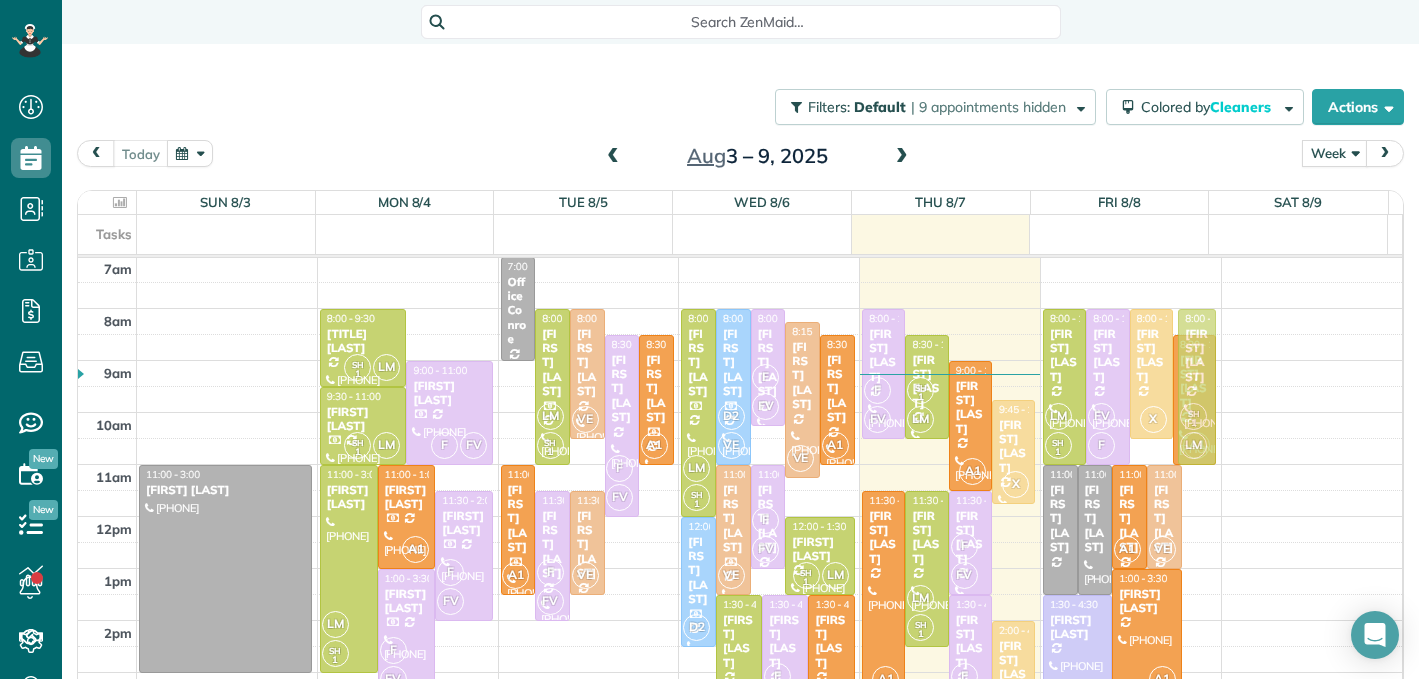 drag, startPoint x: 1173, startPoint y: 554, endPoint x: 1185, endPoint y: 349, distance: 205.35092 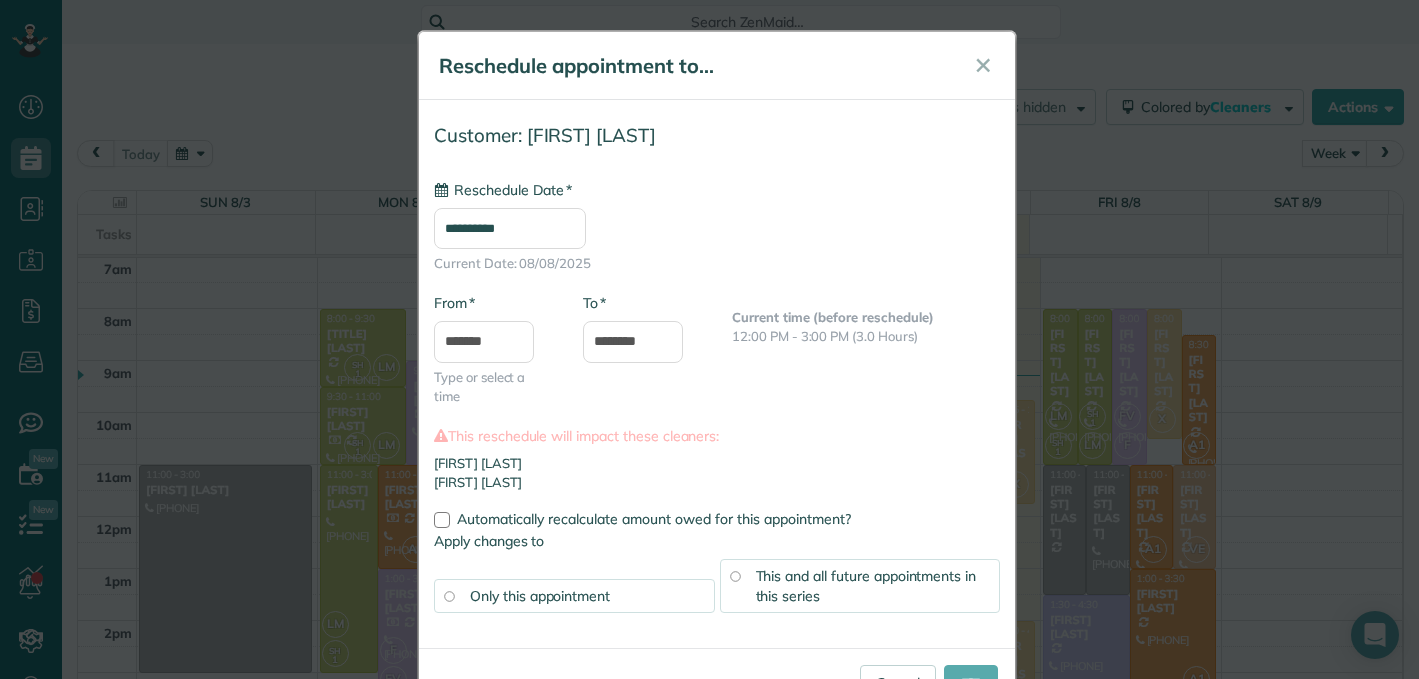 type on "**********" 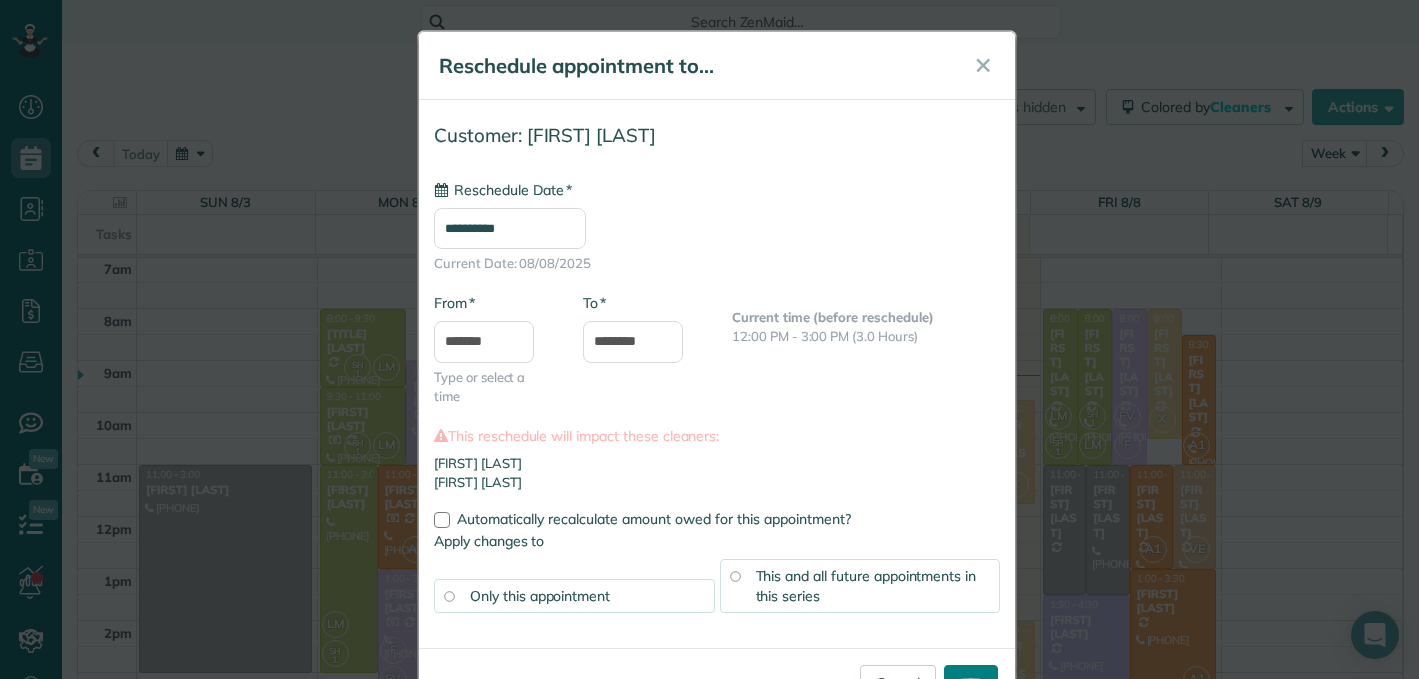 click on "****" at bounding box center [971, 683] 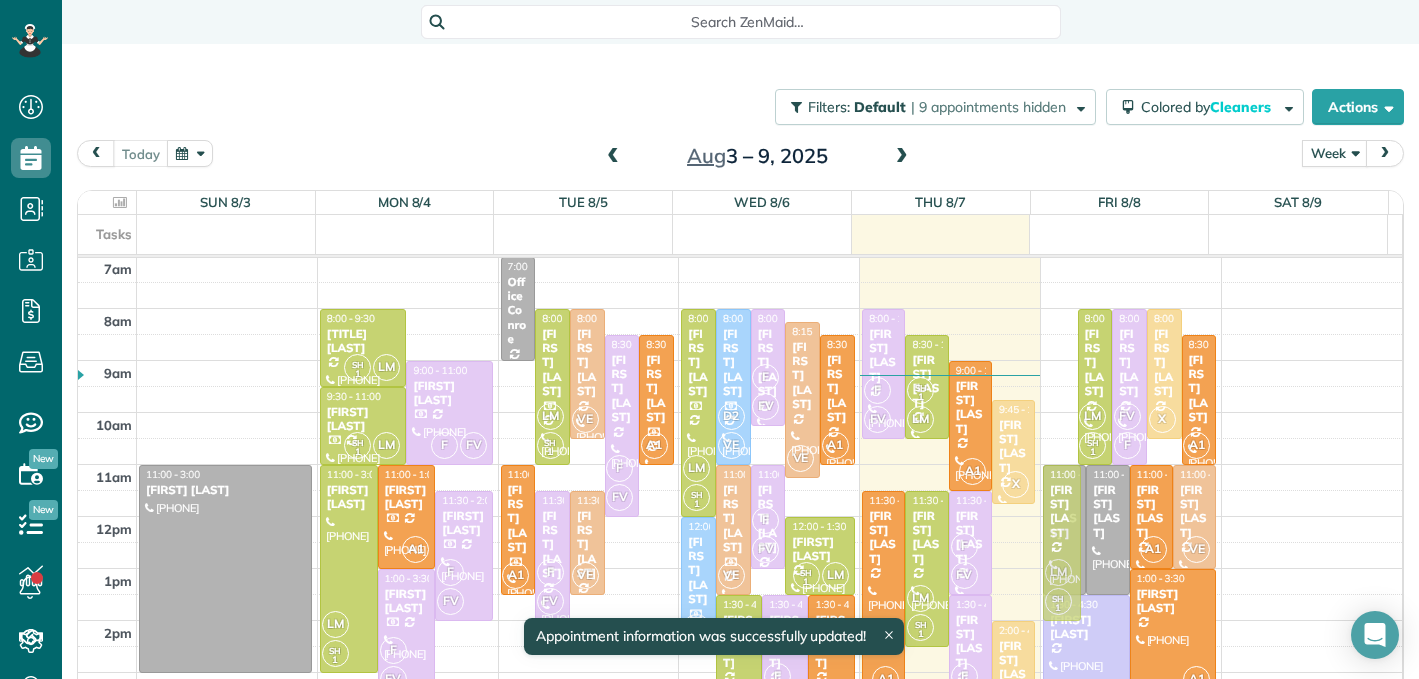 drag, startPoint x: 1041, startPoint y: 394, endPoint x: 1055, endPoint y: 551, distance: 157.62297 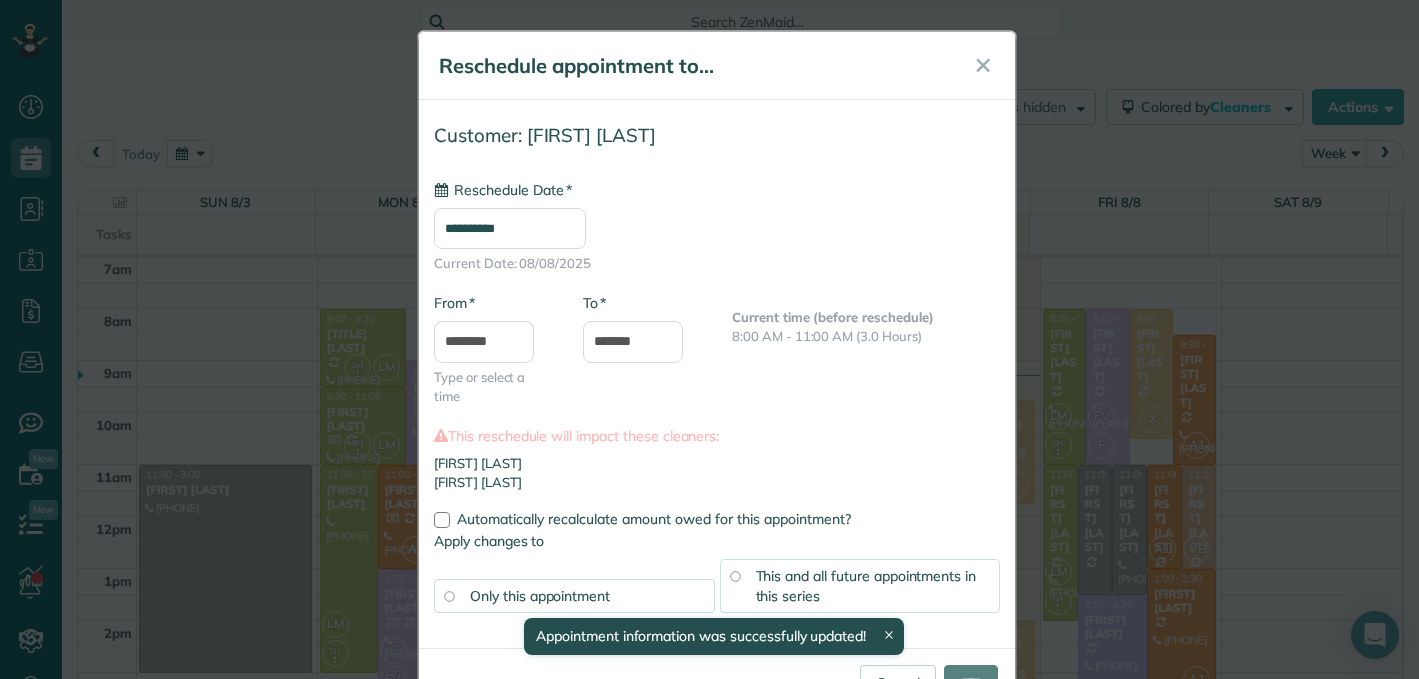 type on "**********" 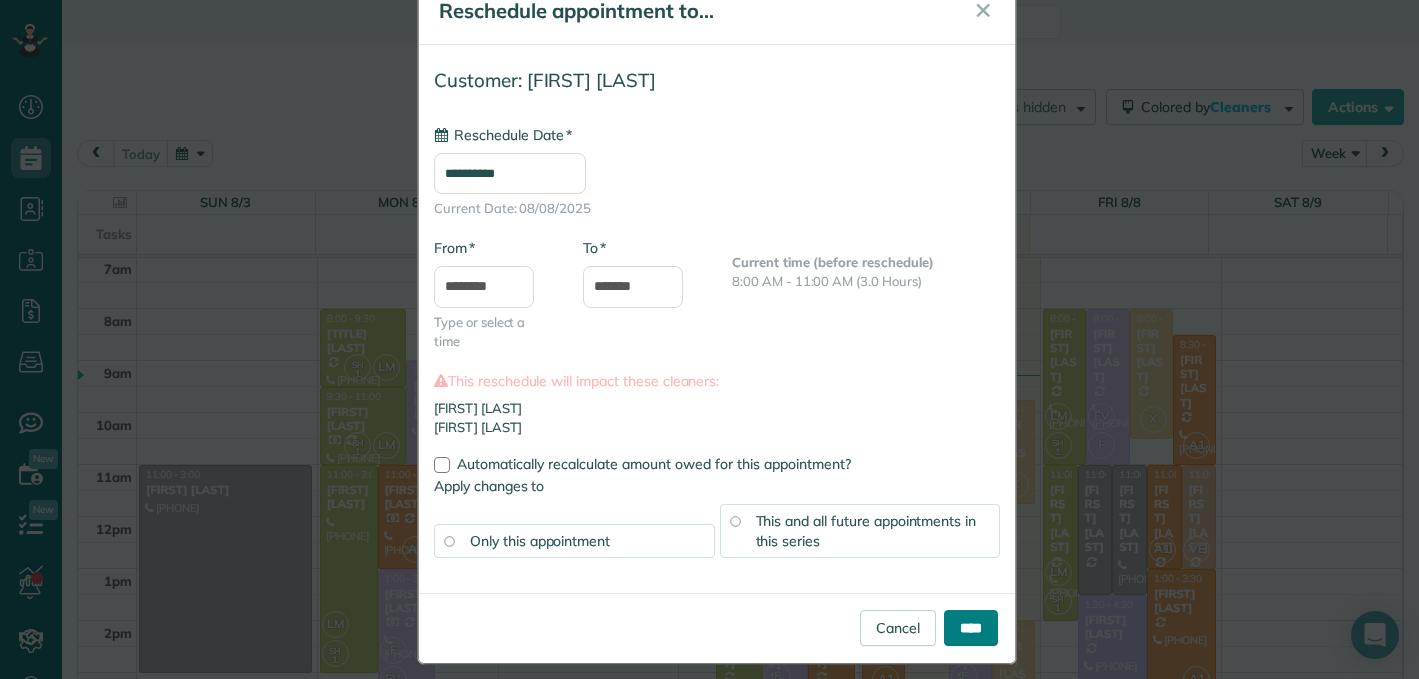 scroll, scrollTop: 71, scrollLeft: 0, axis: vertical 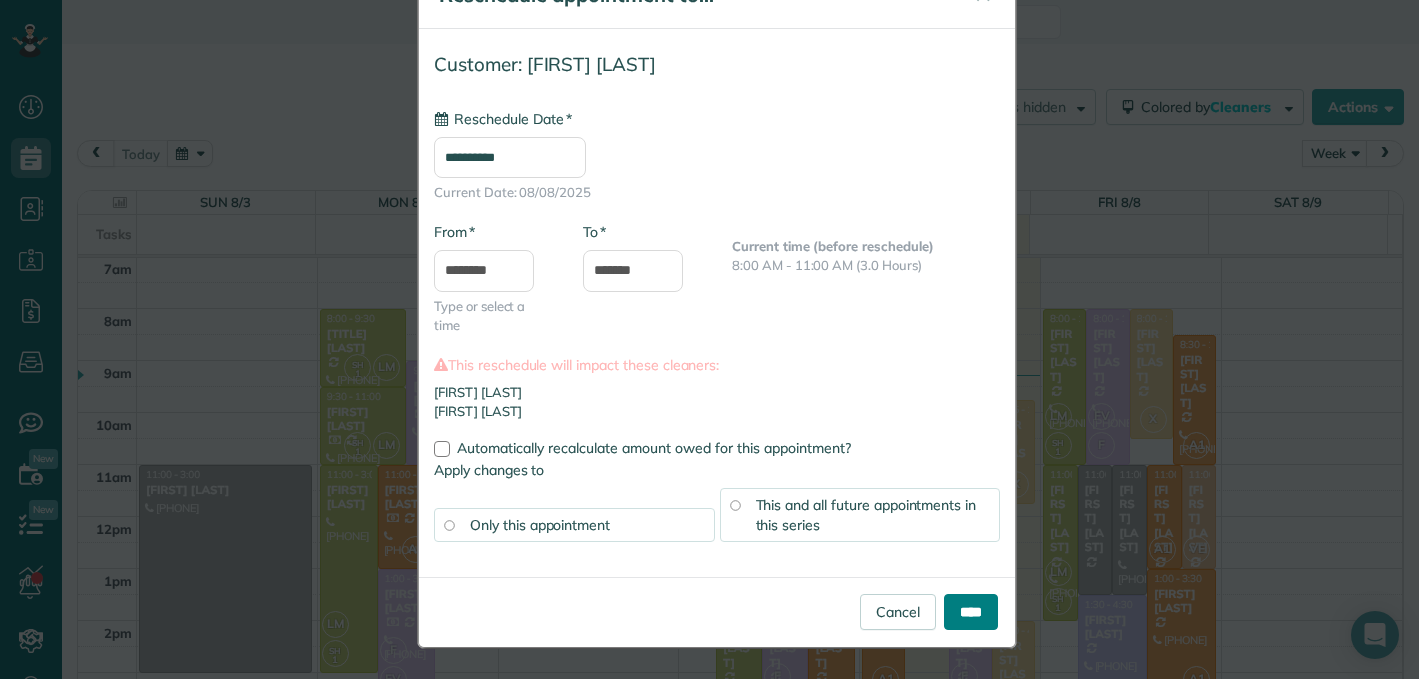 drag, startPoint x: 956, startPoint y: 613, endPoint x: 1016, endPoint y: 544, distance: 91.43851 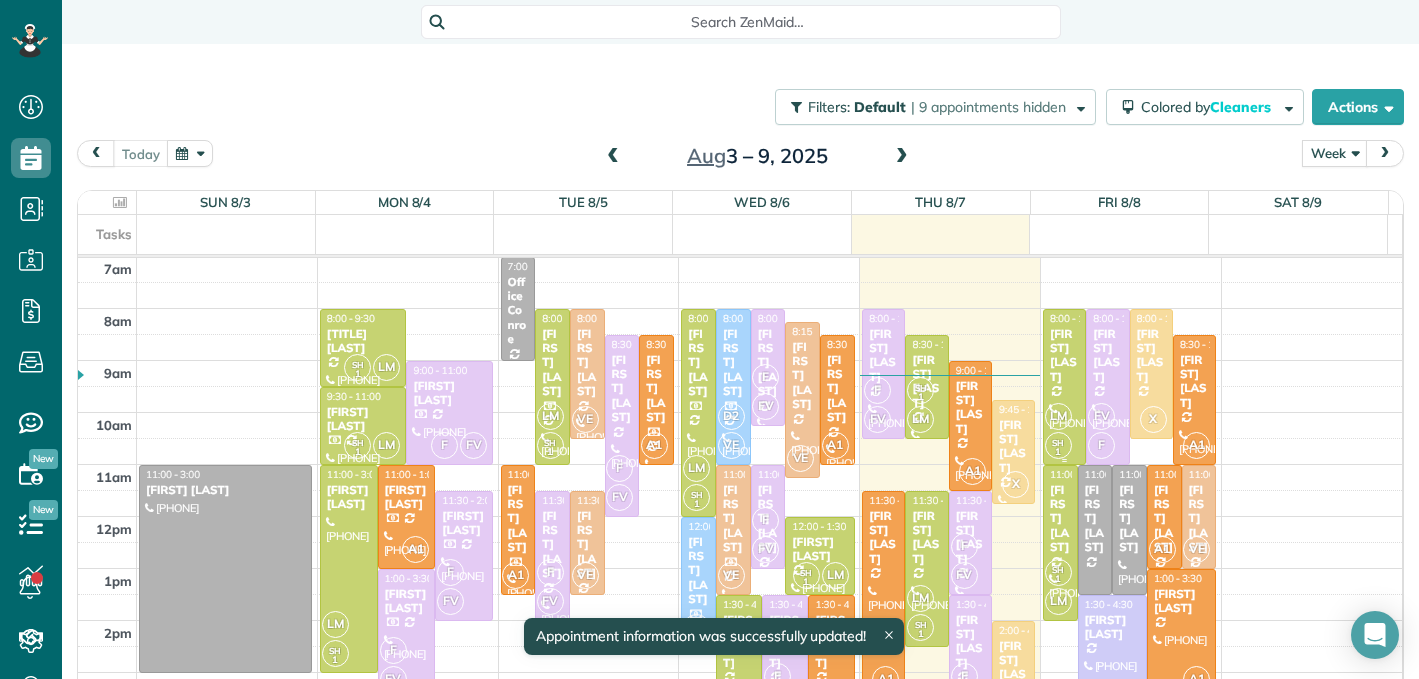 click on "[FIRST] [LAST]" at bounding box center (1064, 356) 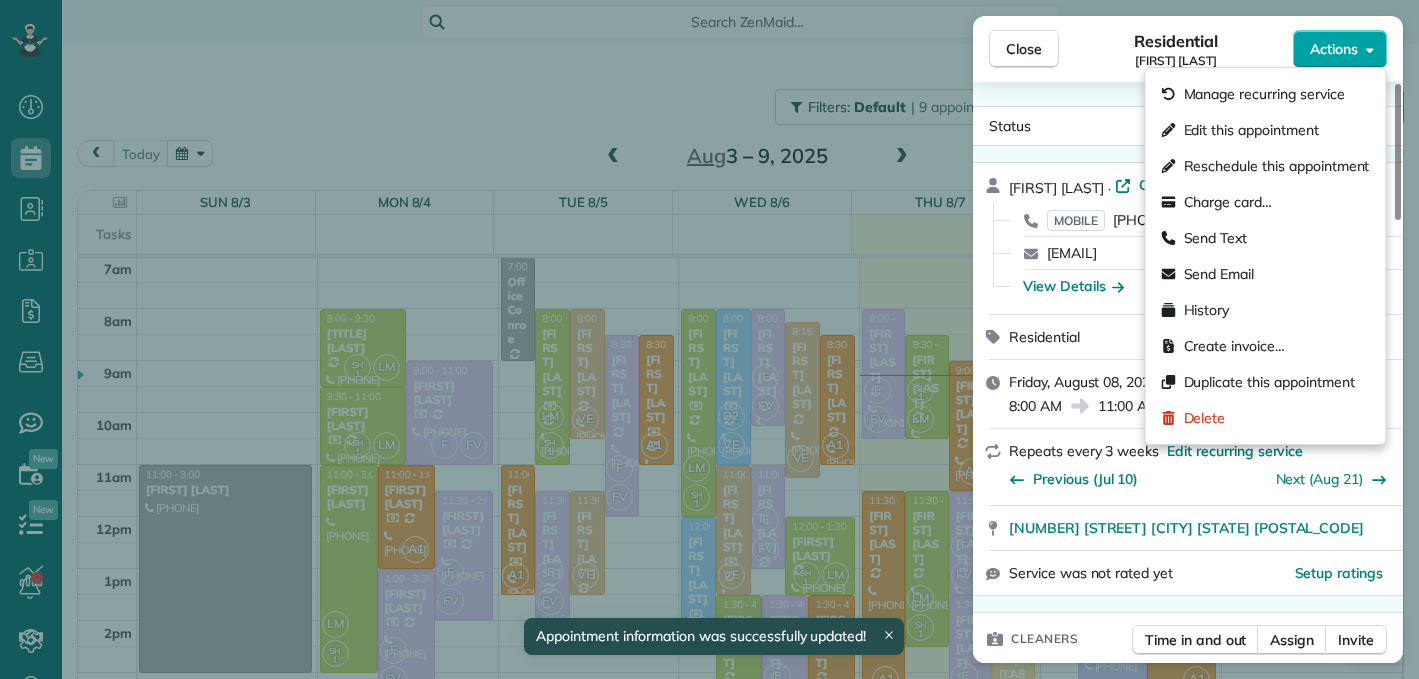 click on "Actions" at bounding box center (1334, 49) 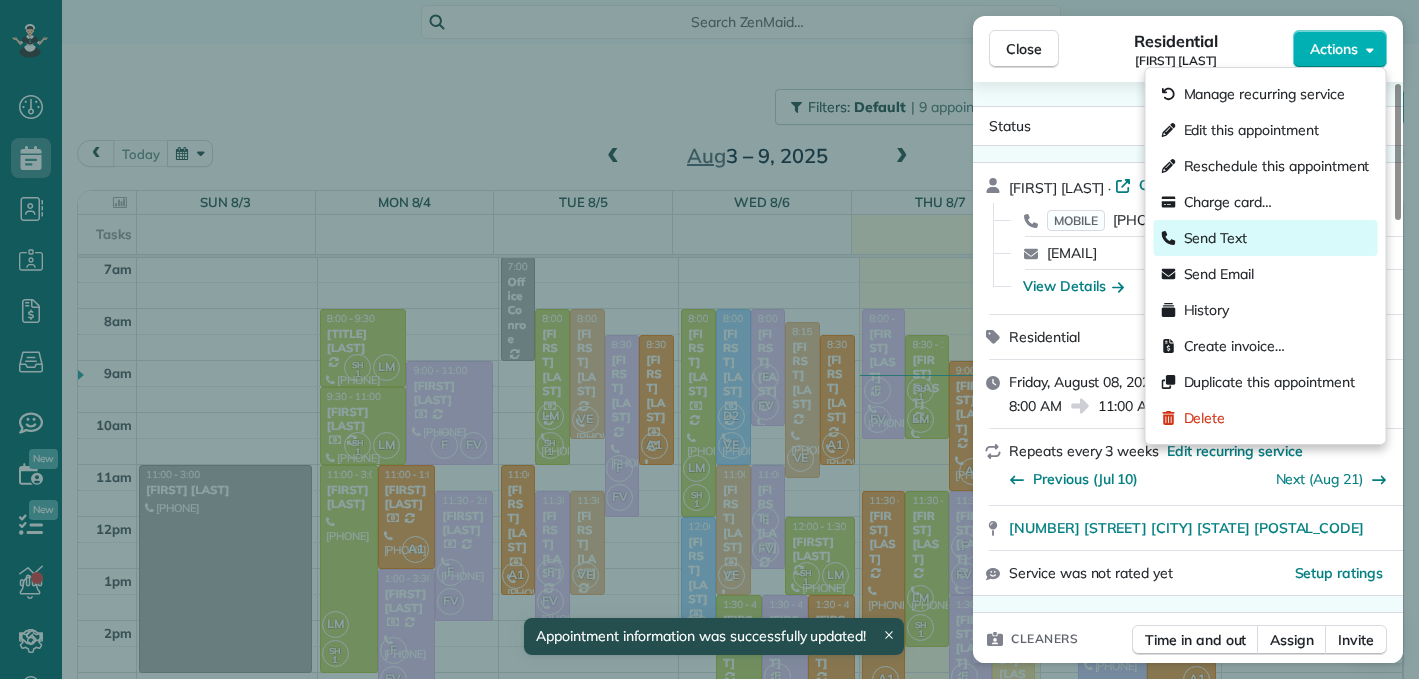 click on "Send Text" at bounding box center (1216, 238) 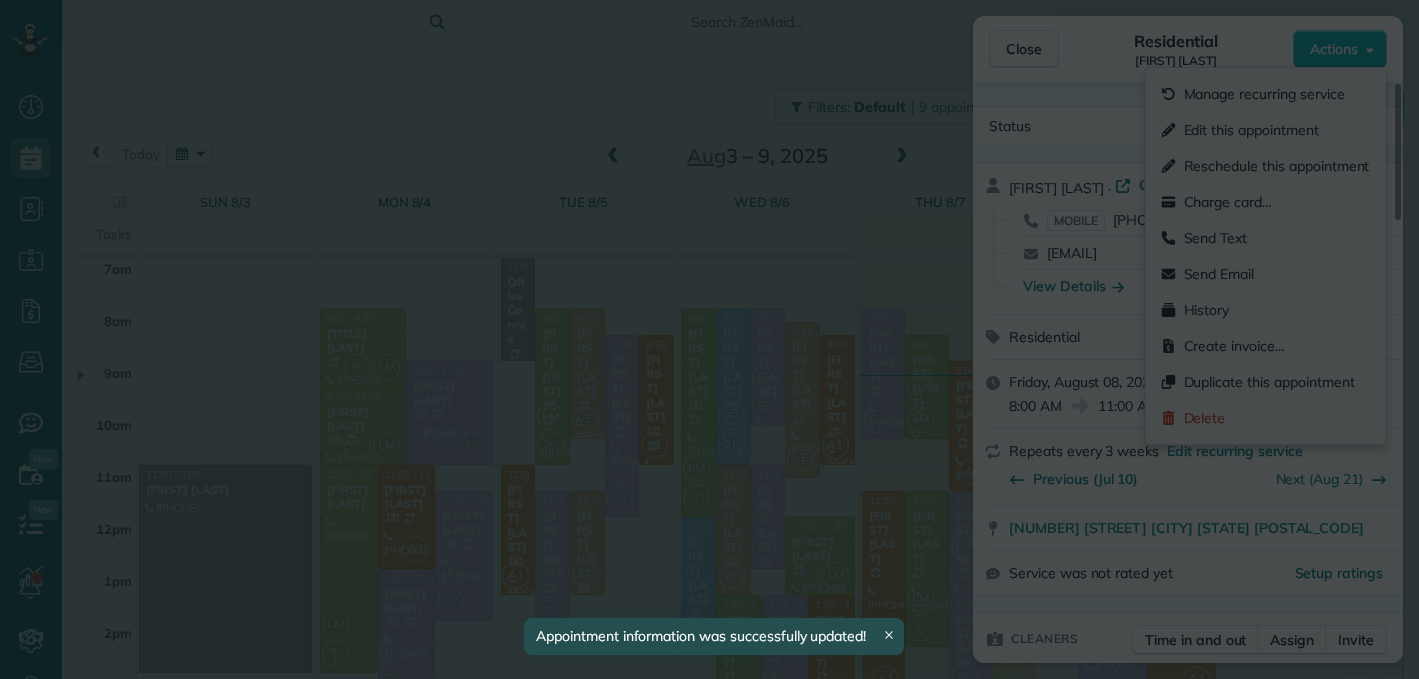 scroll, scrollTop: 0, scrollLeft: 0, axis: both 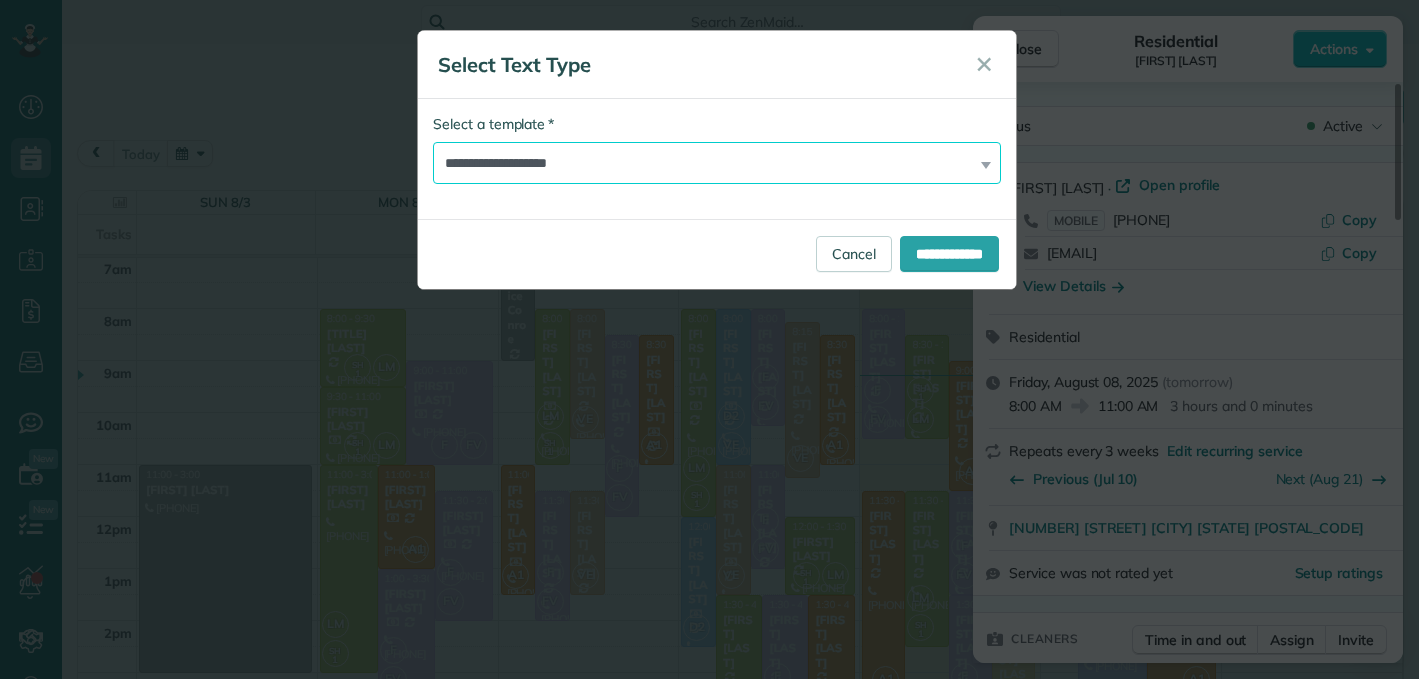 click on "**********" at bounding box center (717, 163) 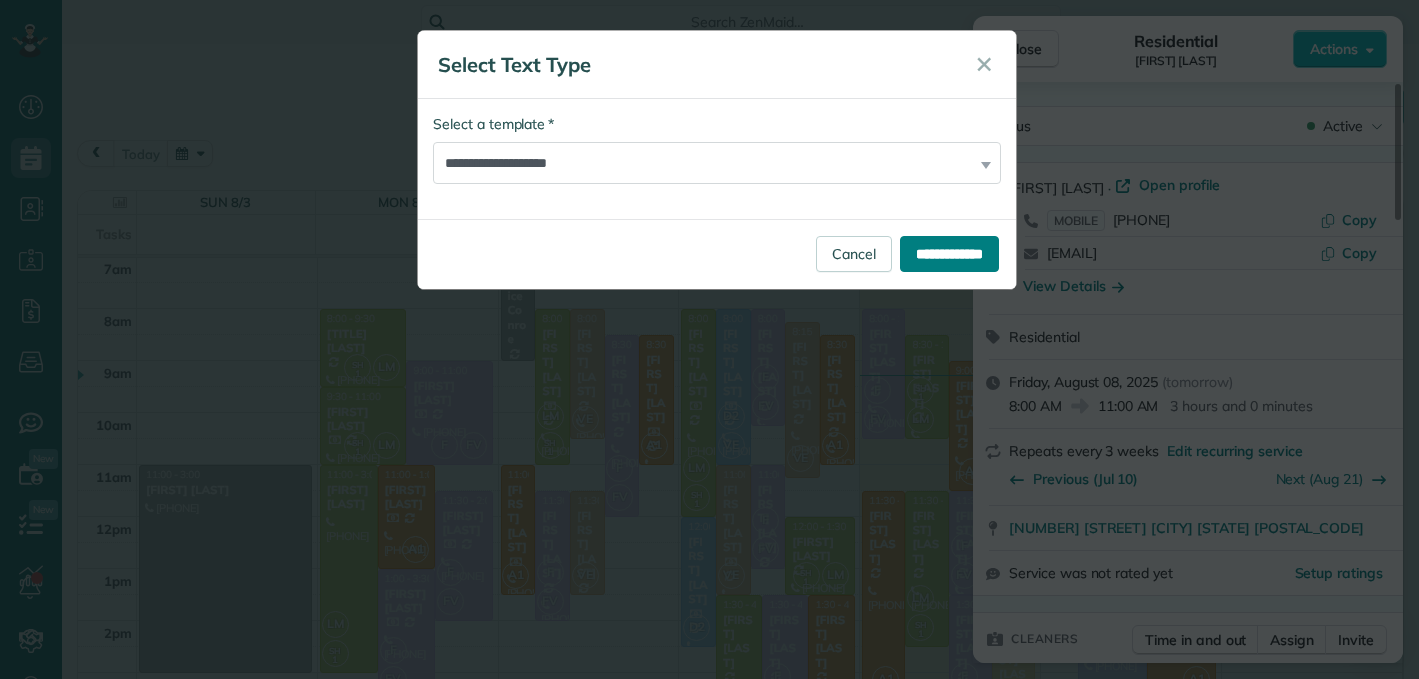 click on "**********" at bounding box center (949, 254) 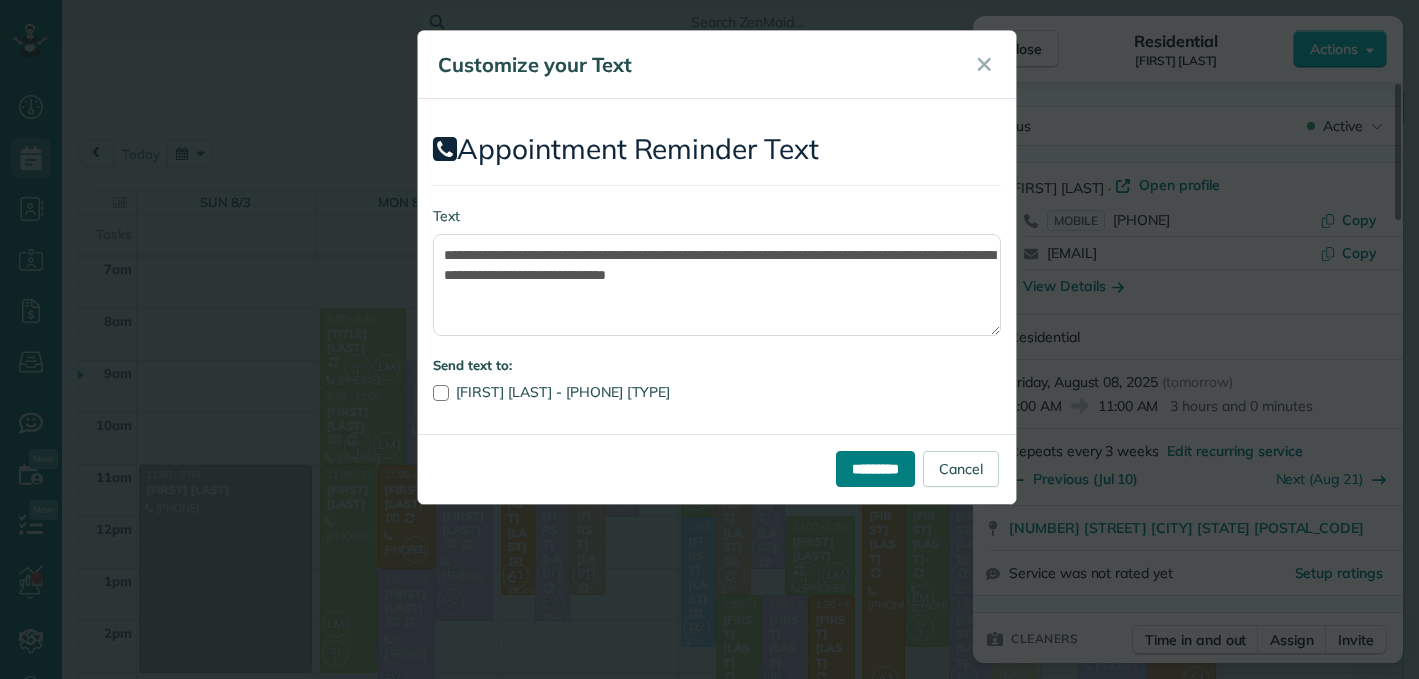 click on "*********" at bounding box center [875, 469] 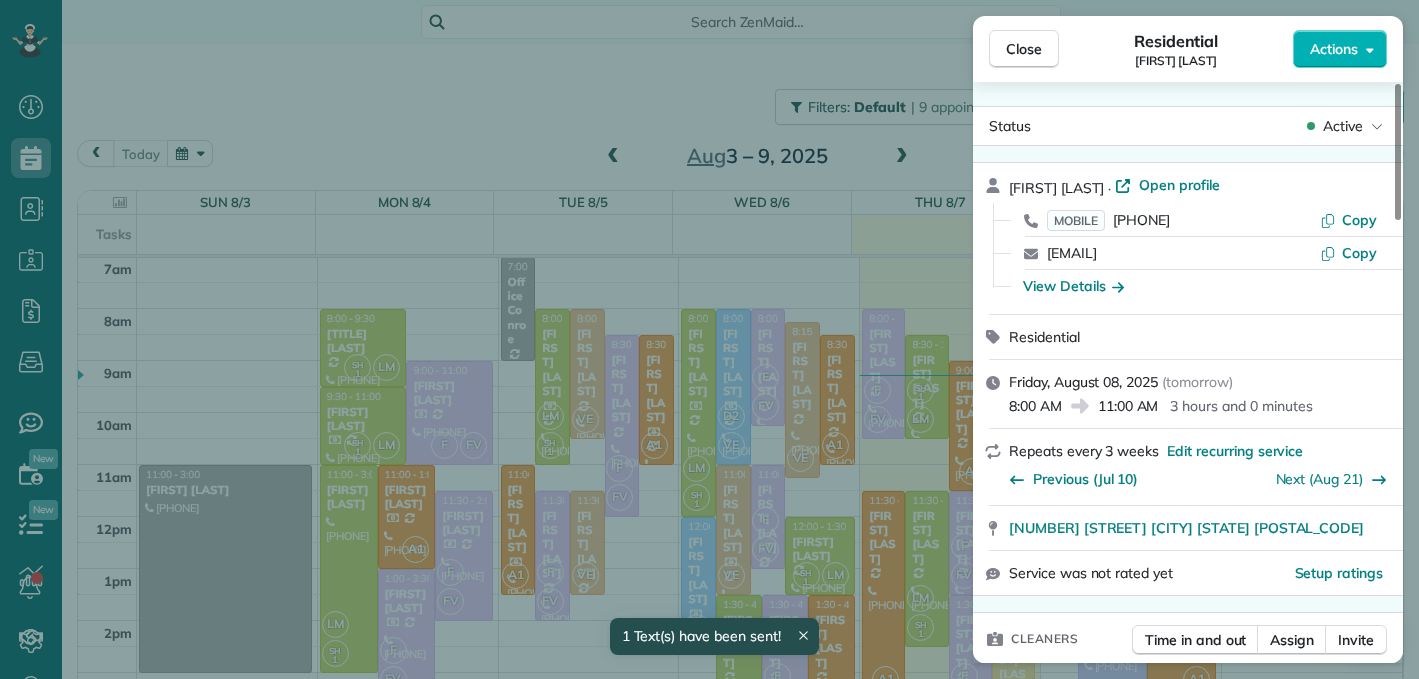 drag, startPoint x: 1046, startPoint y: 48, endPoint x: 668, endPoint y: 1, distance: 380.91074 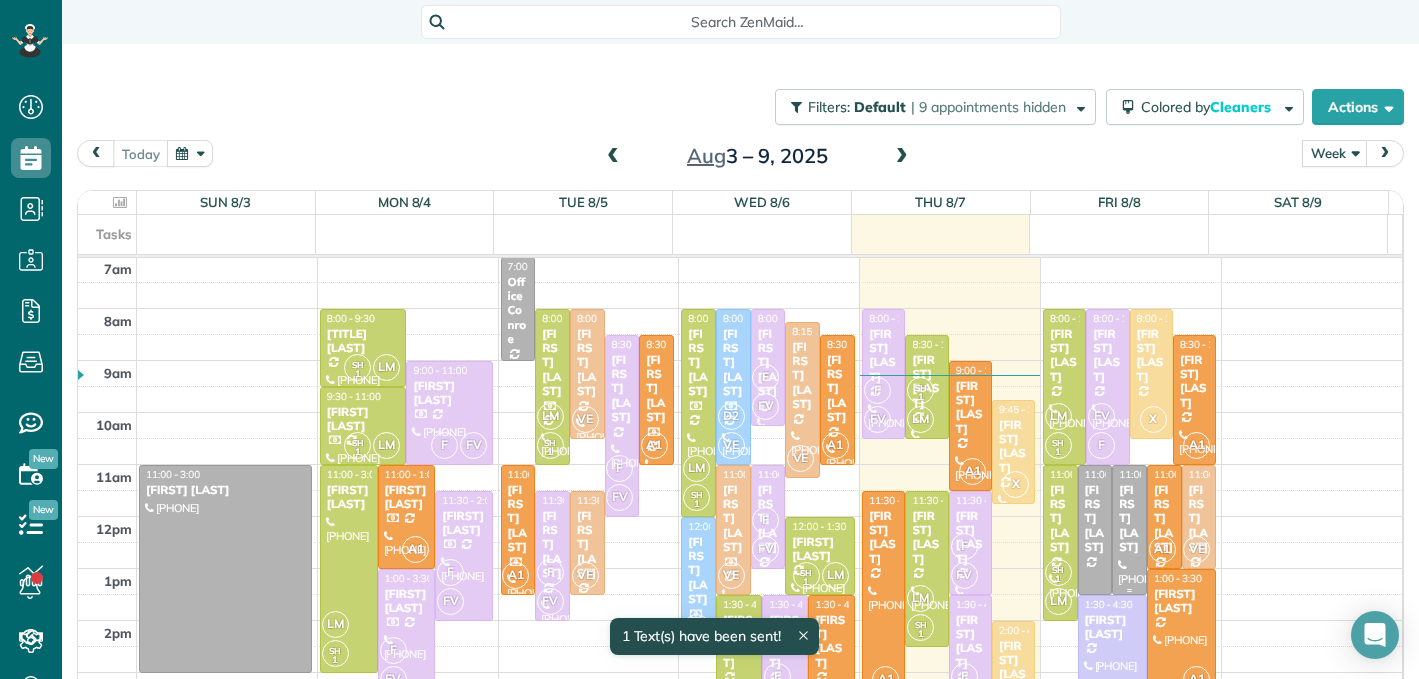 click on "[FIRST] [LAST]" at bounding box center [1129, 519] 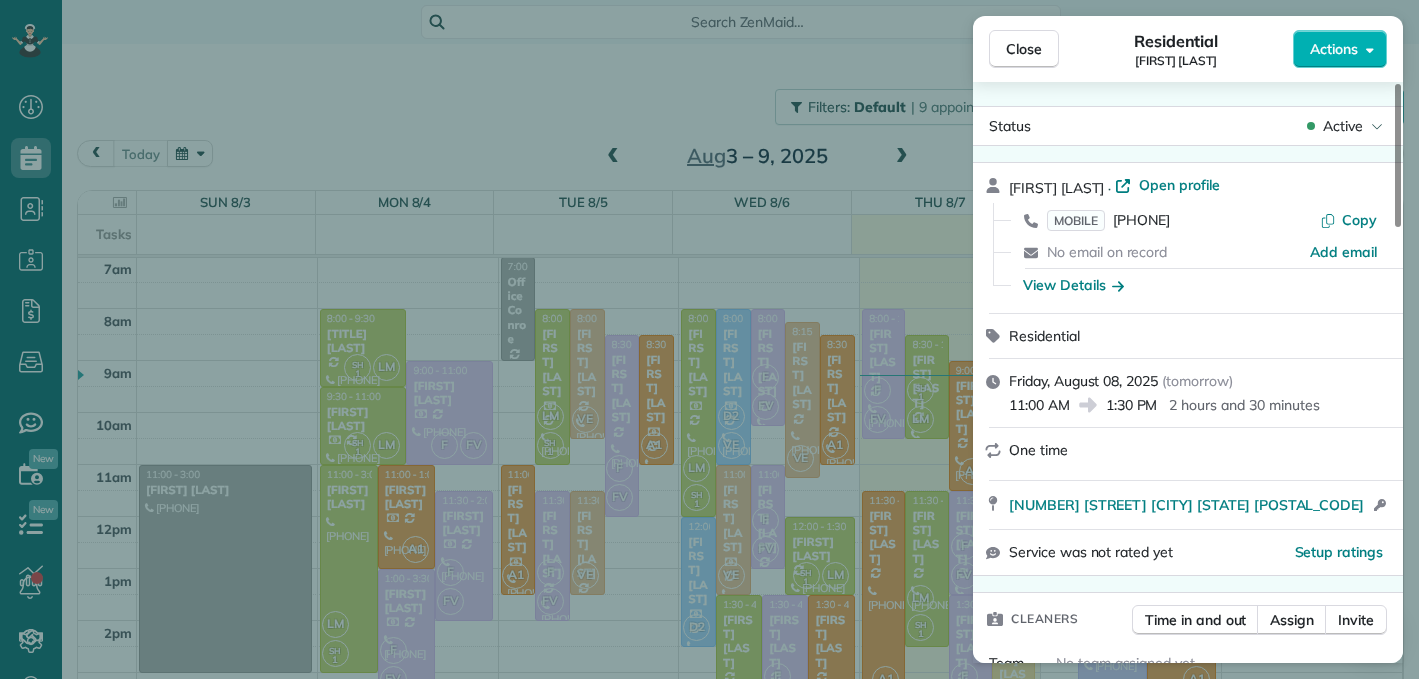 drag, startPoint x: 1040, startPoint y: 49, endPoint x: 846, endPoint y: 53, distance: 194.04123 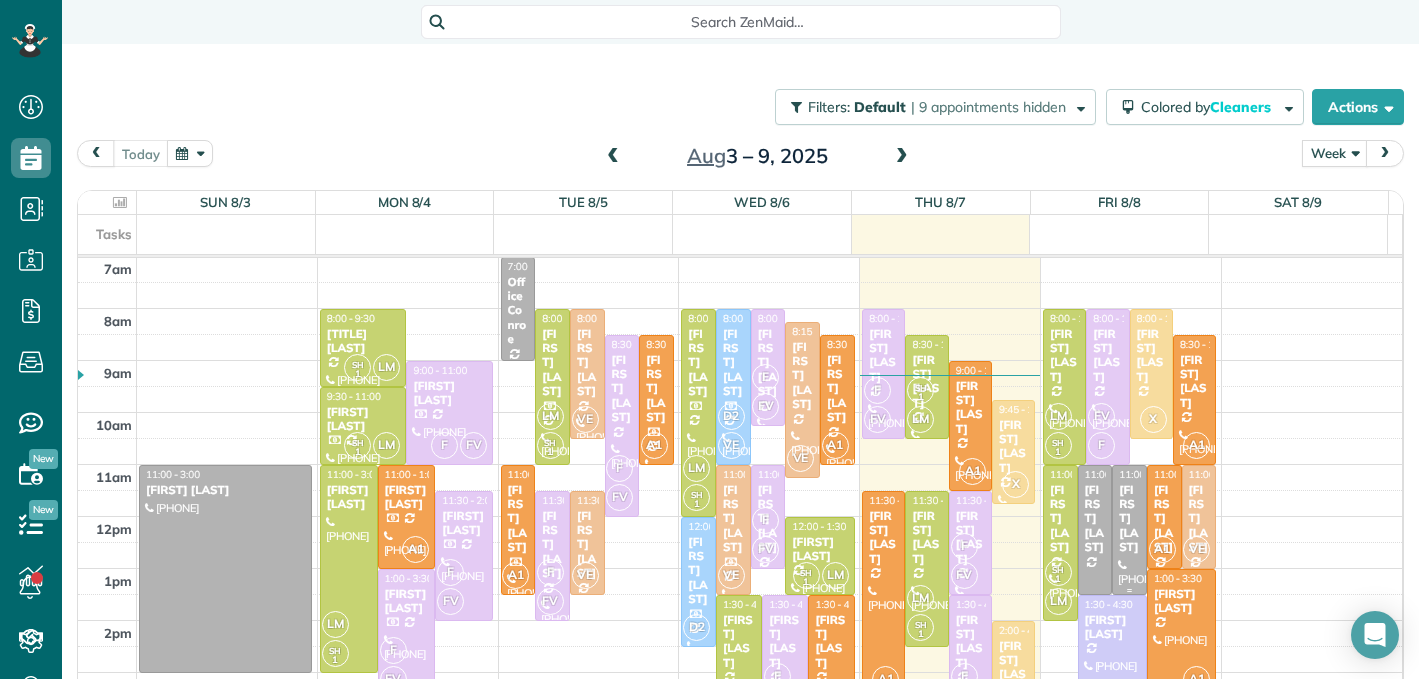 click on "[FIRST] [LAST]" at bounding box center [1129, 519] 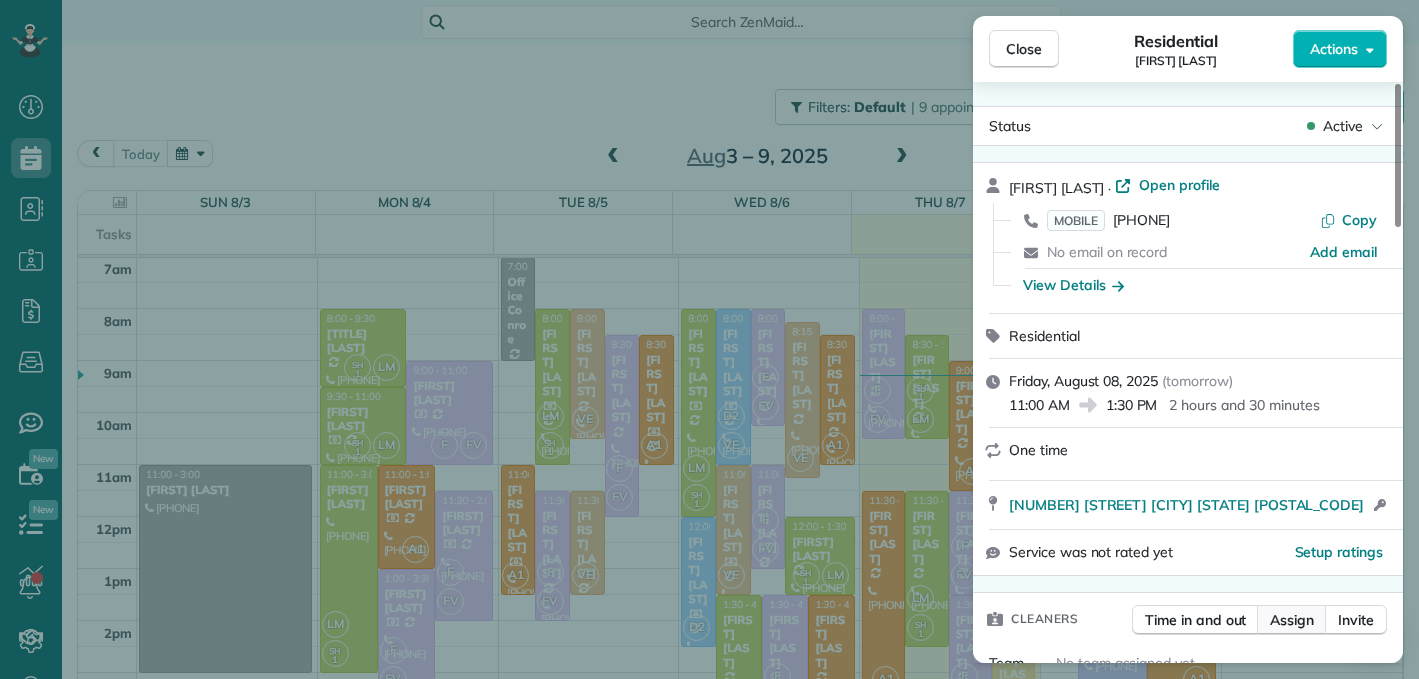 click on "Assign" at bounding box center [1292, 620] 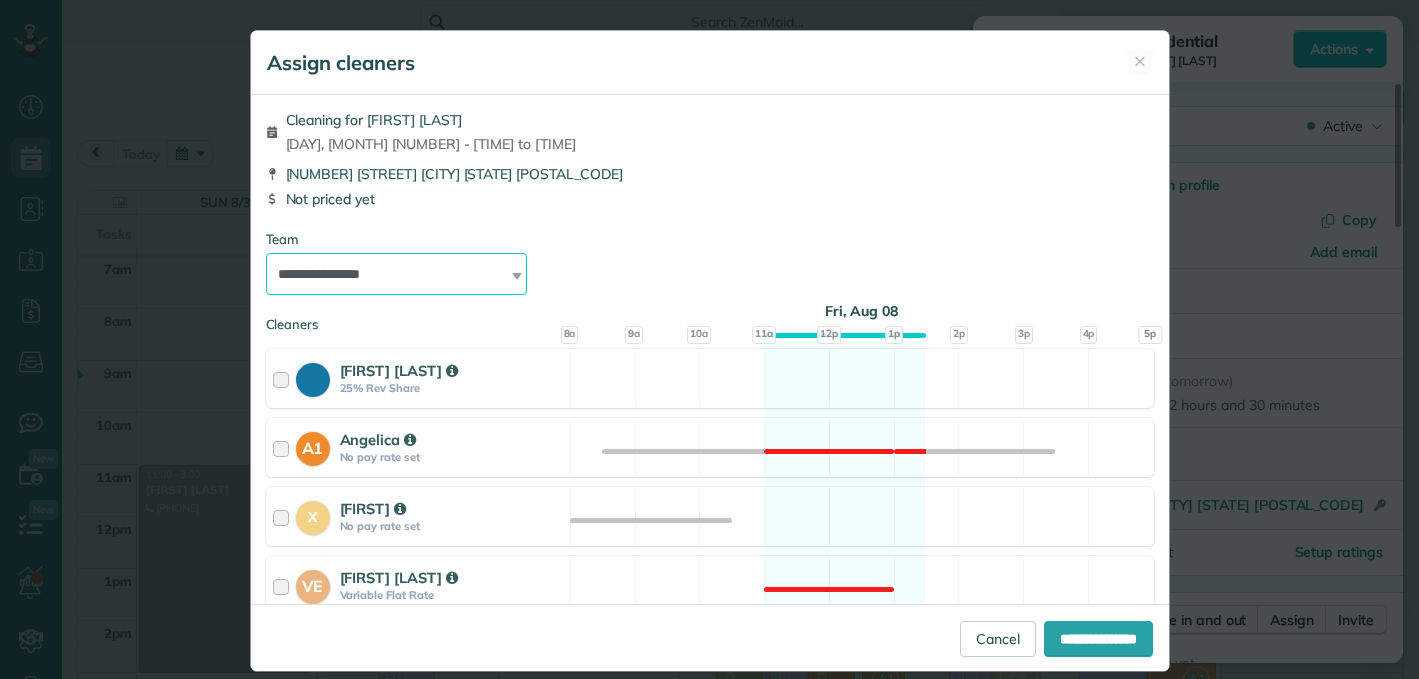click on "**********" at bounding box center (397, 274) 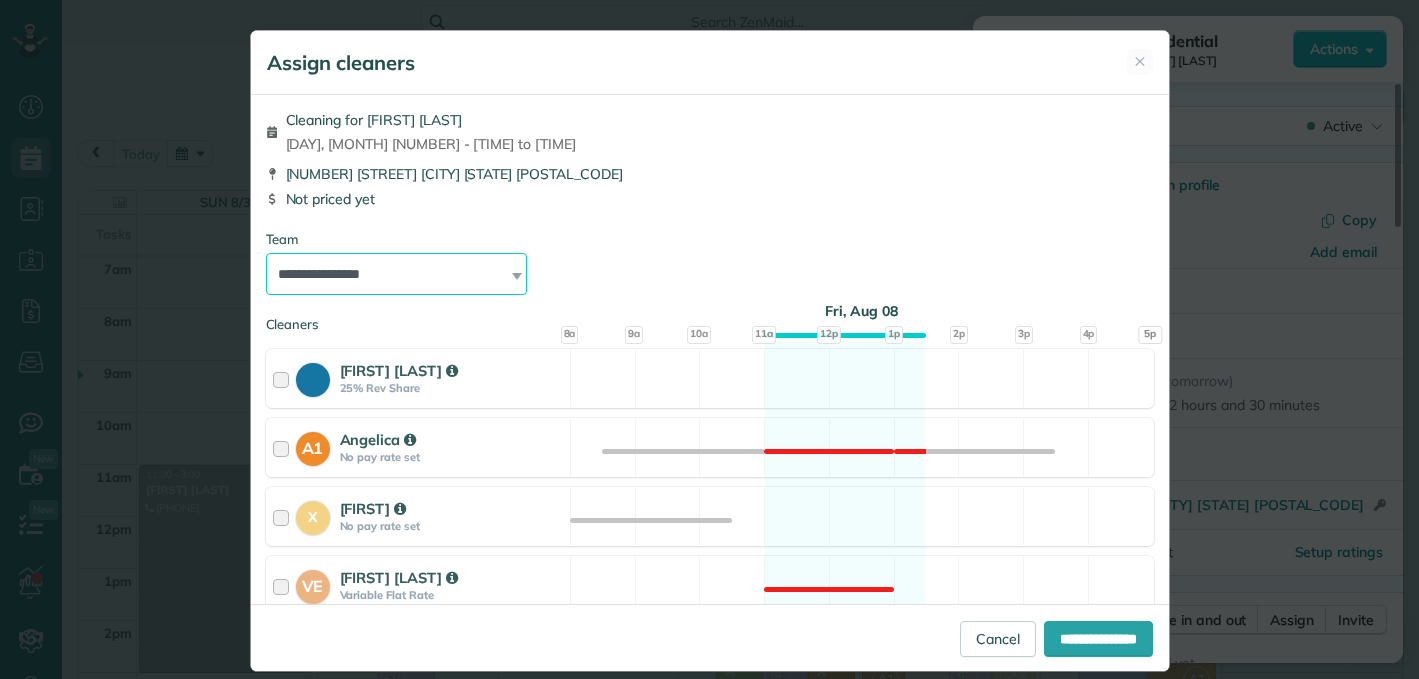 select on "*****" 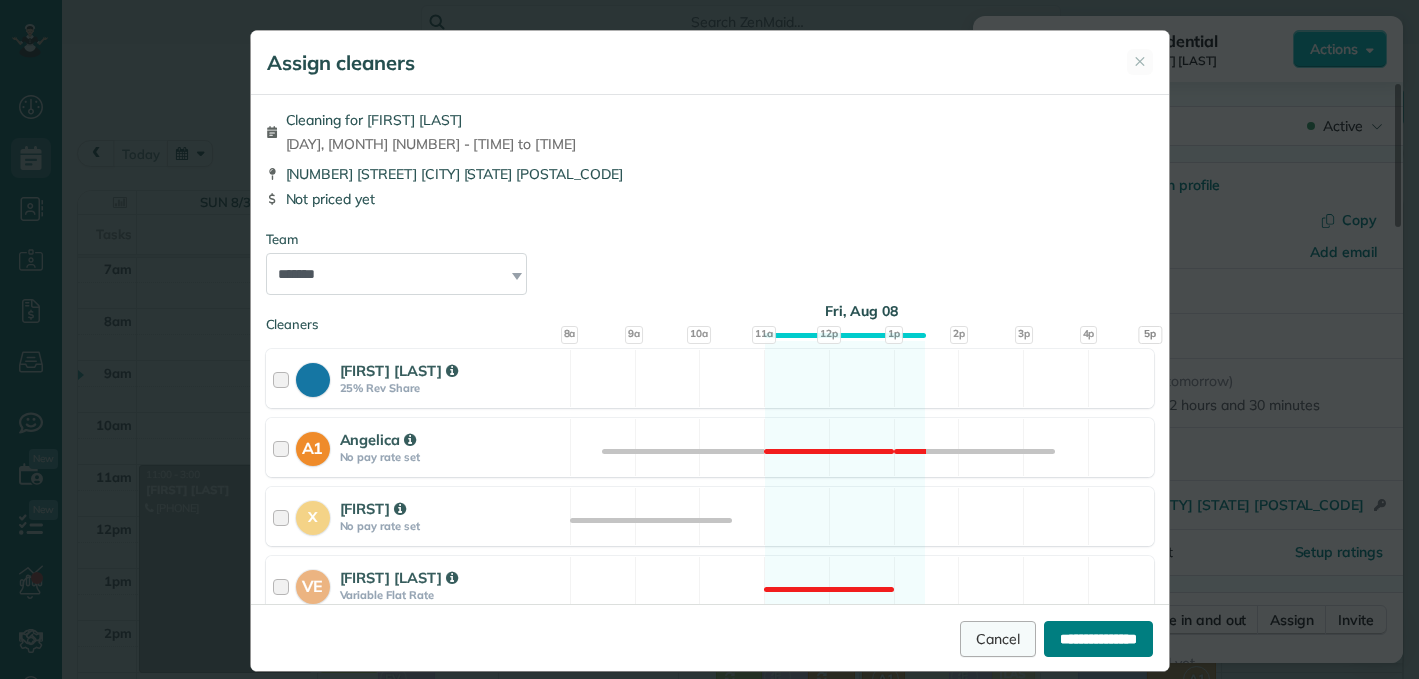 drag, startPoint x: 1038, startPoint y: 651, endPoint x: 1024, endPoint y: 654, distance: 14.3178215 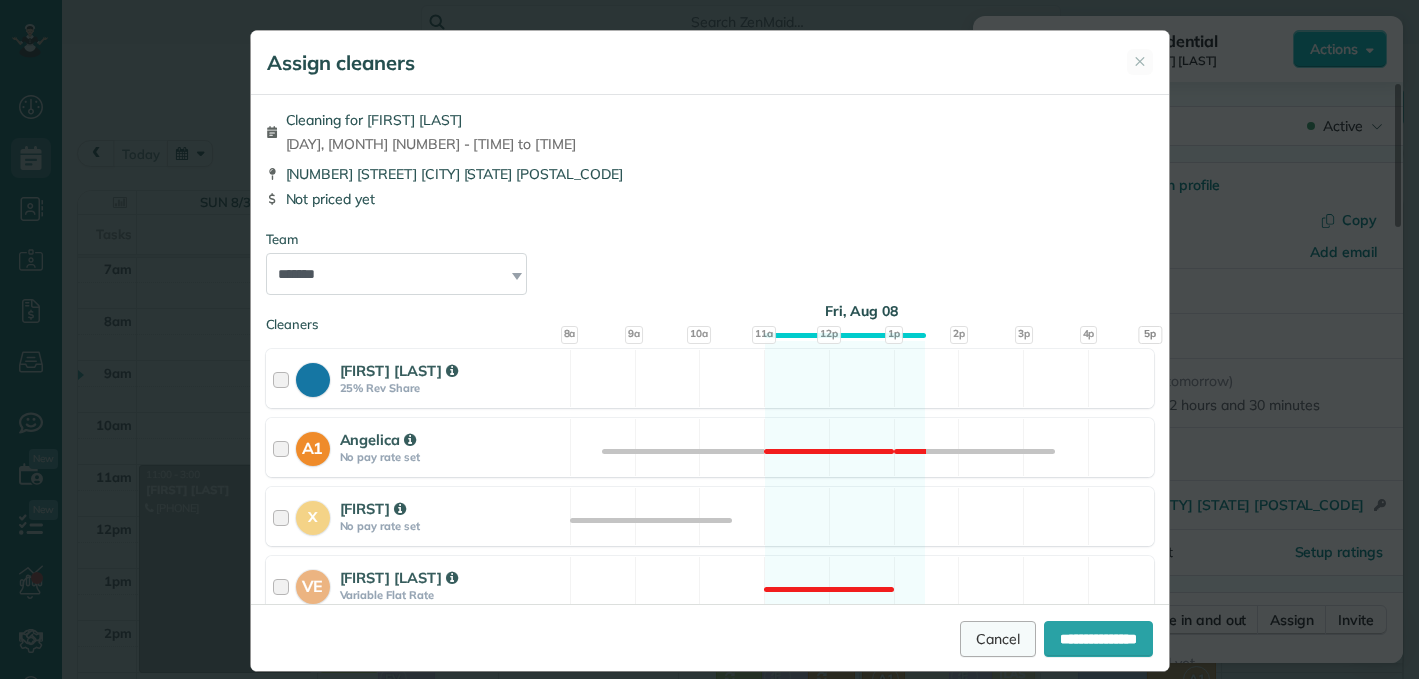 type on "**********" 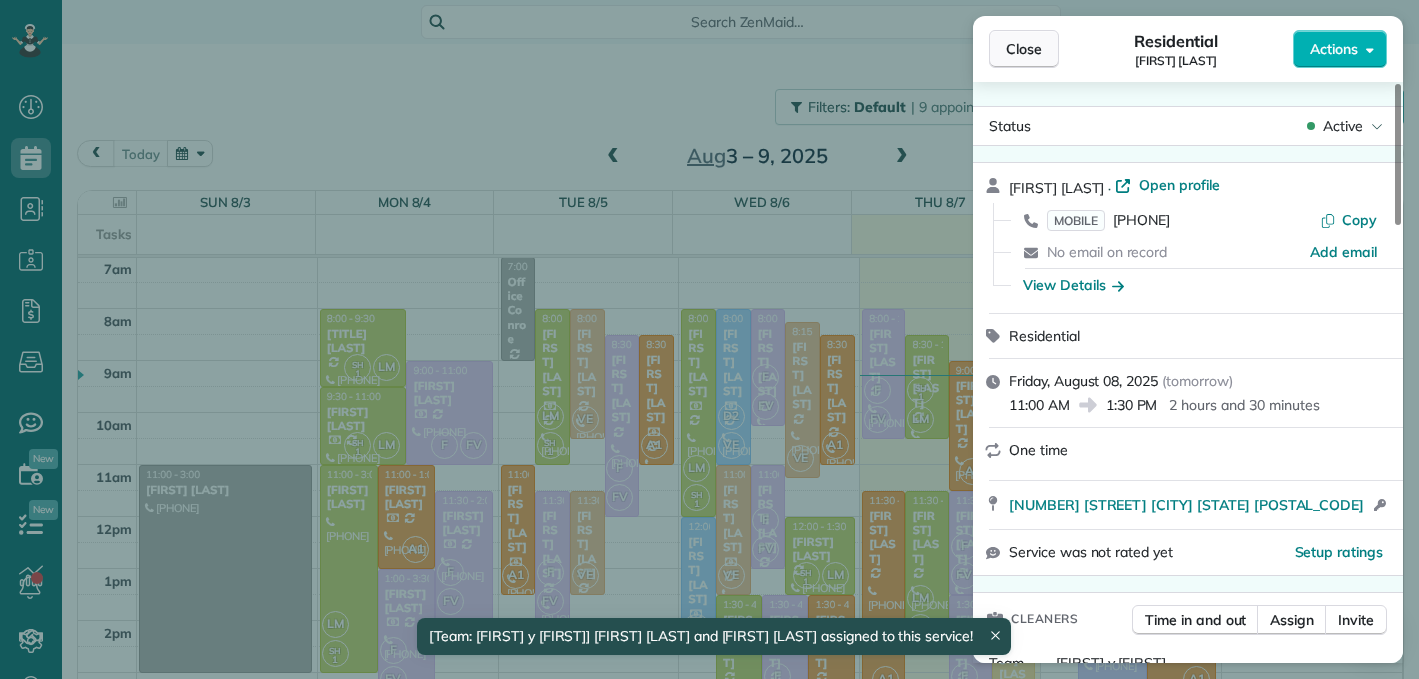 click on "Close" at bounding box center (1024, 49) 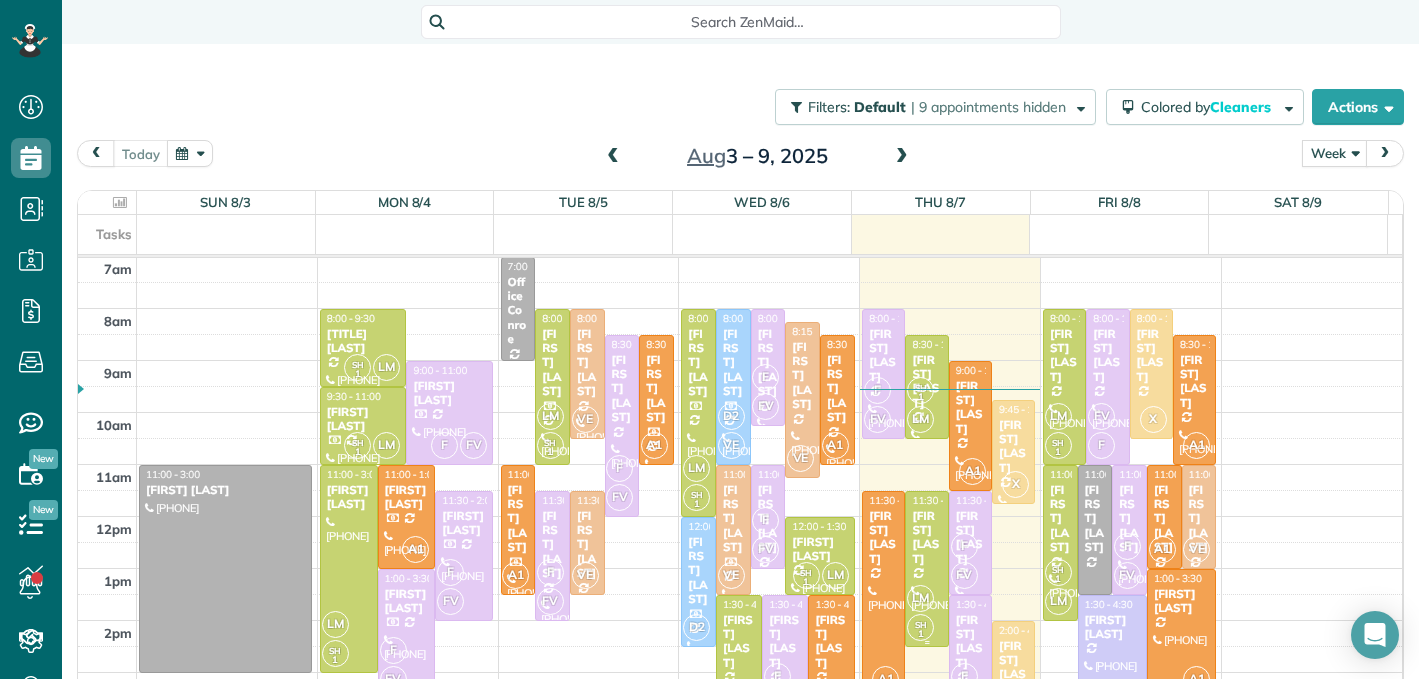 click on "[FIRST] [LAST]" at bounding box center (926, 538) 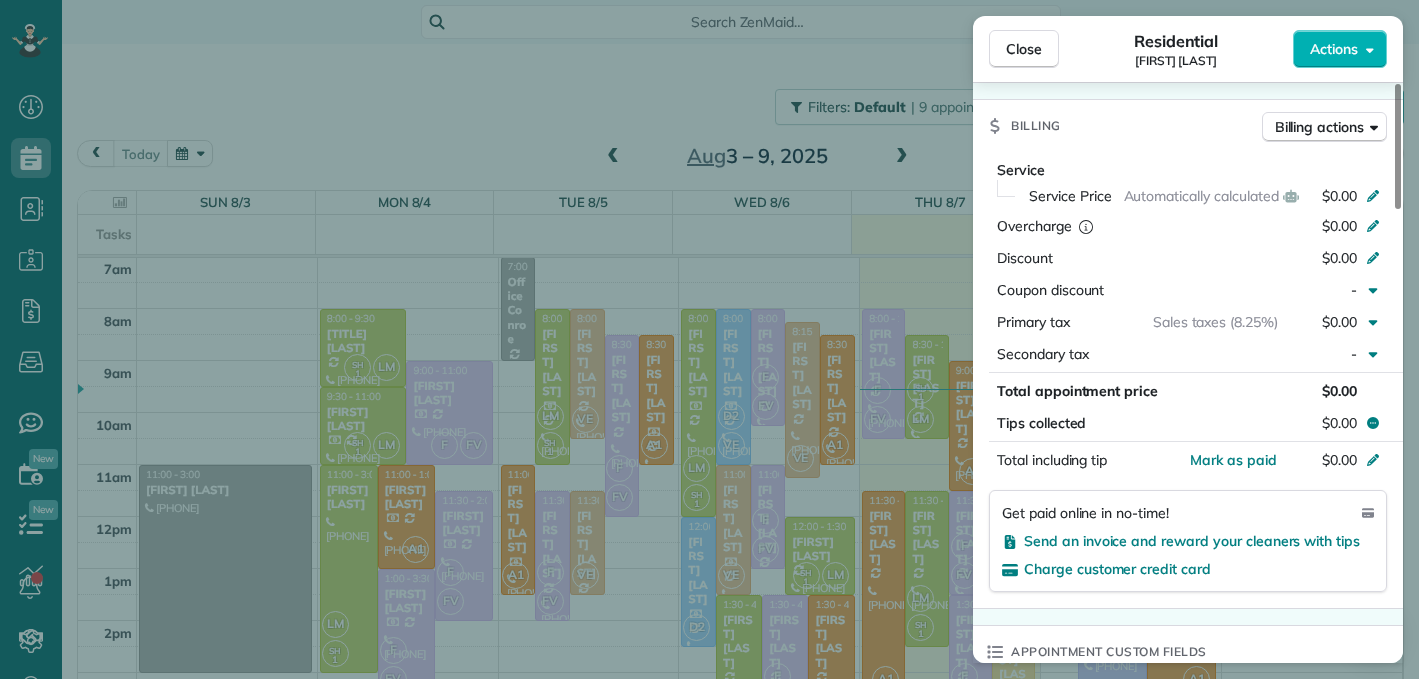 scroll, scrollTop: 1003, scrollLeft: 0, axis: vertical 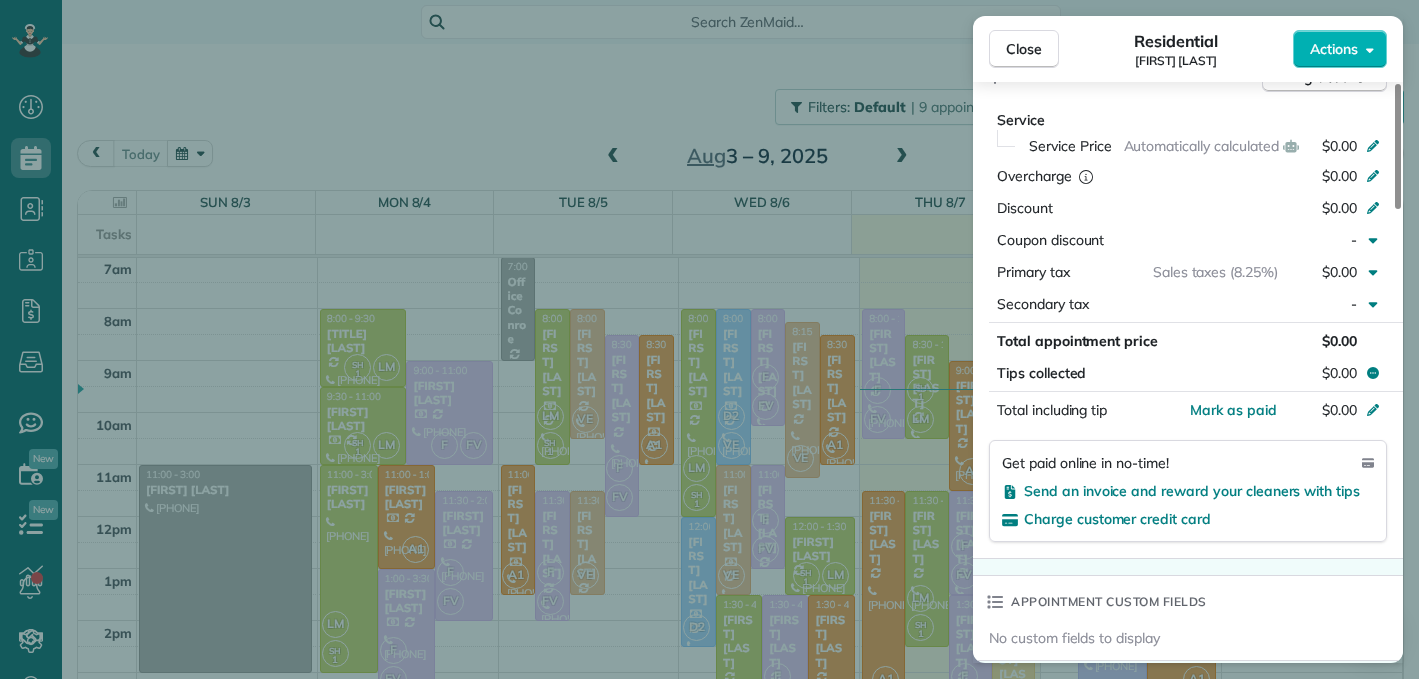 drag, startPoint x: 1035, startPoint y: 58, endPoint x: 902, endPoint y: 3, distance: 143.92358 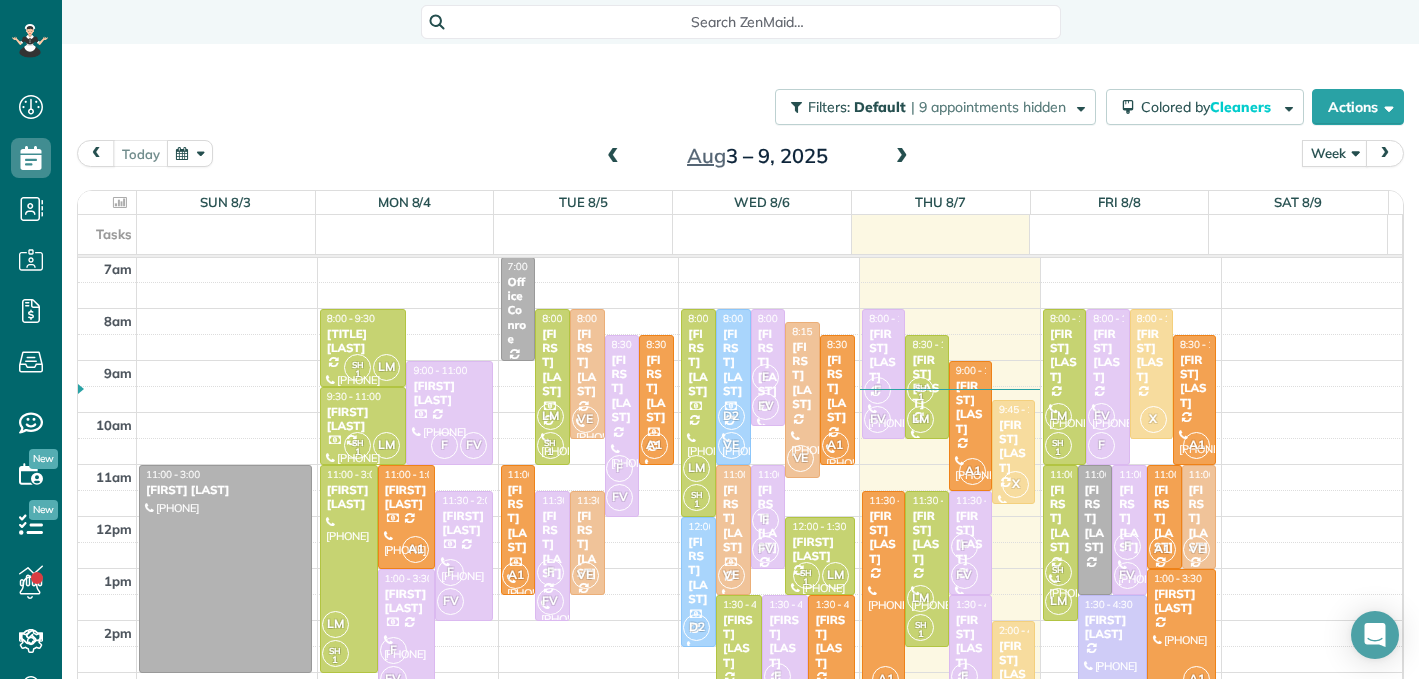click at bounding box center (613, 157) 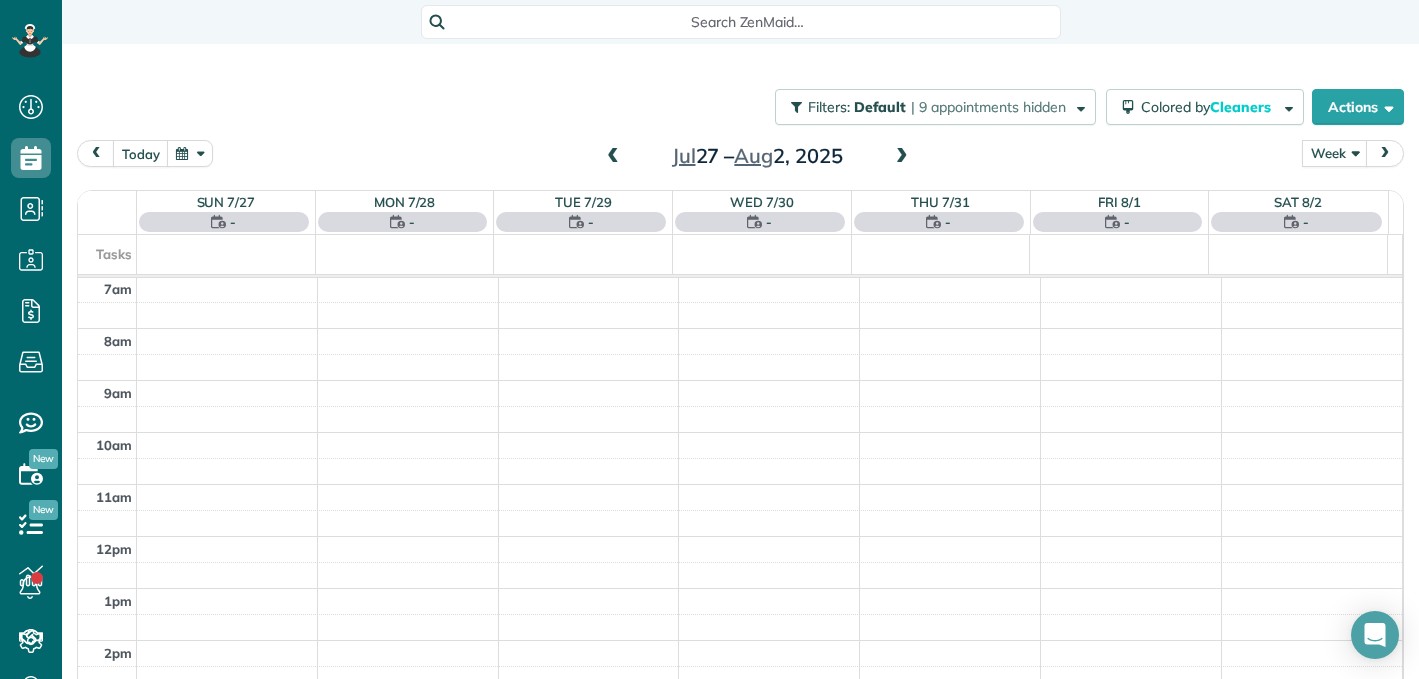 click at bounding box center (613, 157) 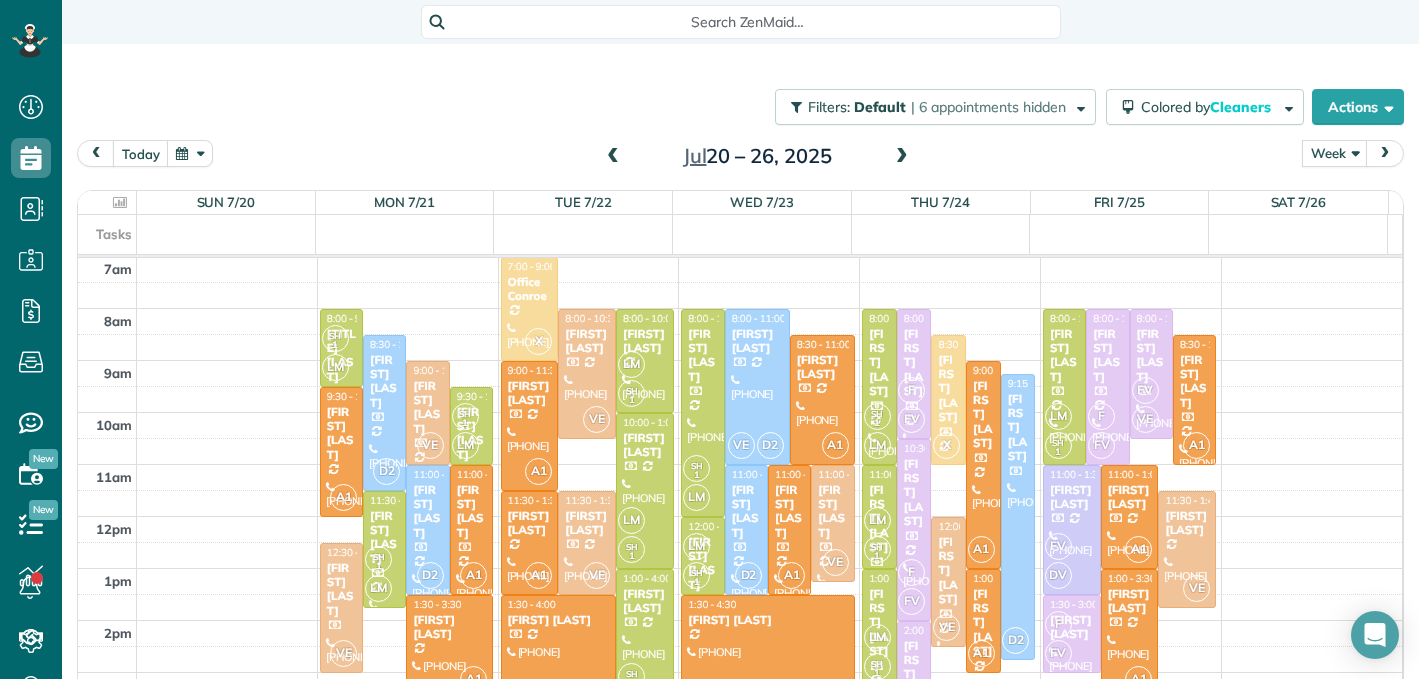 click at bounding box center (613, 157) 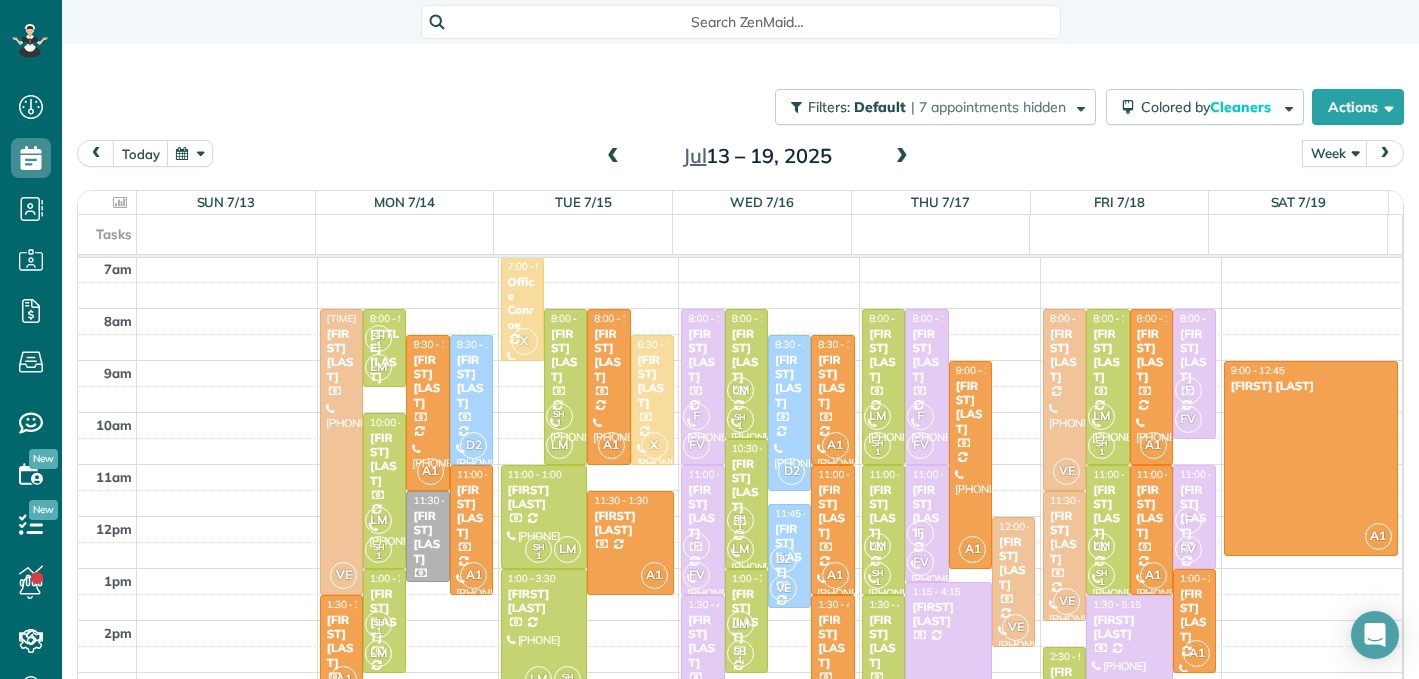click at bounding box center (613, 157) 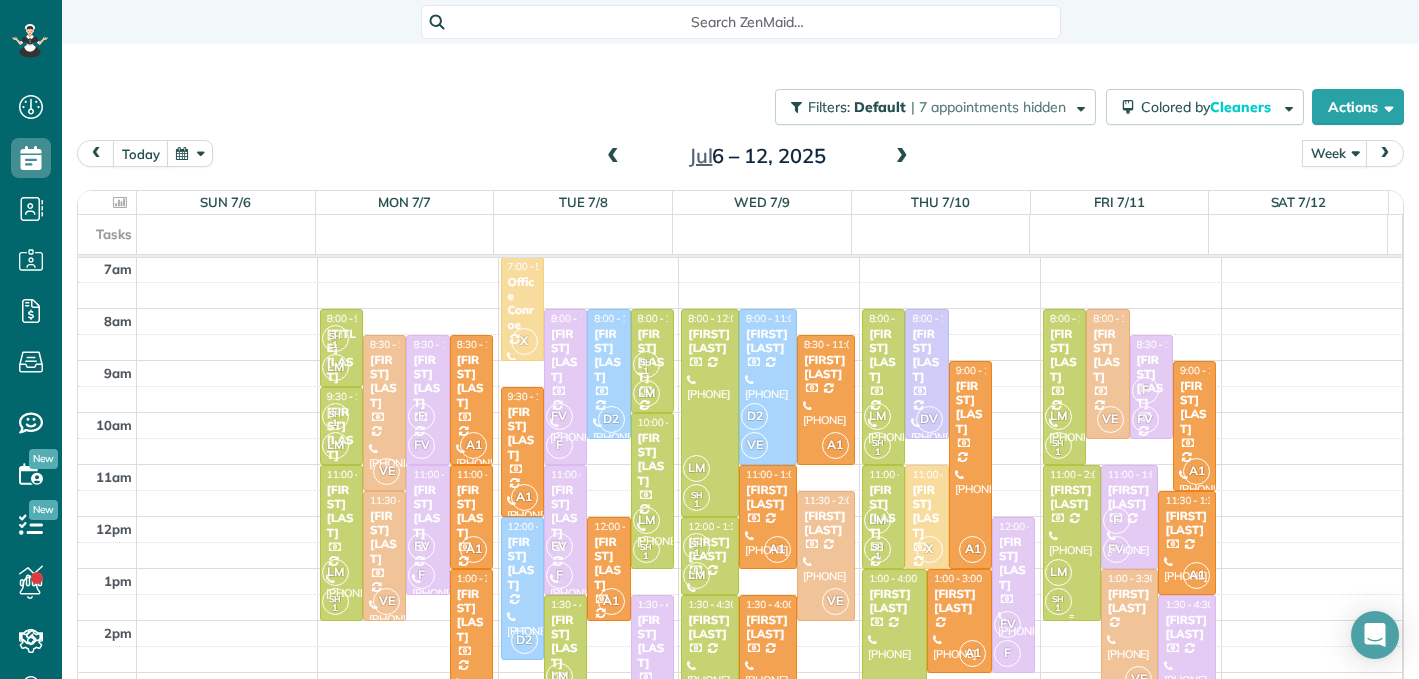 click on "LM SH 1" at bounding box center [1070, 587] 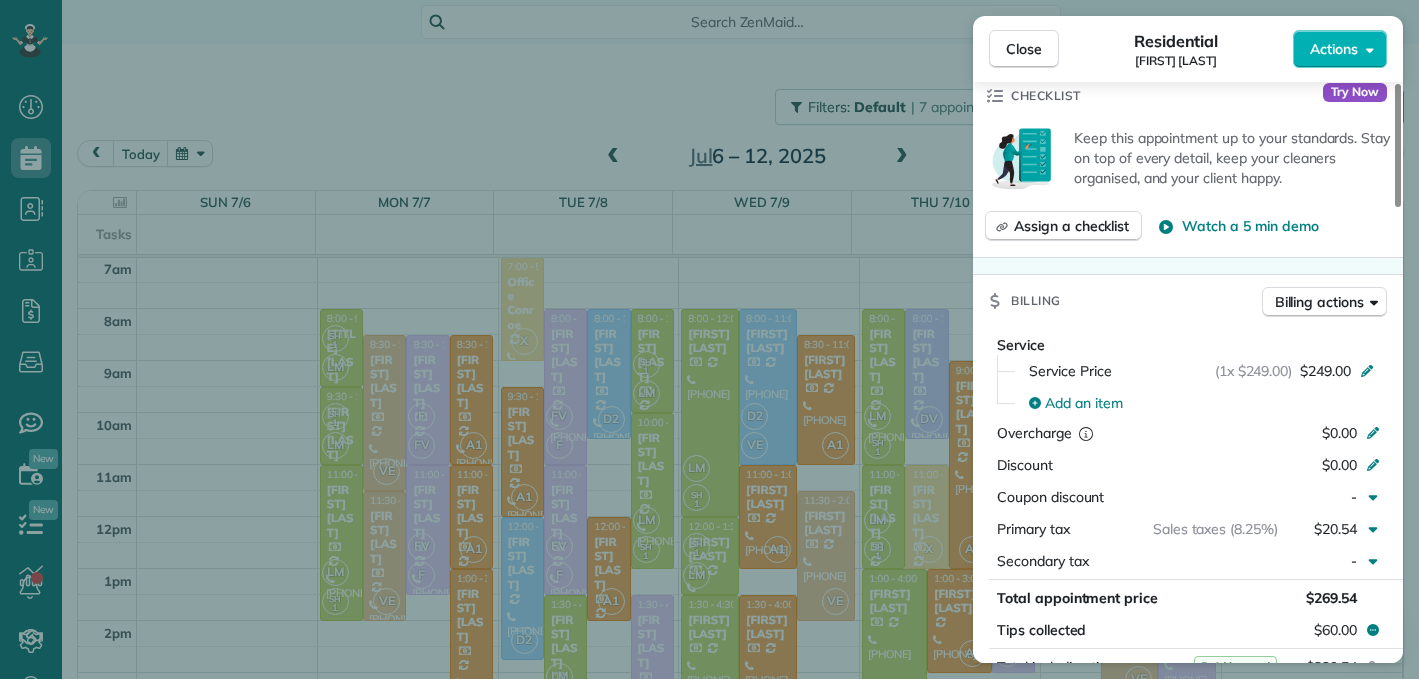 scroll, scrollTop: 947, scrollLeft: 0, axis: vertical 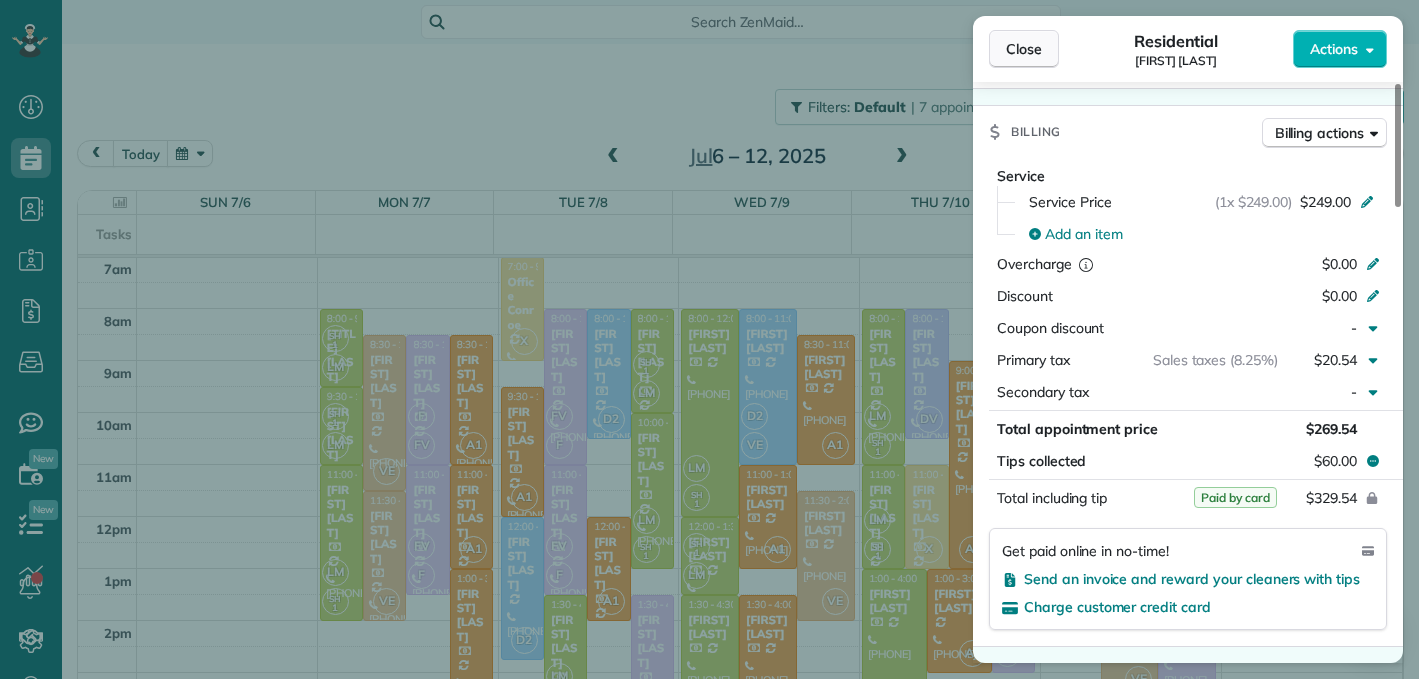 click on "Close" at bounding box center [1024, 49] 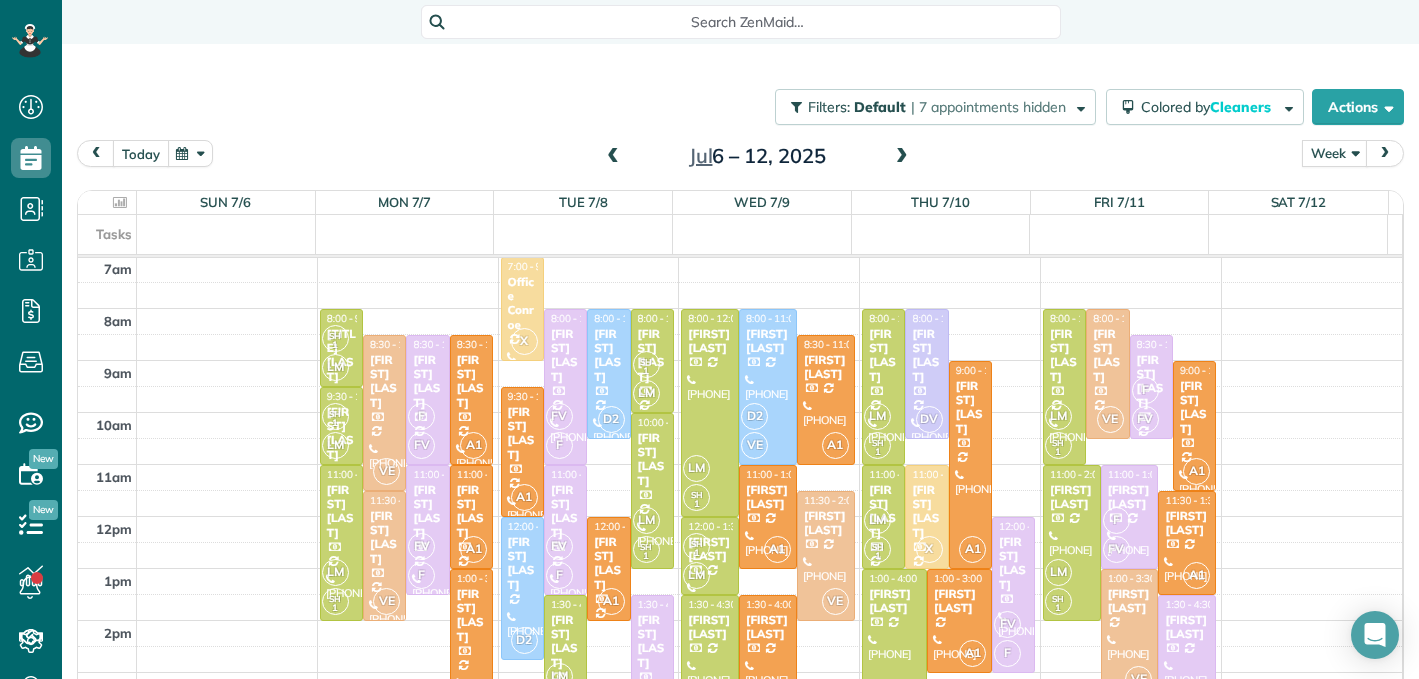 click on "today" at bounding box center [141, 153] 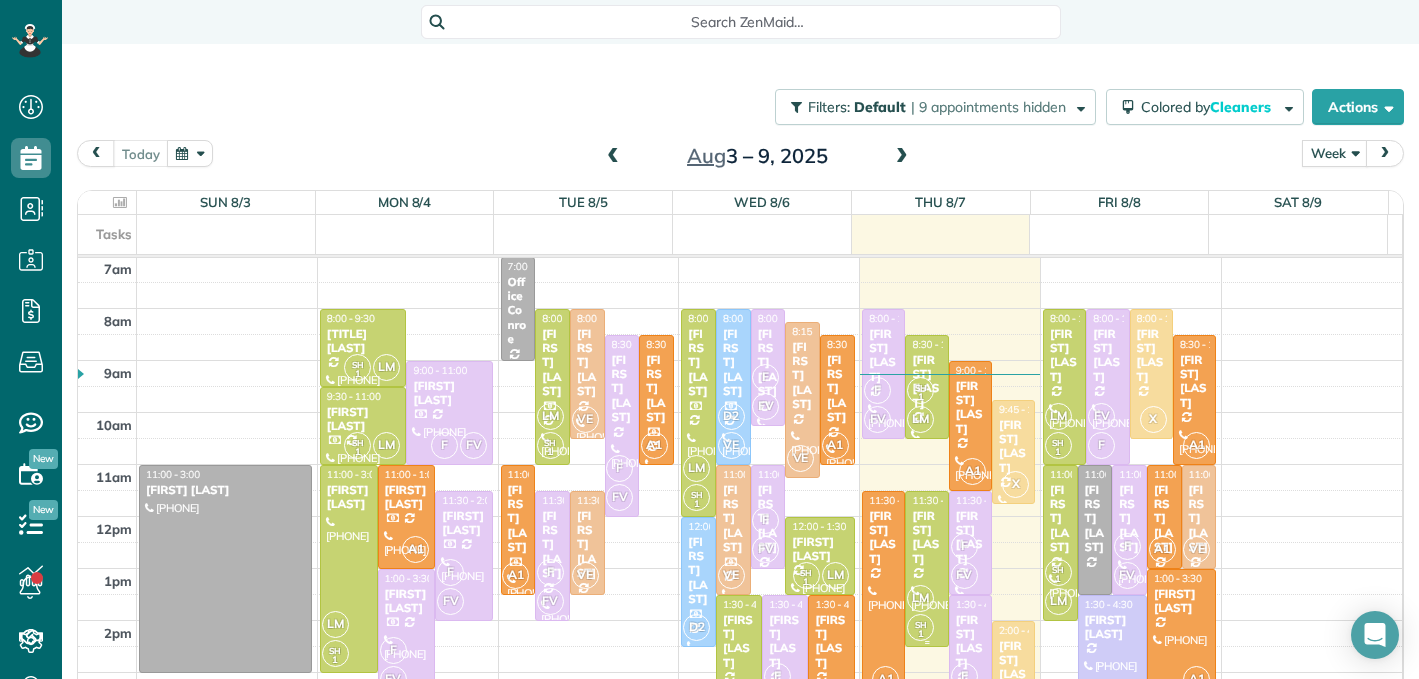 click on "LM" at bounding box center (920, 598) 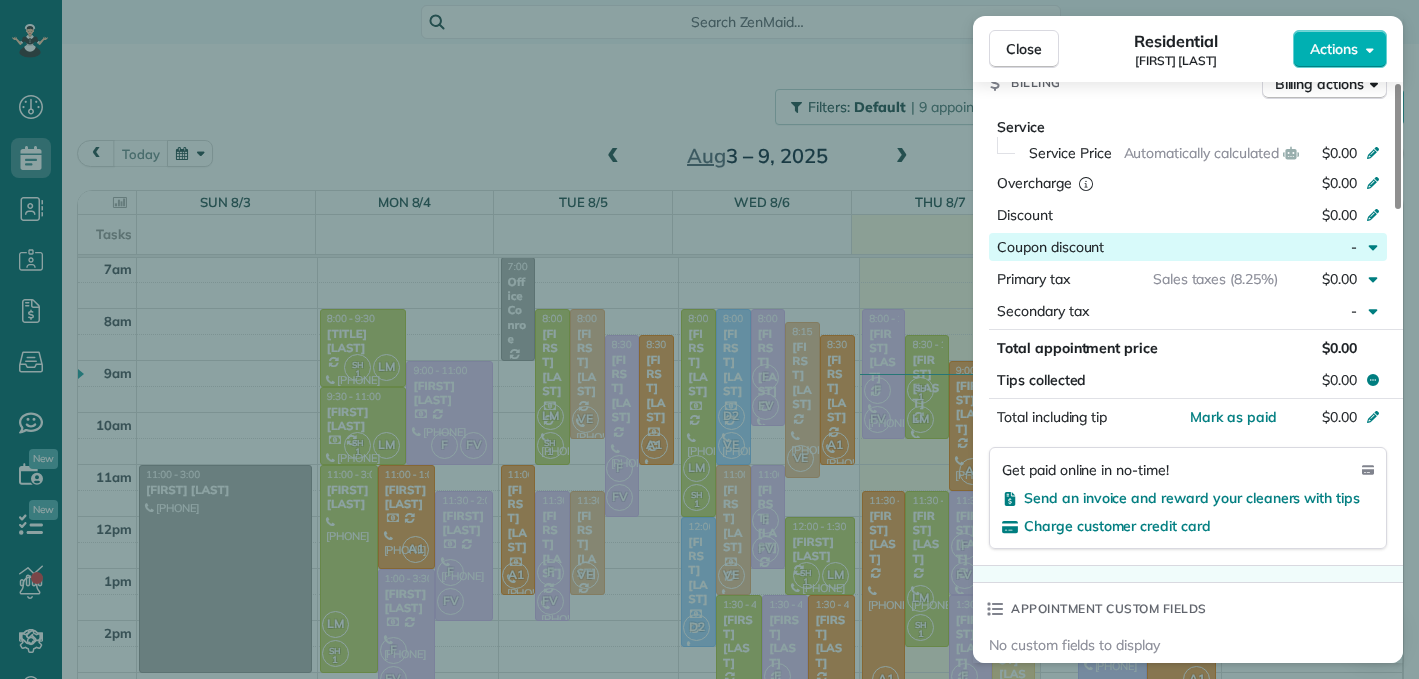 scroll, scrollTop: 851, scrollLeft: 0, axis: vertical 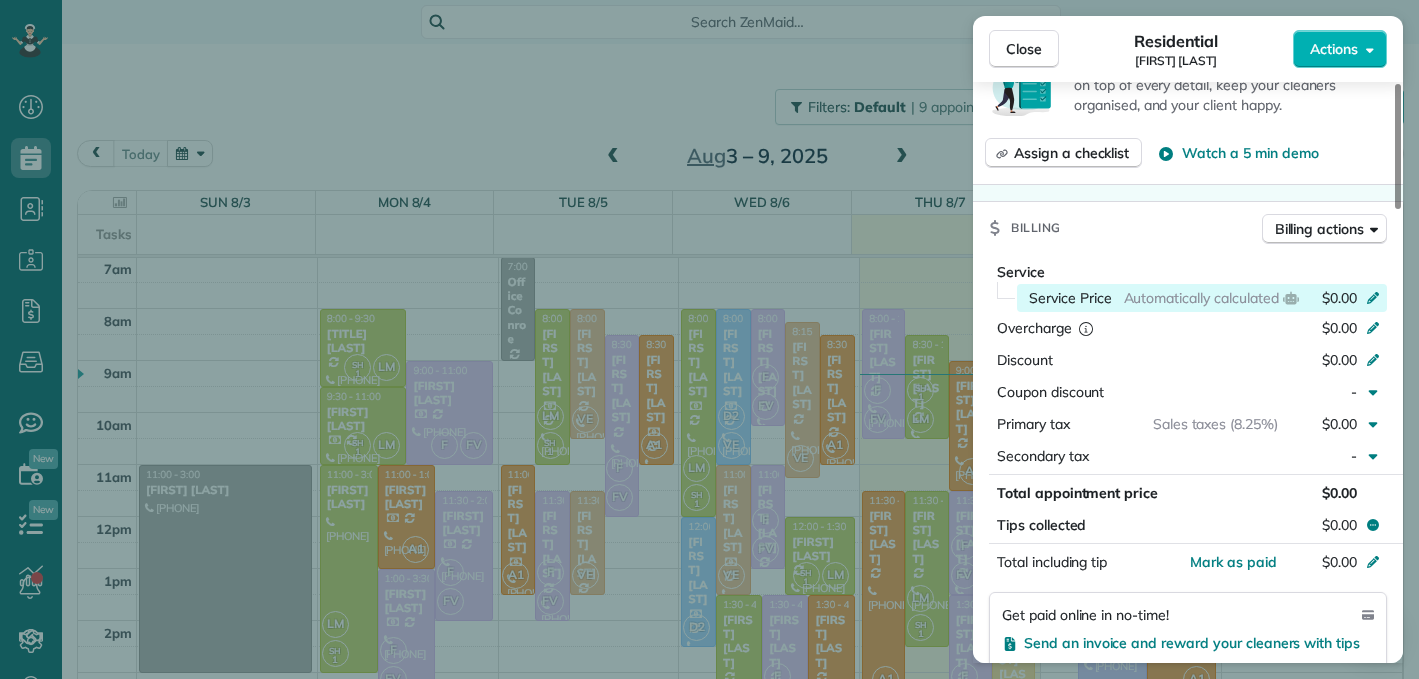 click on "$0.00" at bounding box center (1339, 298) 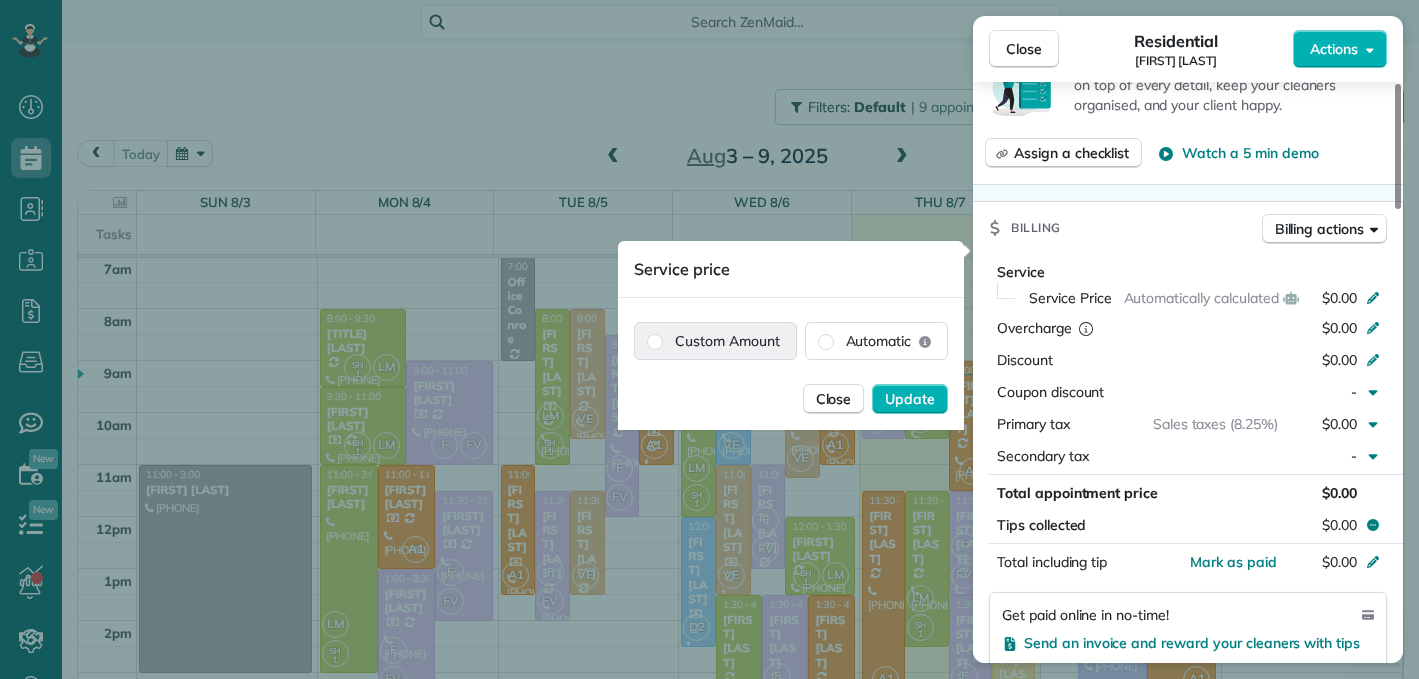 click on "Custom Amount" at bounding box center (715, 341) 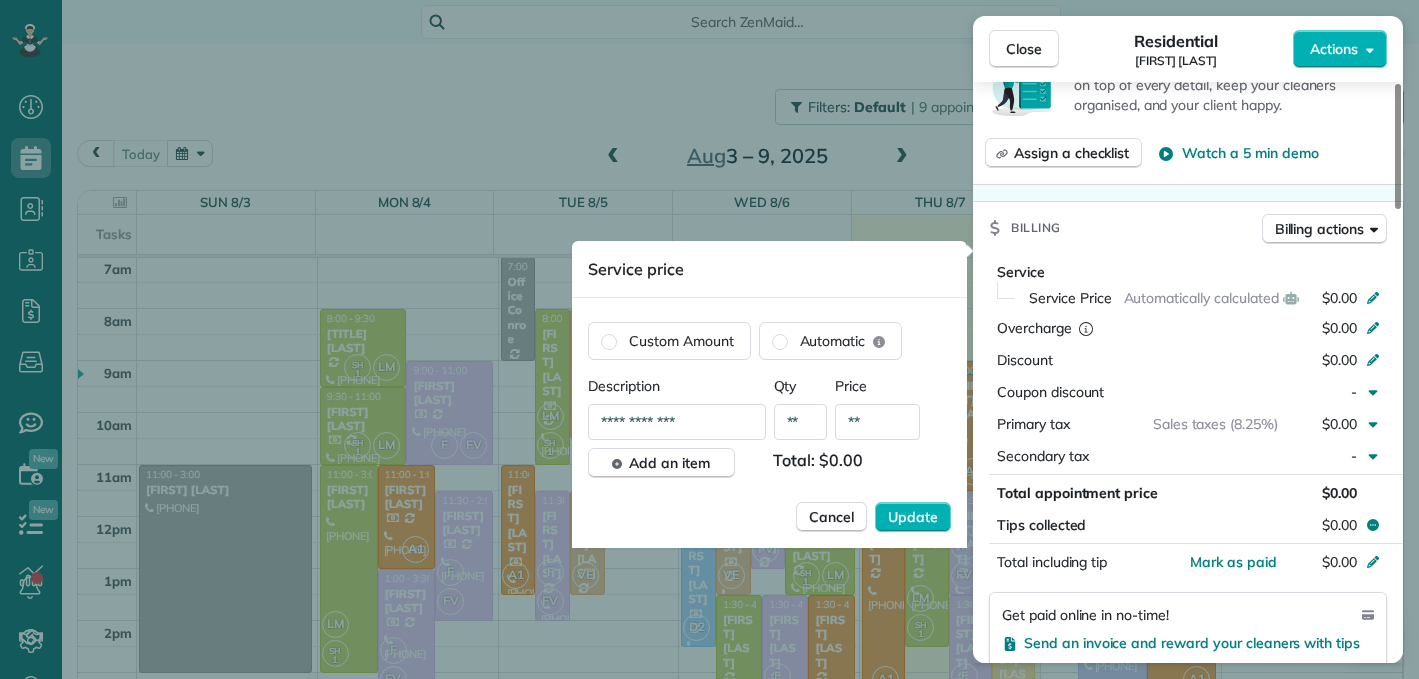 drag, startPoint x: 708, startPoint y: 428, endPoint x: 556, endPoint y: 432, distance: 152.05263 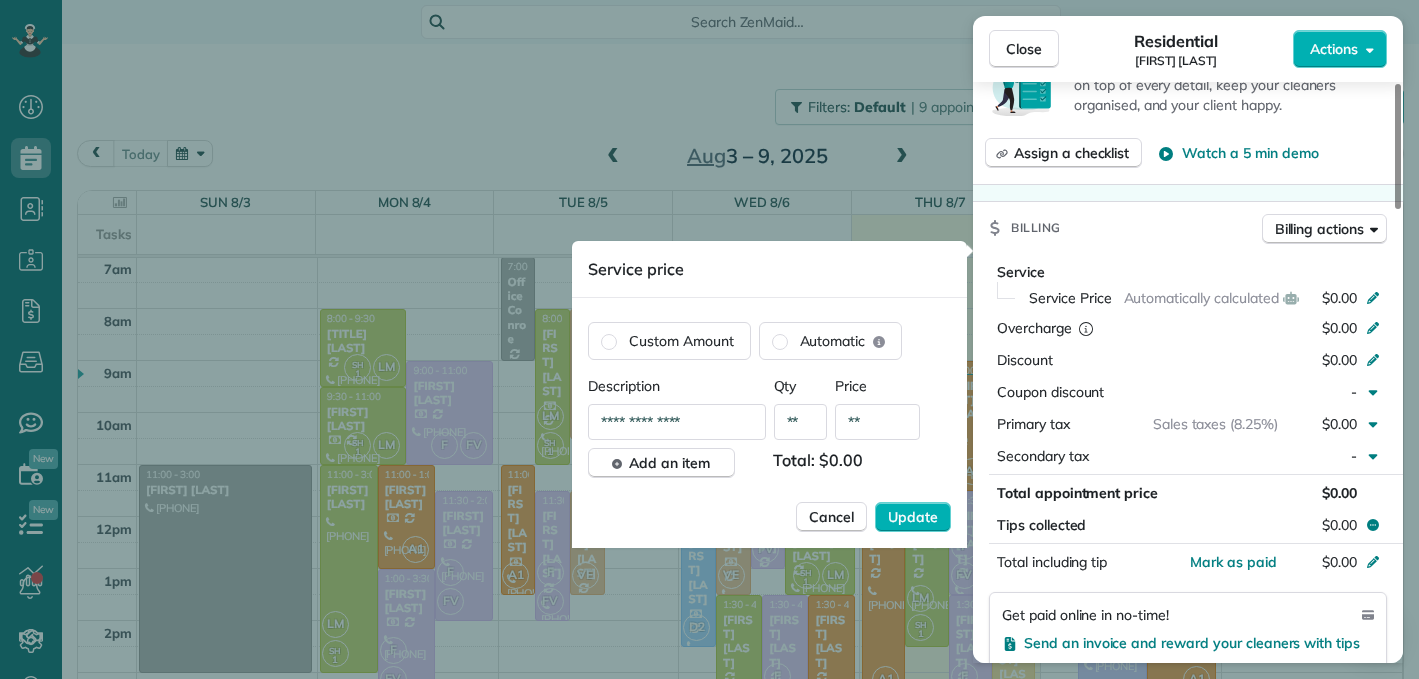 drag, startPoint x: 714, startPoint y: 426, endPoint x: 513, endPoint y: 409, distance: 201.71762 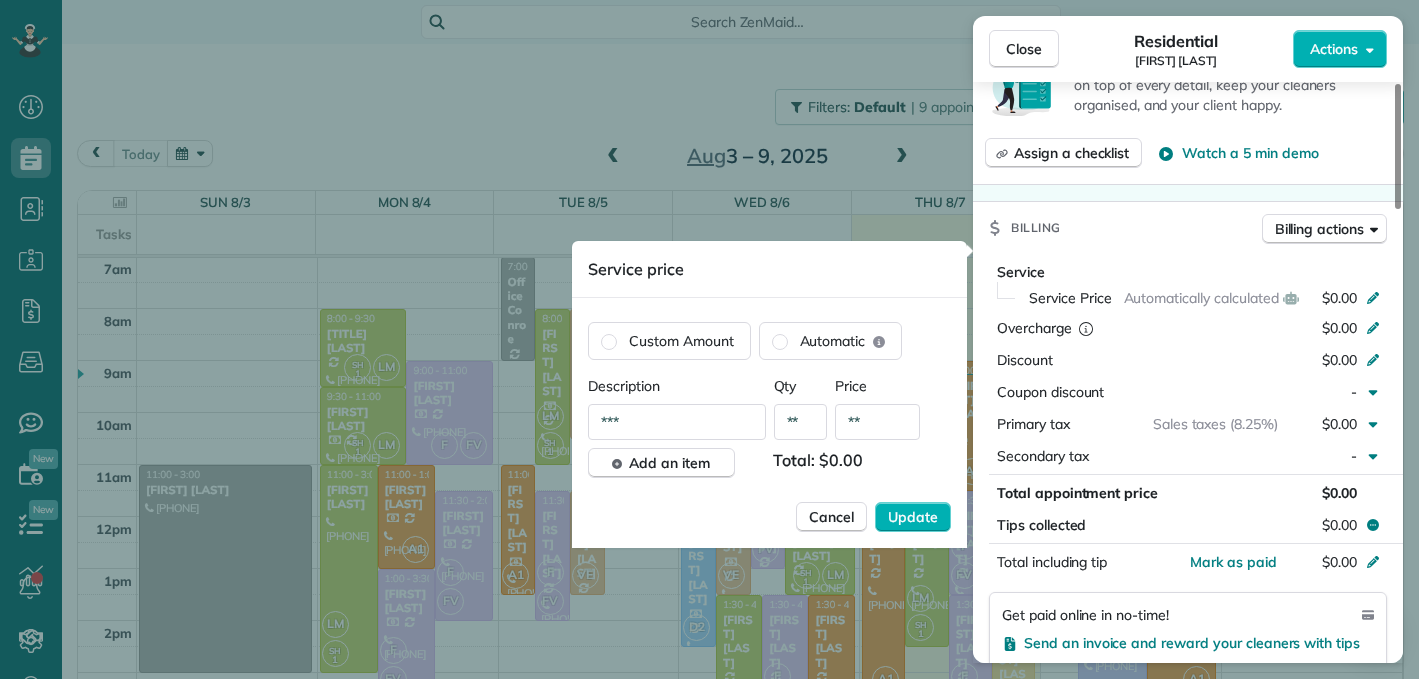 type on "***" 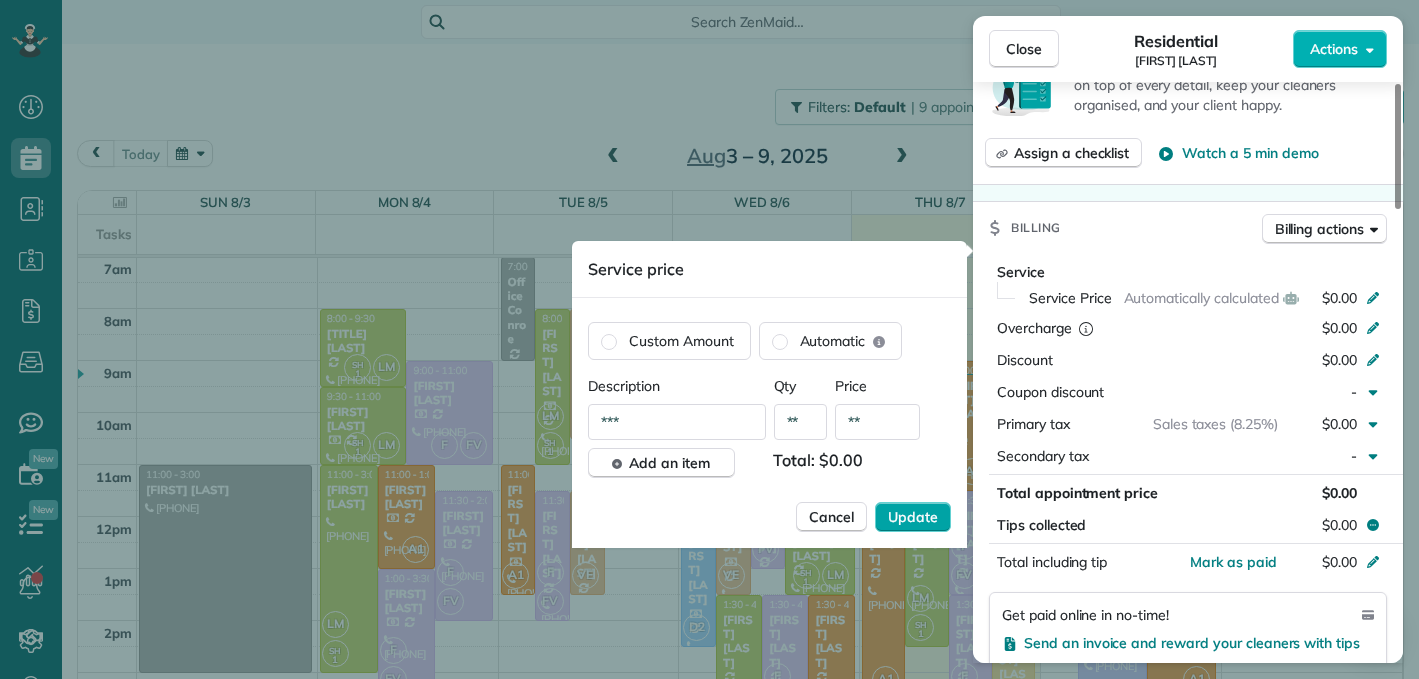 click on "Update" at bounding box center (913, 517) 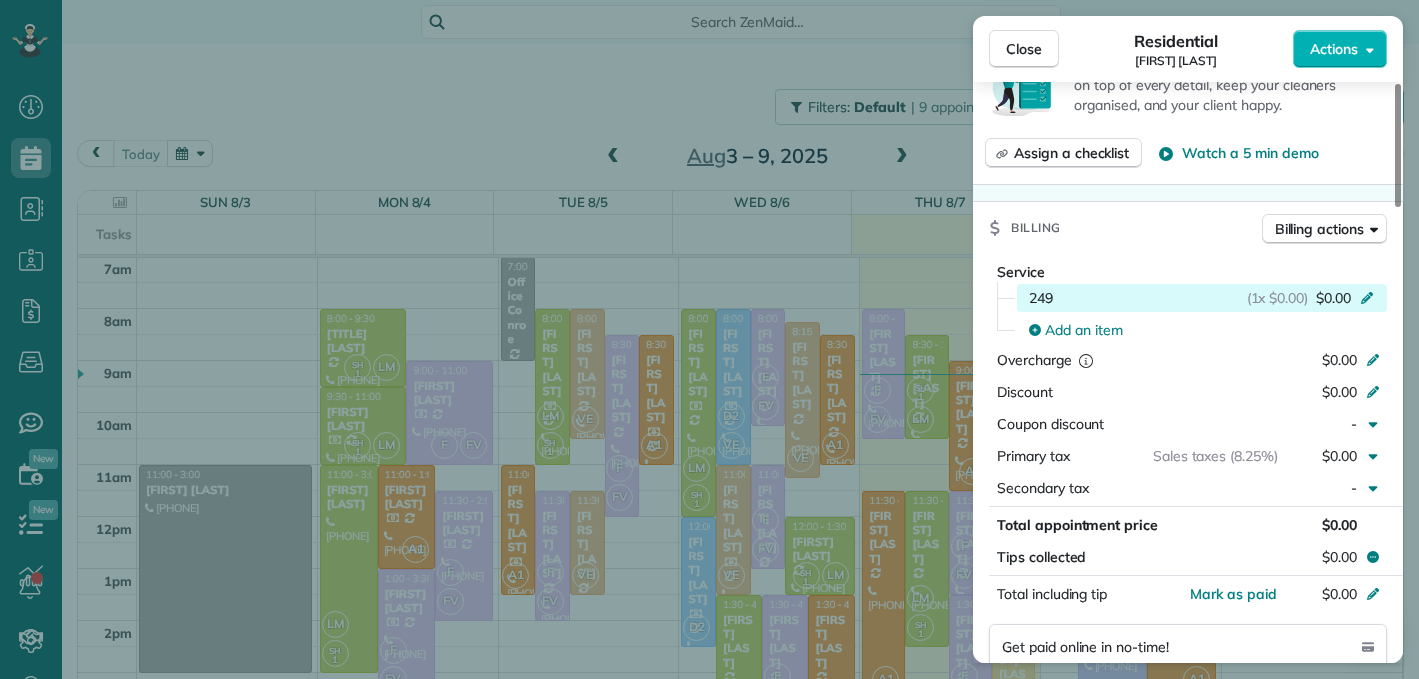 click on "$0.00" at bounding box center (1333, 298) 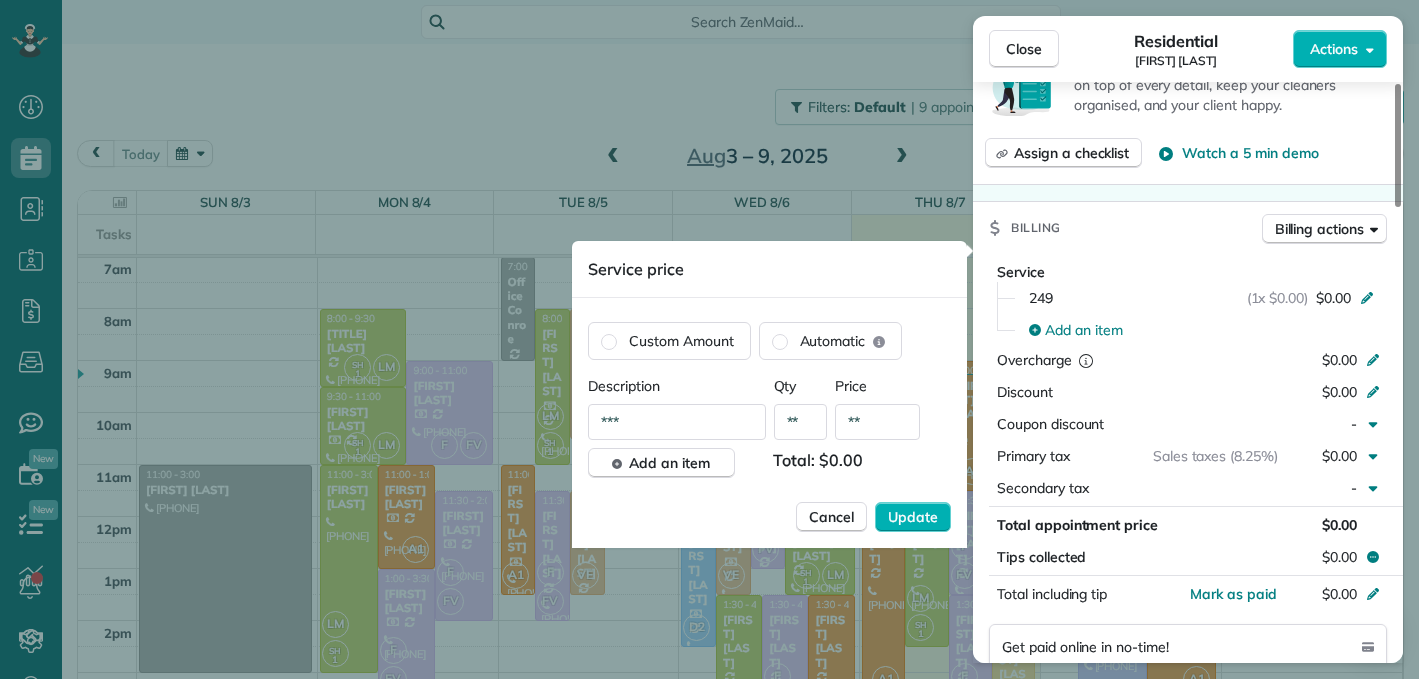 drag, startPoint x: 882, startPoint y: 426, endPoint x: 805, endPoint y: 416, distance: 77.64664 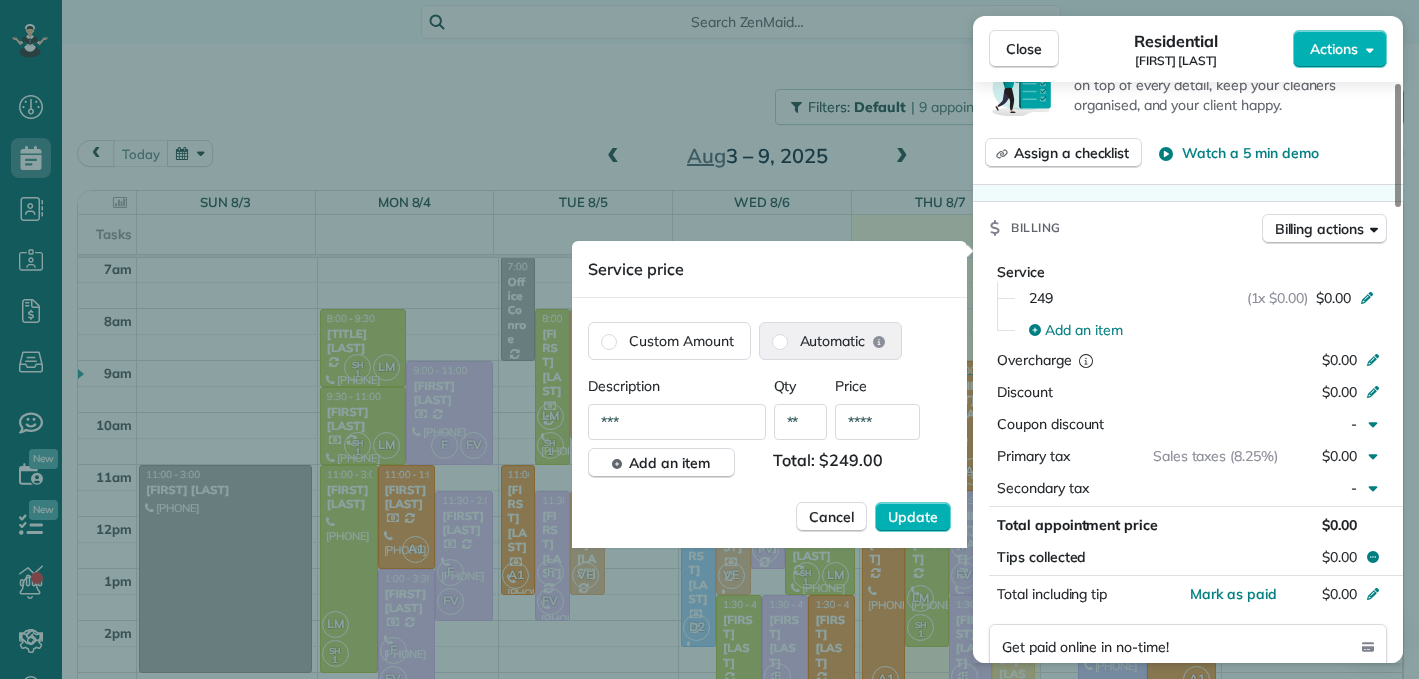 type on "****" 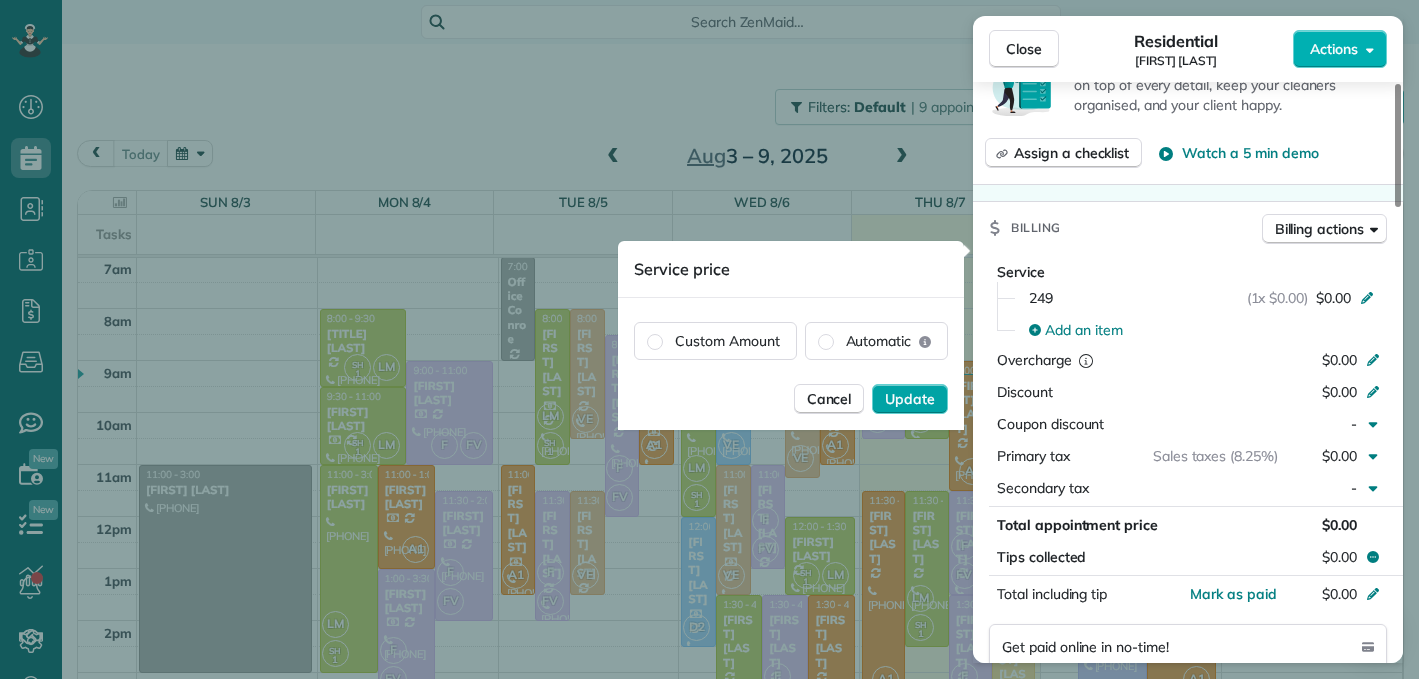click on "Update" at bounding box center (910, 399) 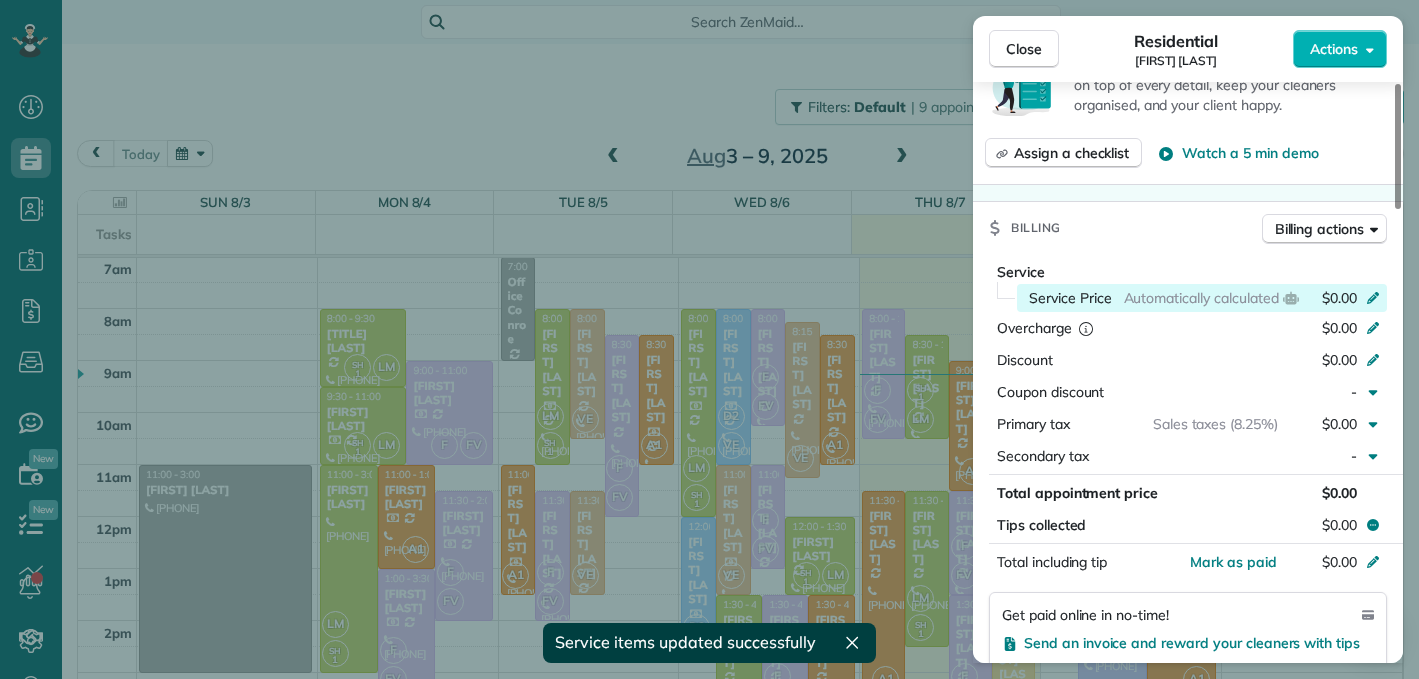 click on "$0.00" at bounding box center [1339, 298] 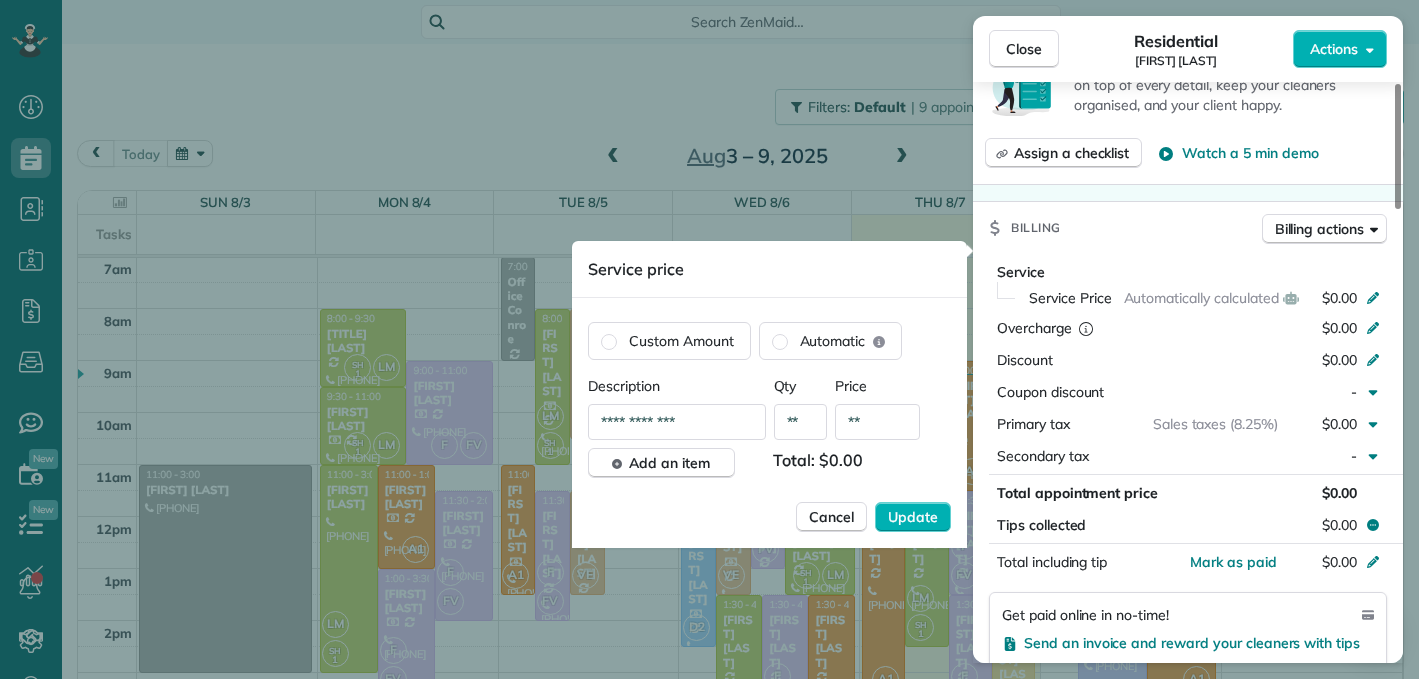click on "**" at bounding box center [877, 422] 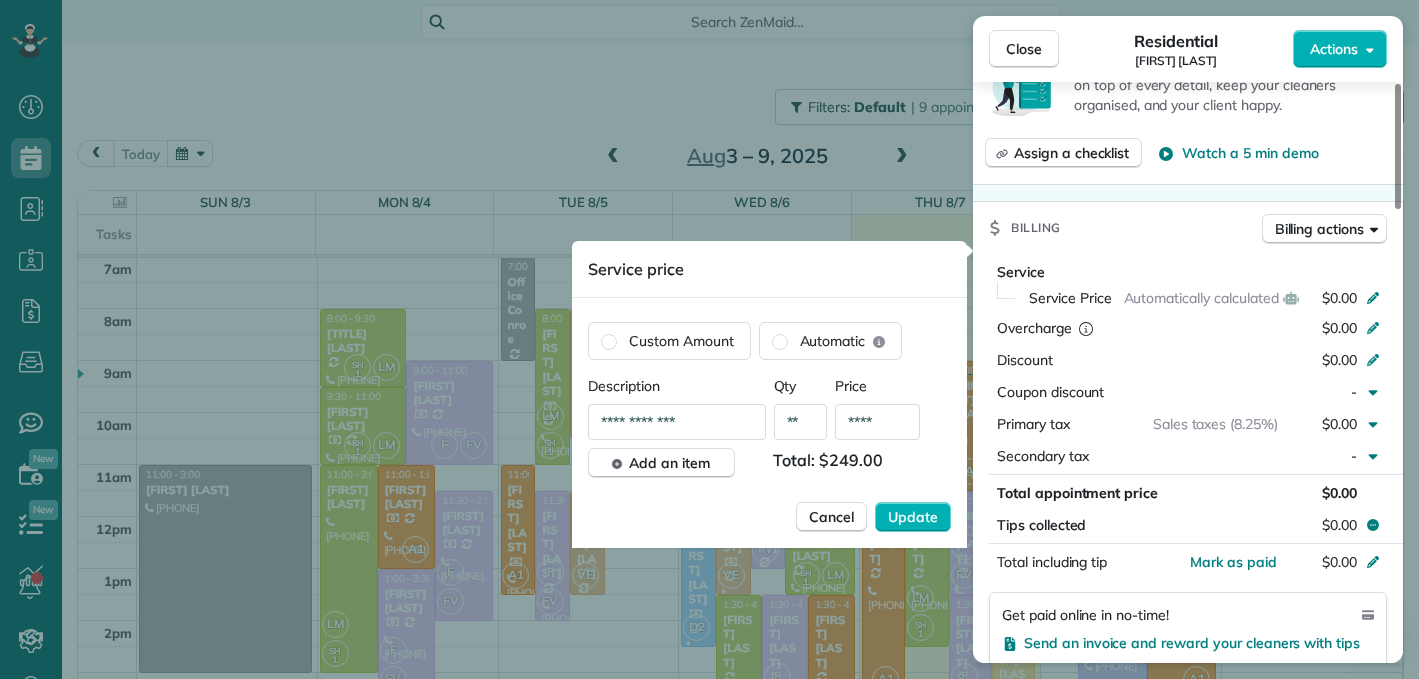 type on "****" 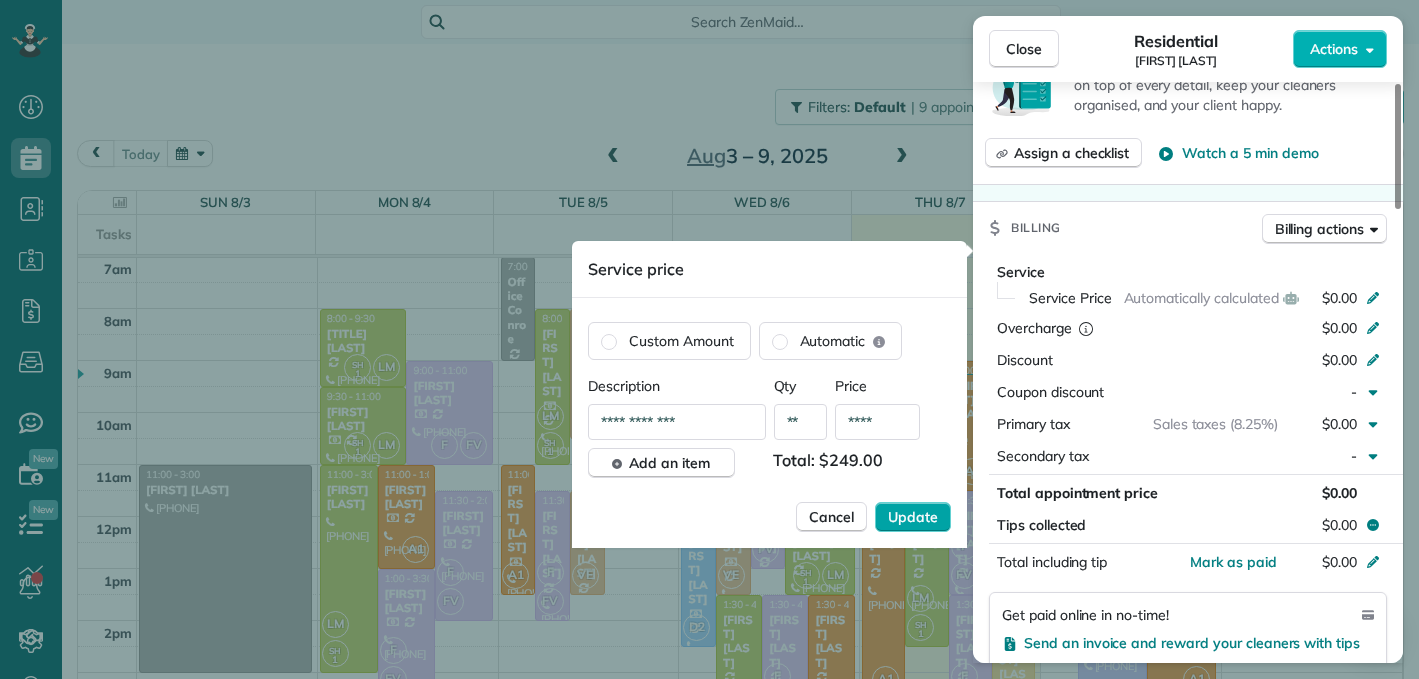 click on "Update" at bounding box center [913, 517] 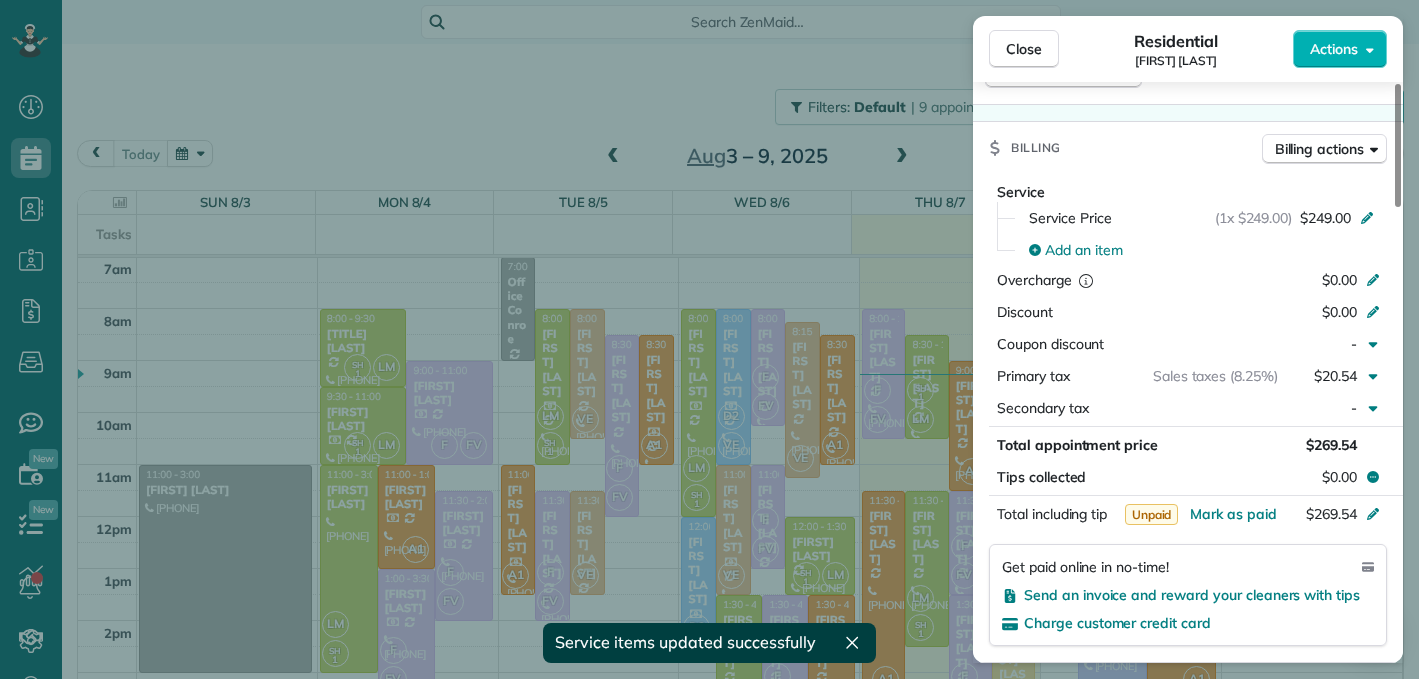 scroll, scrollTop: 939, scrollLeft: 0, axis: vertical 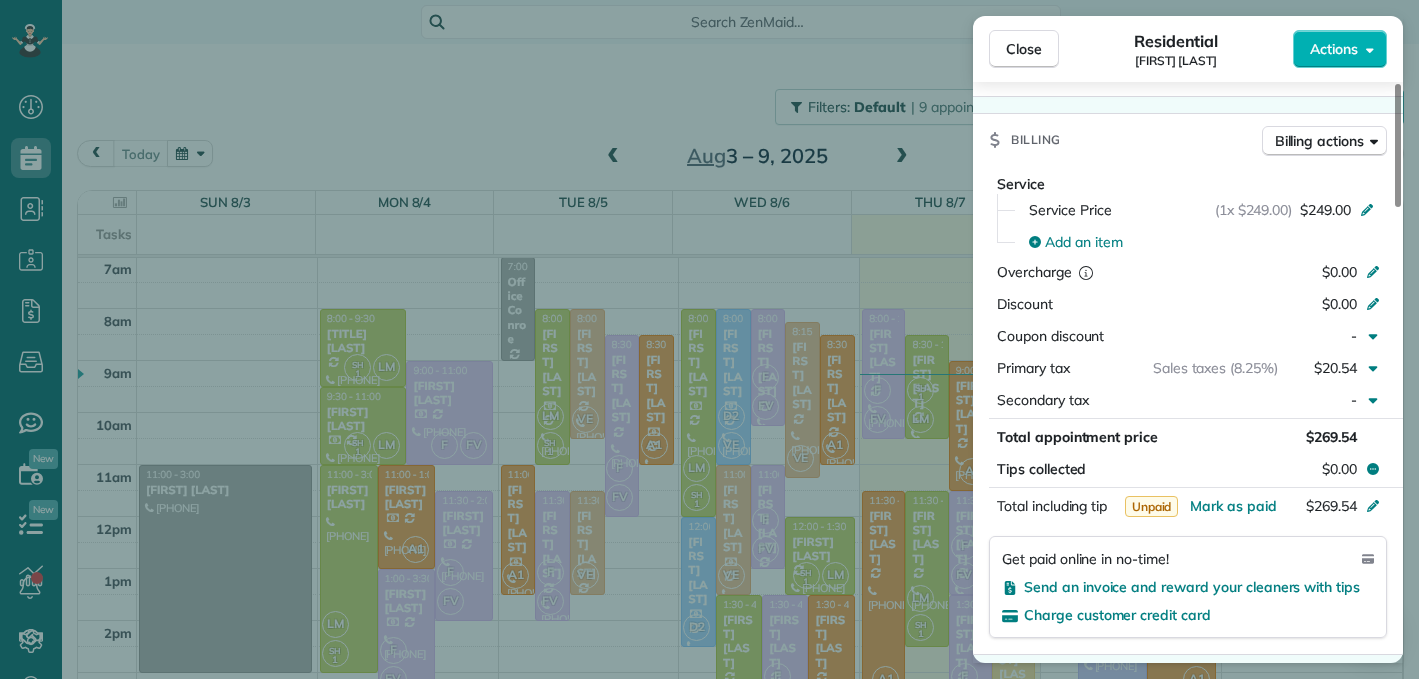 drag, startPoint x: 1034, startPoint y: 47, endPoint x: 926, endPoint y: 6, distance: 115.52056 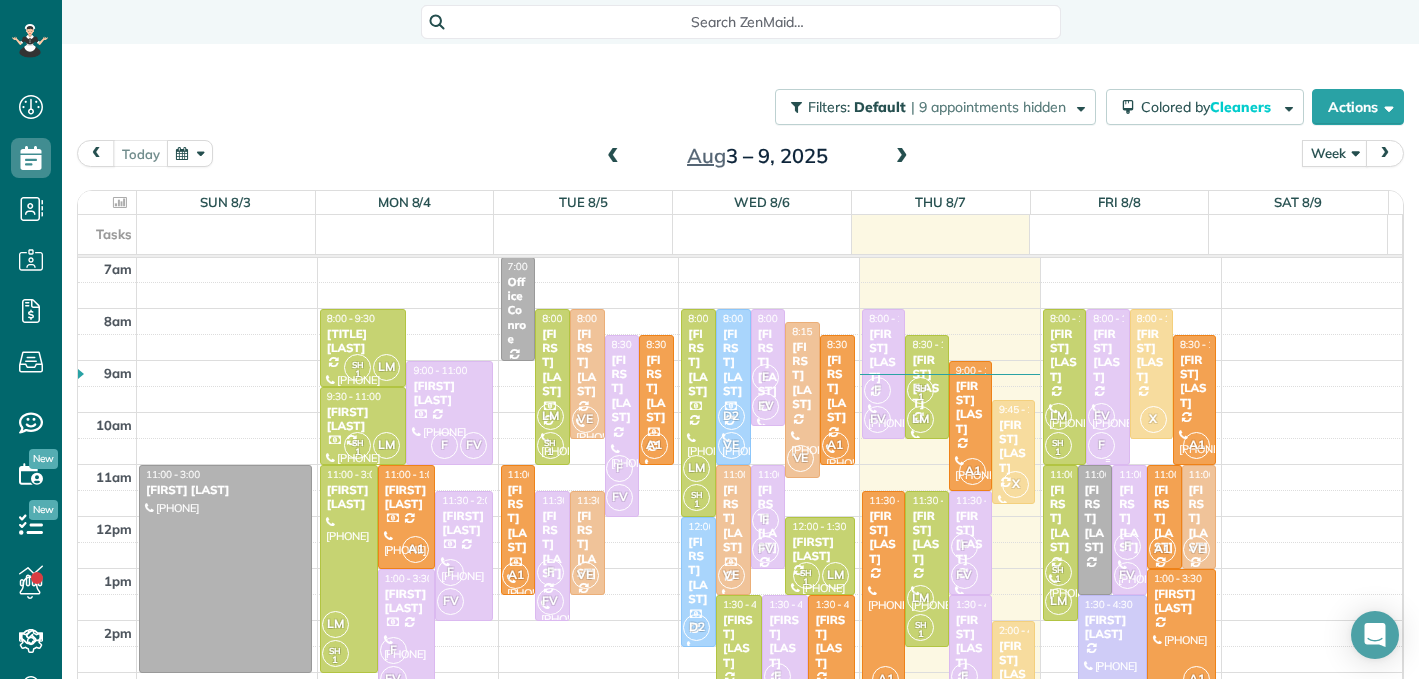 click at bounding box center (1107, 387) 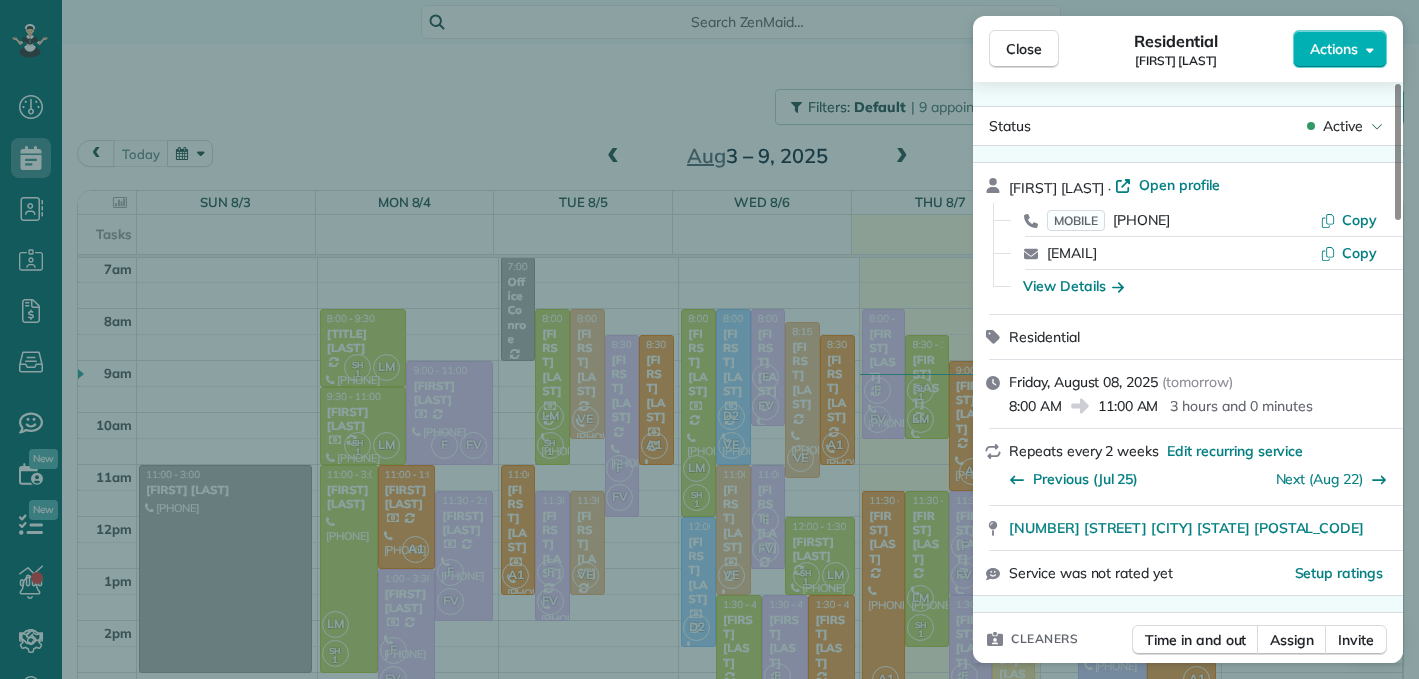 click on "Close" at bounding box center (1024, 49) 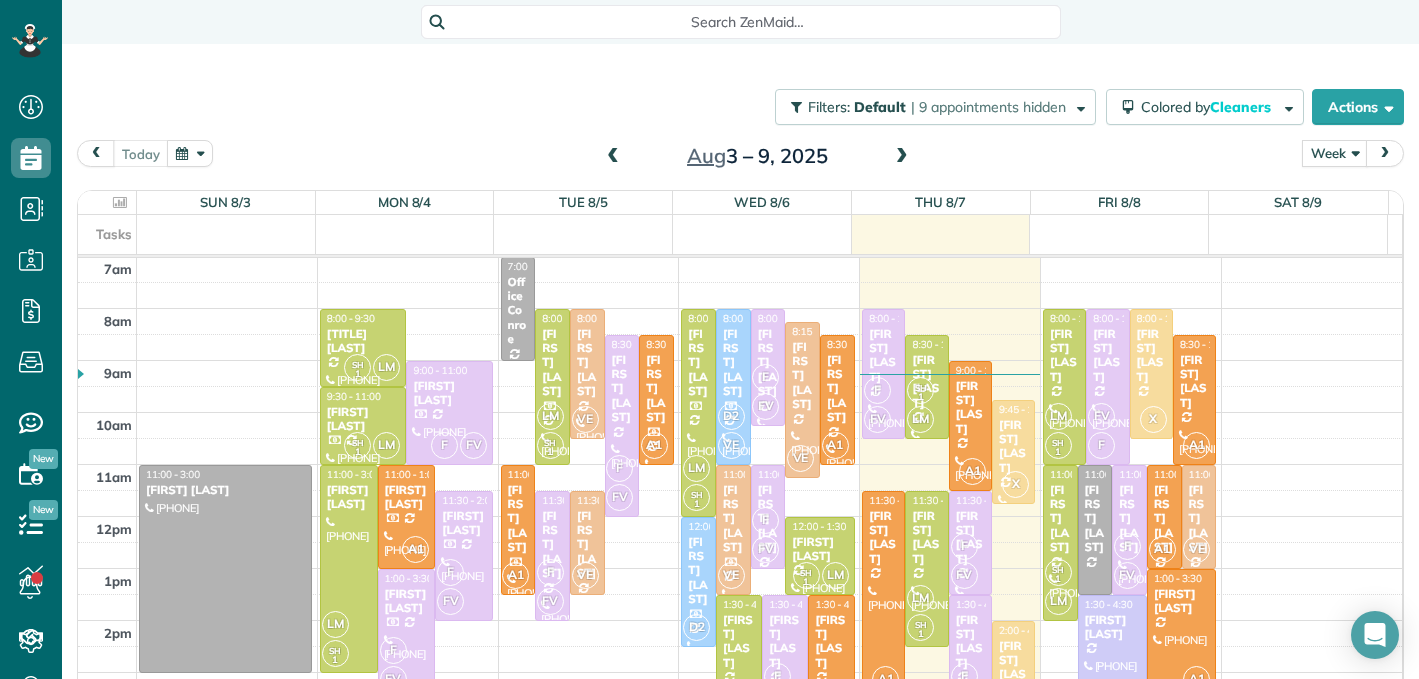 click at bounding box center (613, 157) 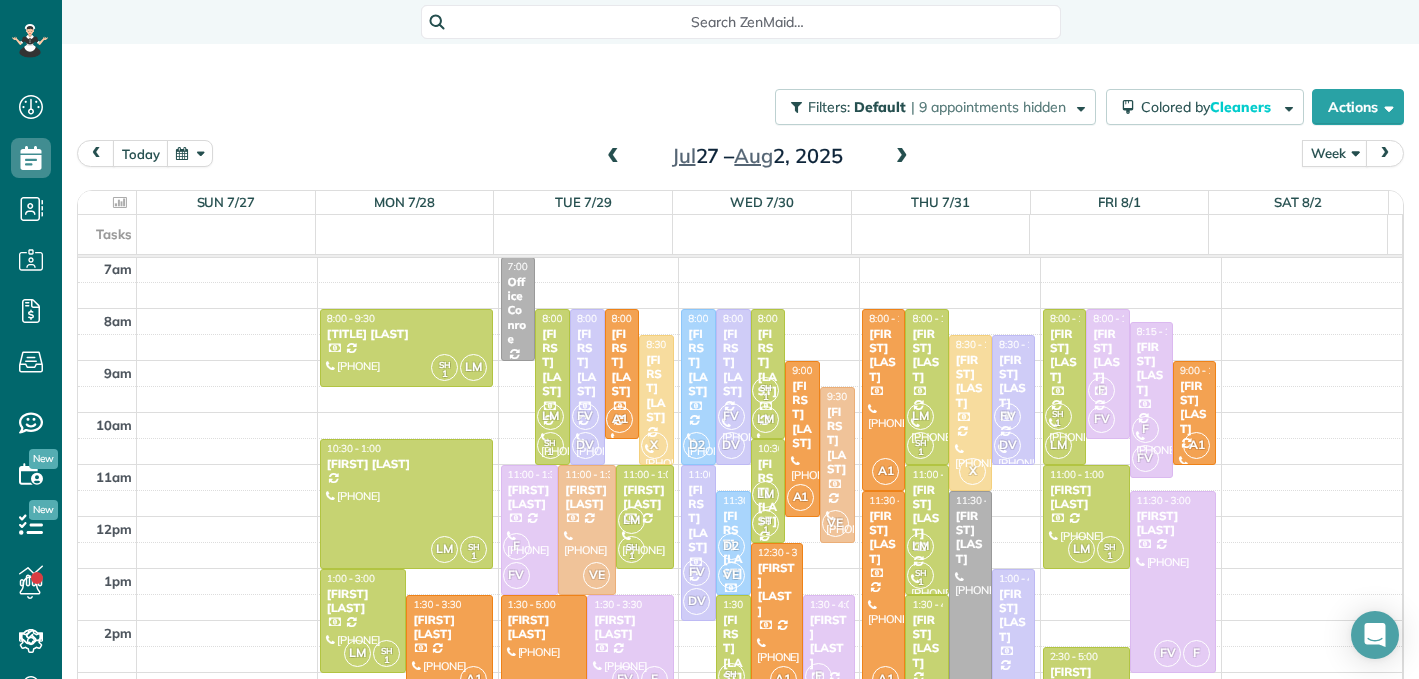 click at bounding box center (613, 157) 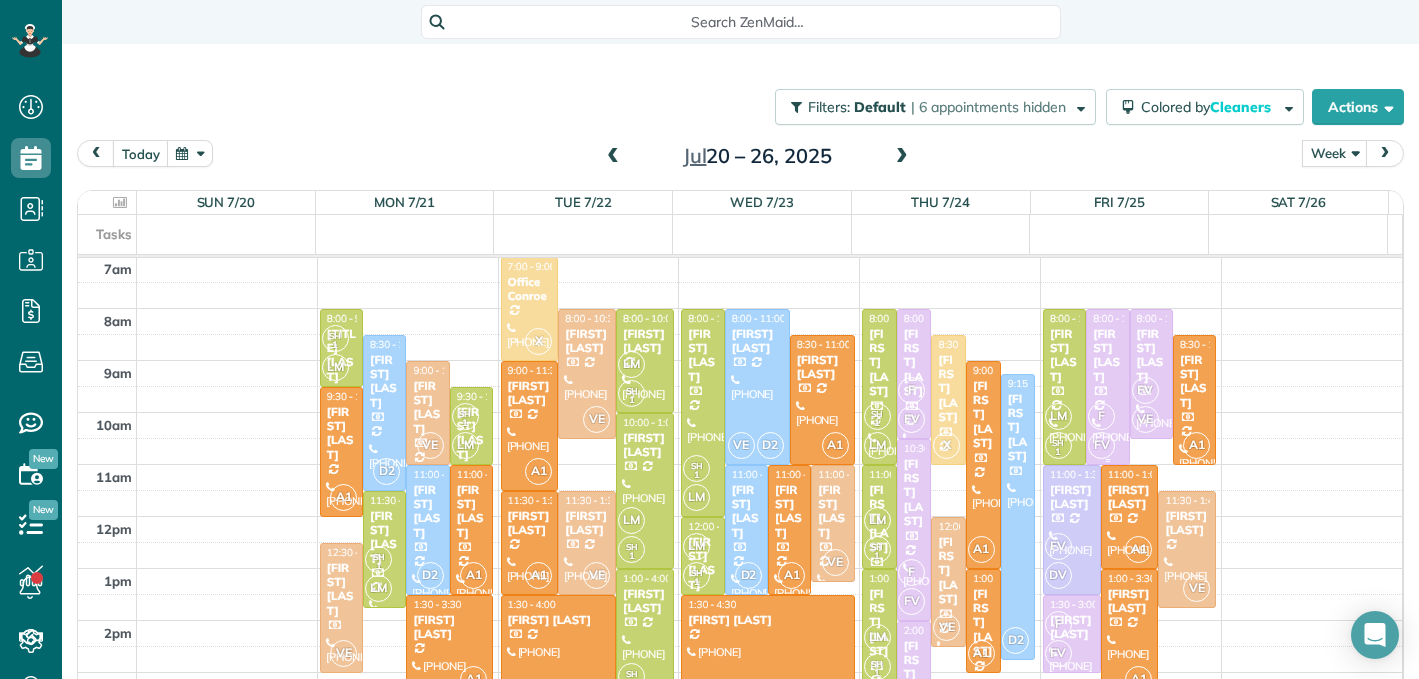 click at bounding box center (1107, 387) 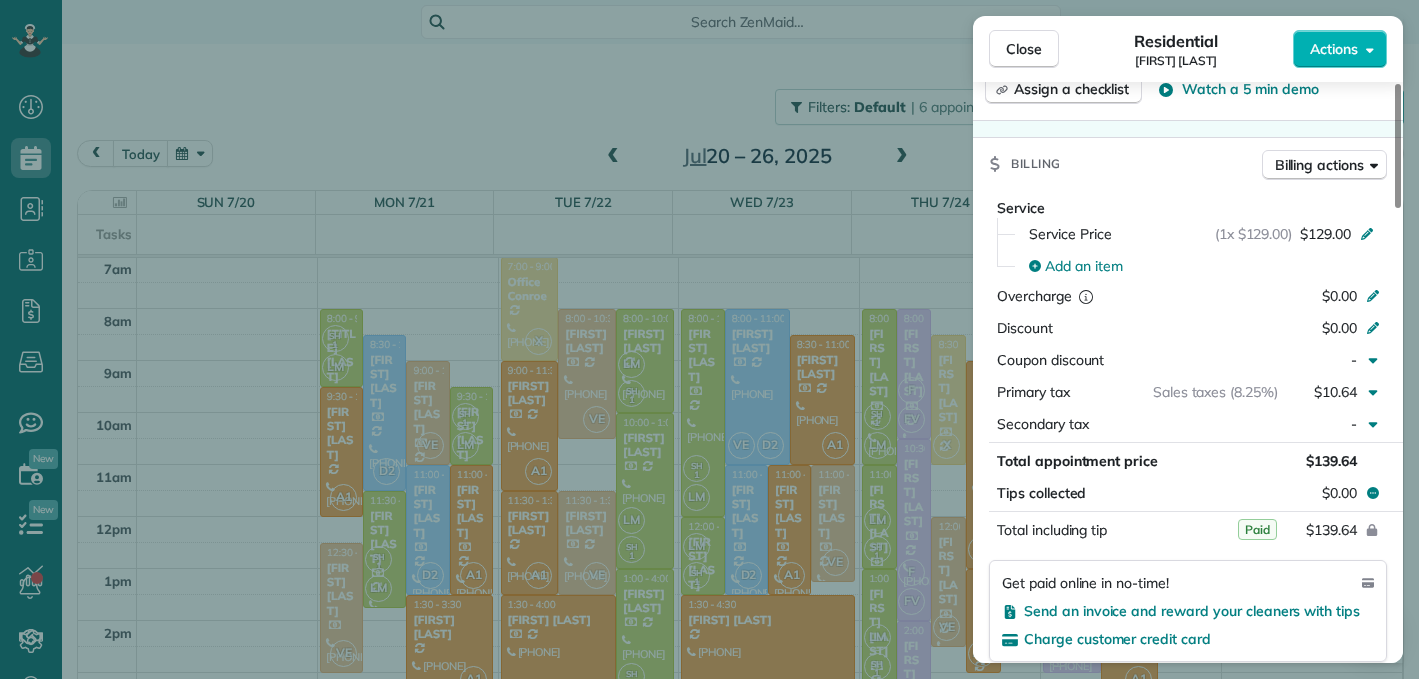 scroll, scrollTop: 989, scrollLeft: 0, axis: vertical 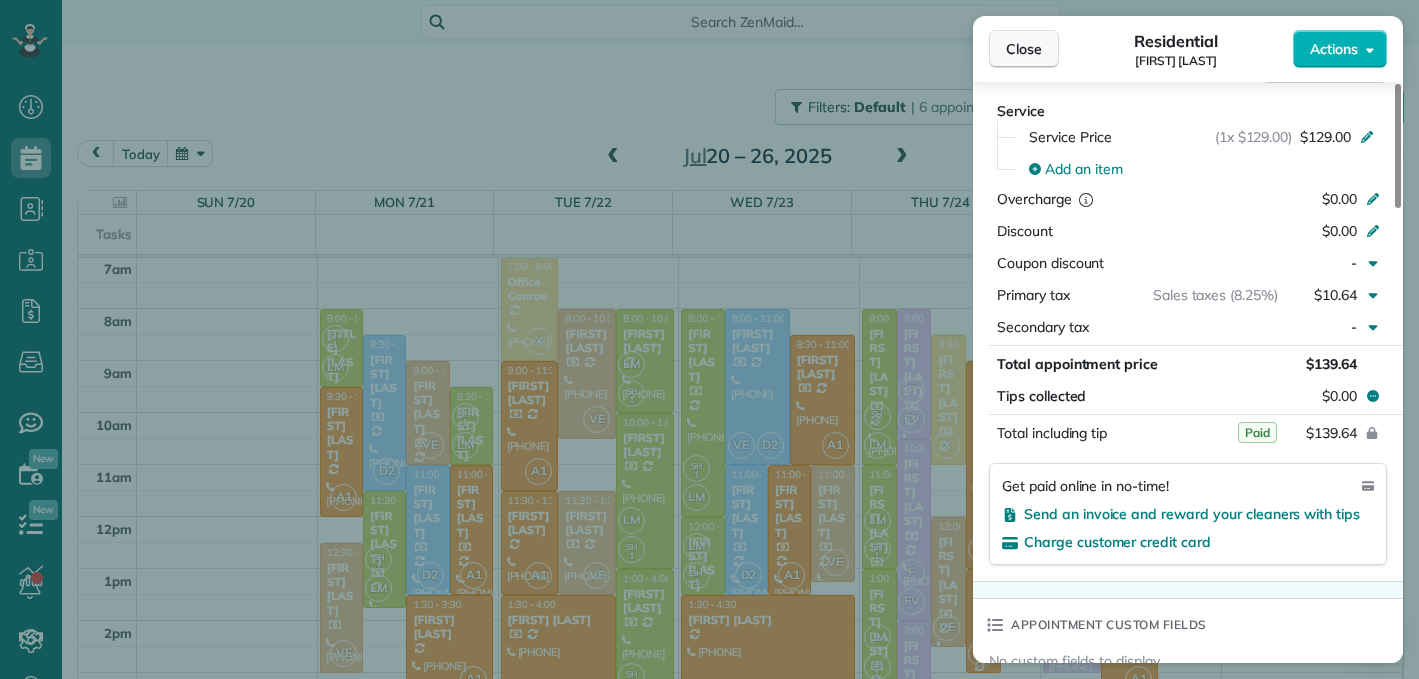 drag, startPoint x: 989, startPoint y: 56, endPoint x: 1040, endPoint y: 60, distance: 51.156624 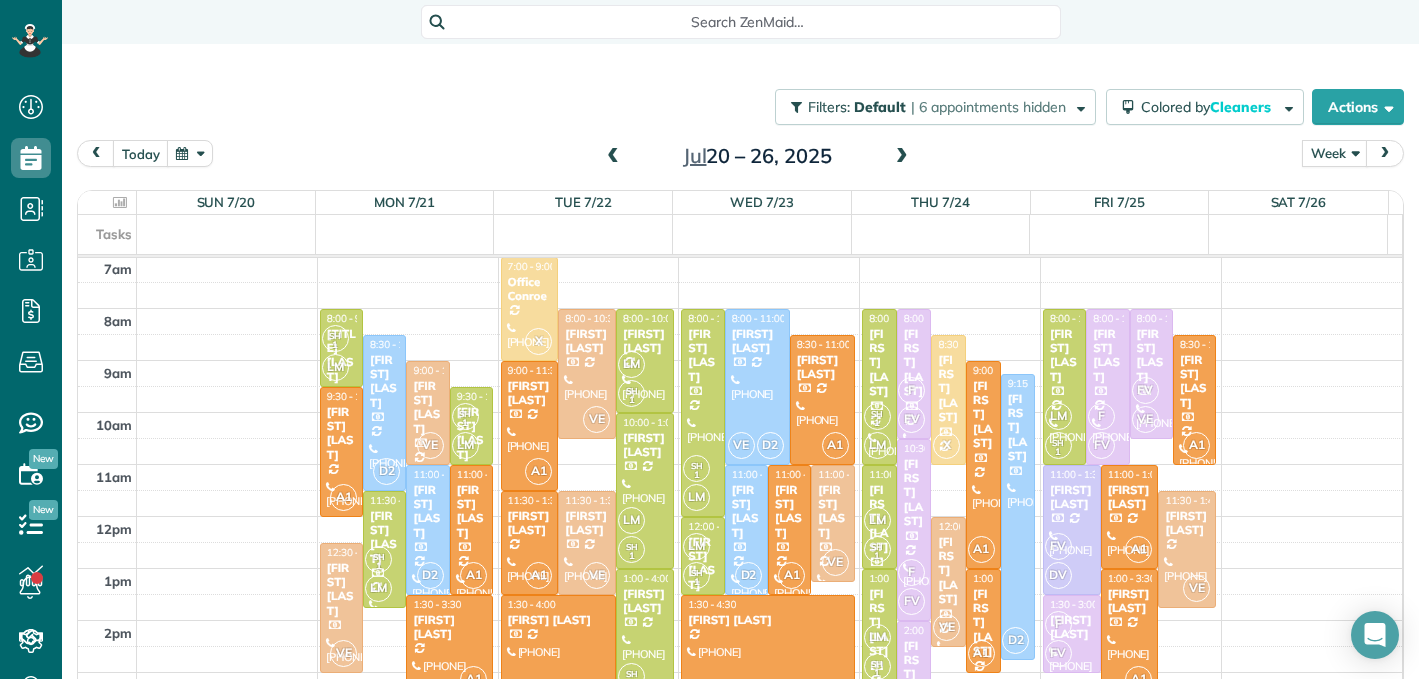 click on "Filters:   Default
|  6 appointments hidden
Colored by  Cleaners
Color by Cleaner
Color by Team
Color by Status
Color by Recurrence
Color by Paid/Unpaid
Filters  Default
Schedule Changes
Actions
Create Appointment
Create Task
Clock In/Out
Send Work Orders
Print Route Sheets
Today's Emails/Texts
View Metrics" at bounding box center (740, 356) 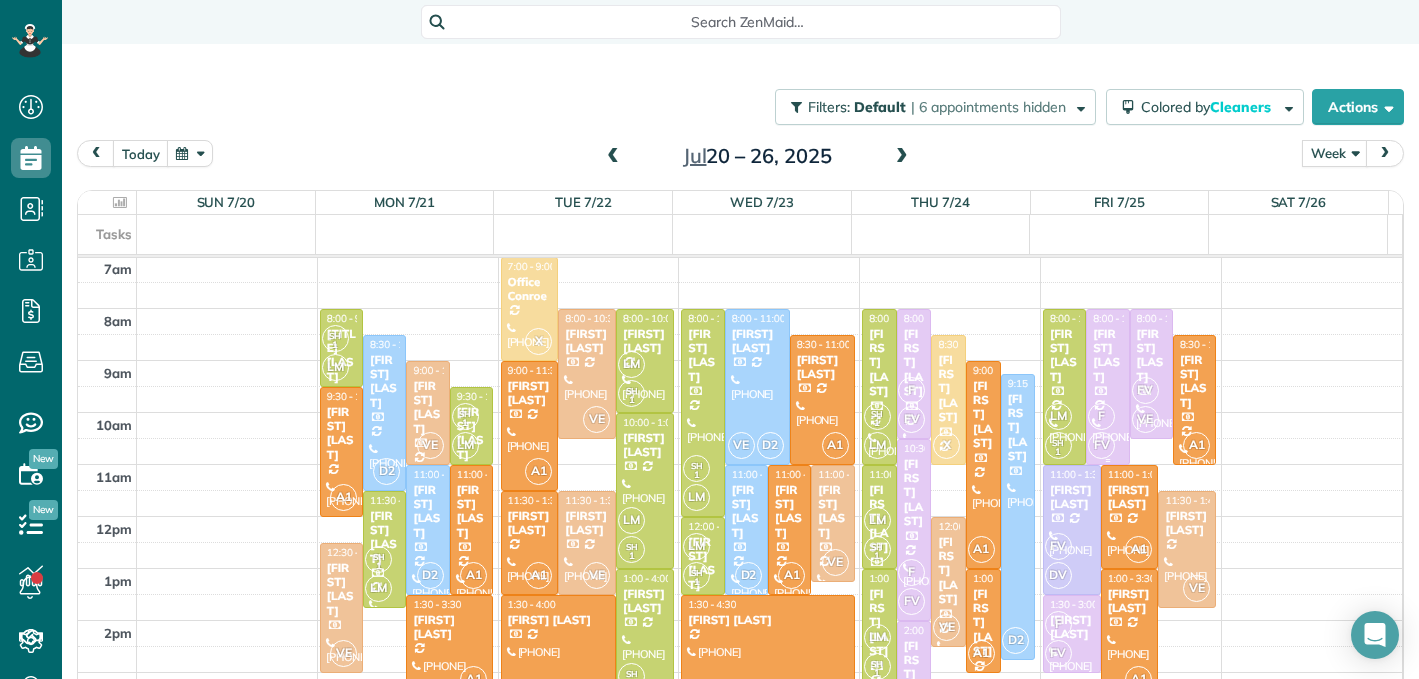 click at bounding box center [1107, 387] 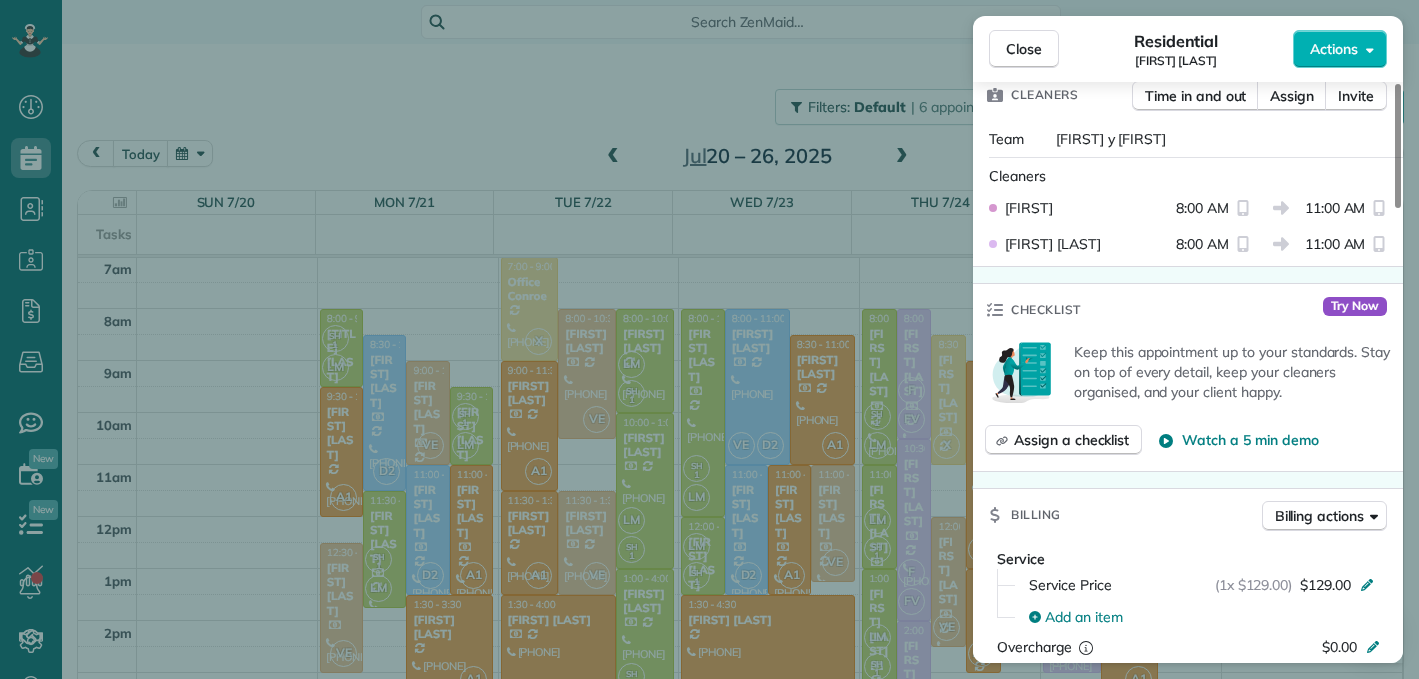 scroll, scrollTop: 633, scrollLeft: 0, axis: vertical 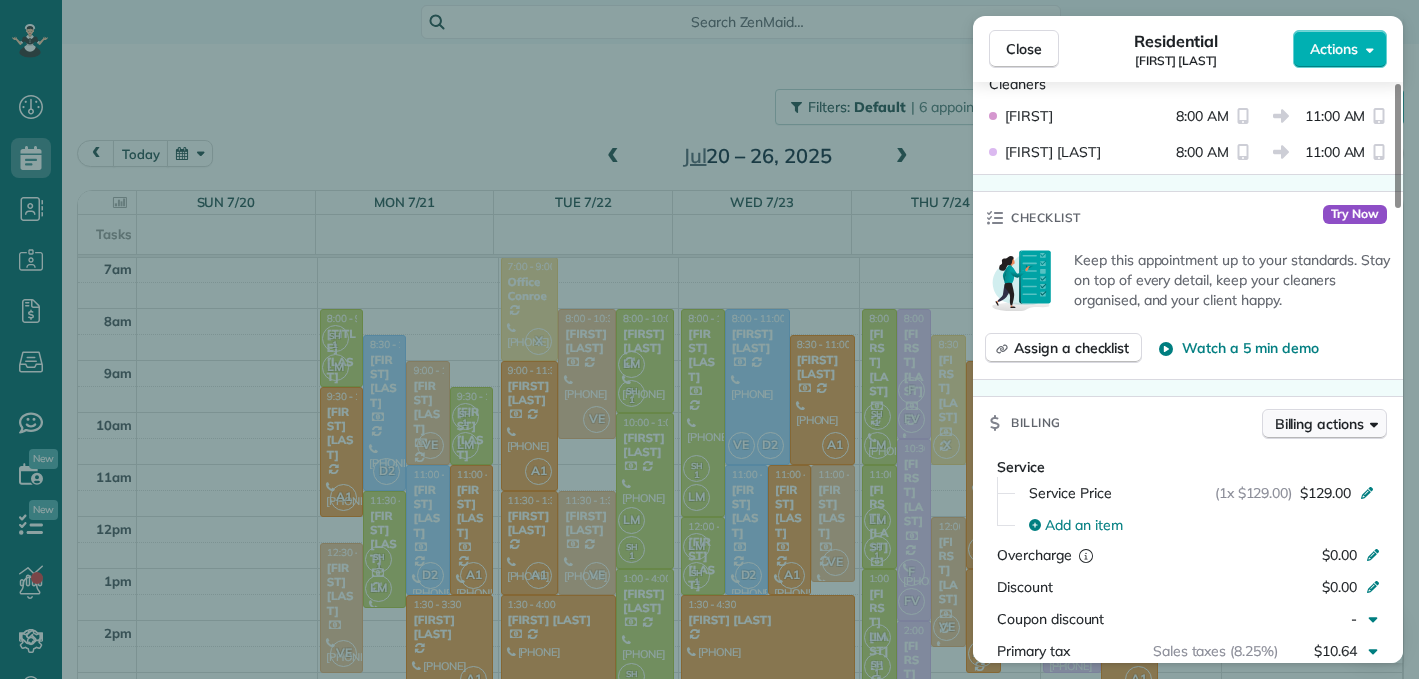 click on "Billing actions" at bounding box center (1319, 424) 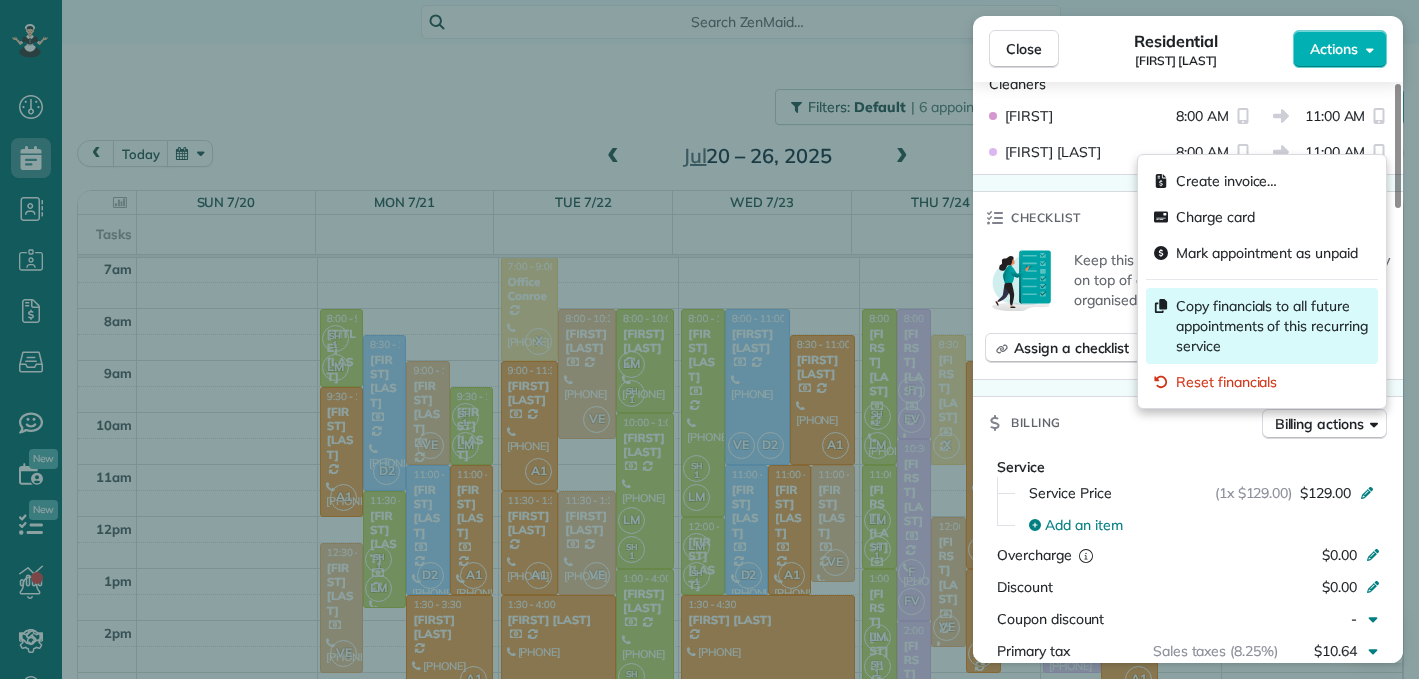 click on "Copy financials to all future appointments of this recurring service" at bounding box center [1273, 326] 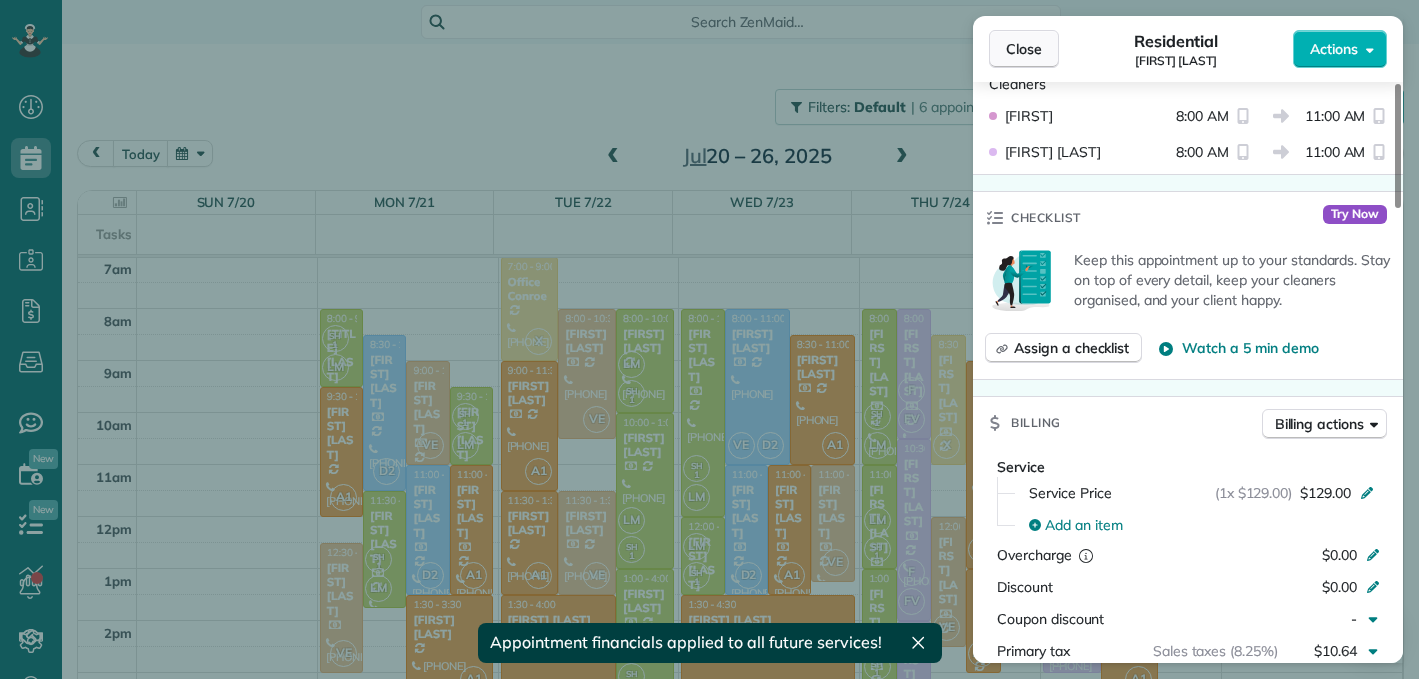 click on "Close" at bounding box center (1024, 49) 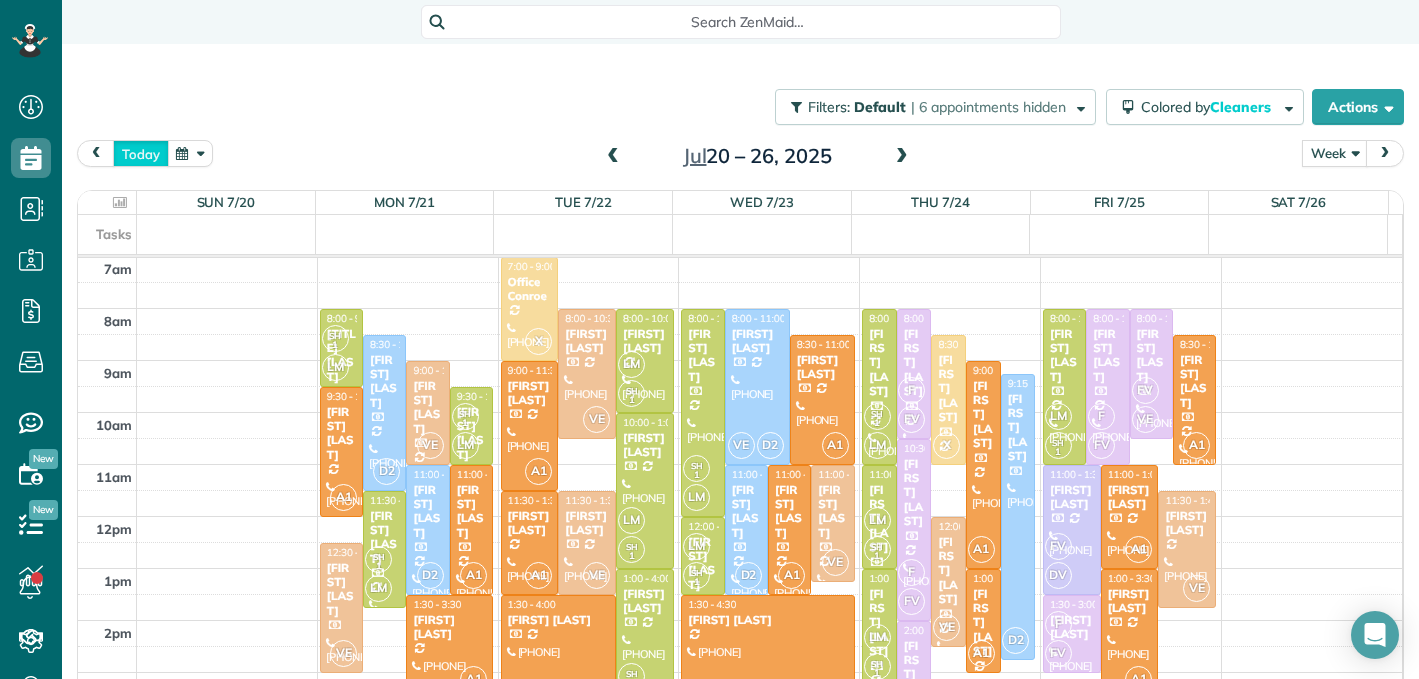 click on "today" at bounding box center [141, 153] 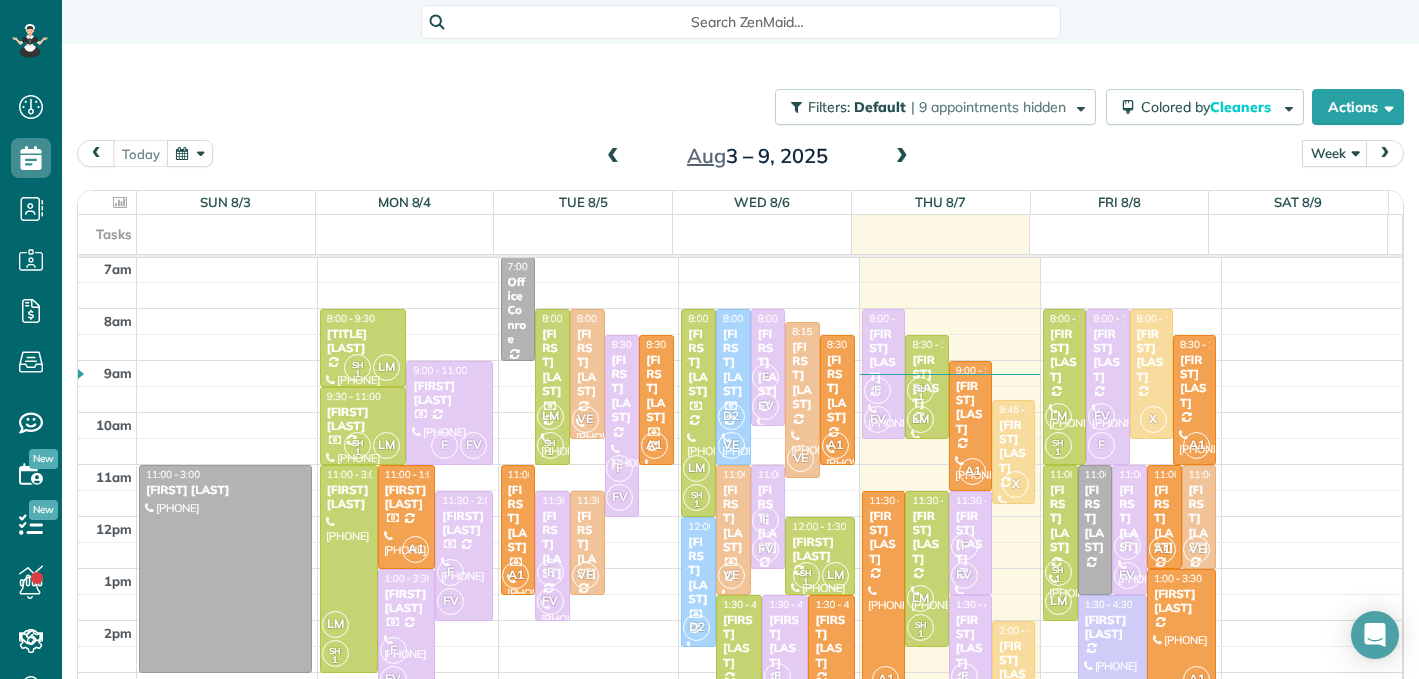 click at bounding box center (902, 157) 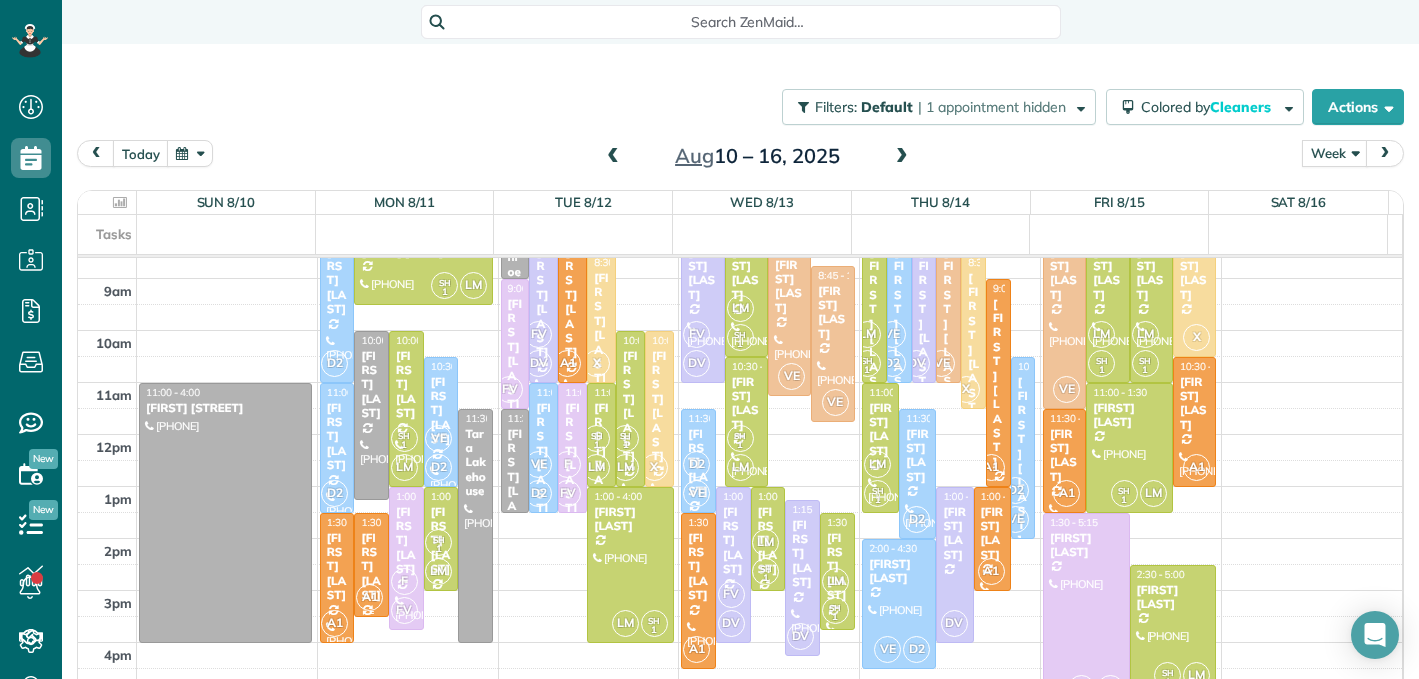 scroll, scrollTop: 292, scrollLeft: 0, axis: vertical 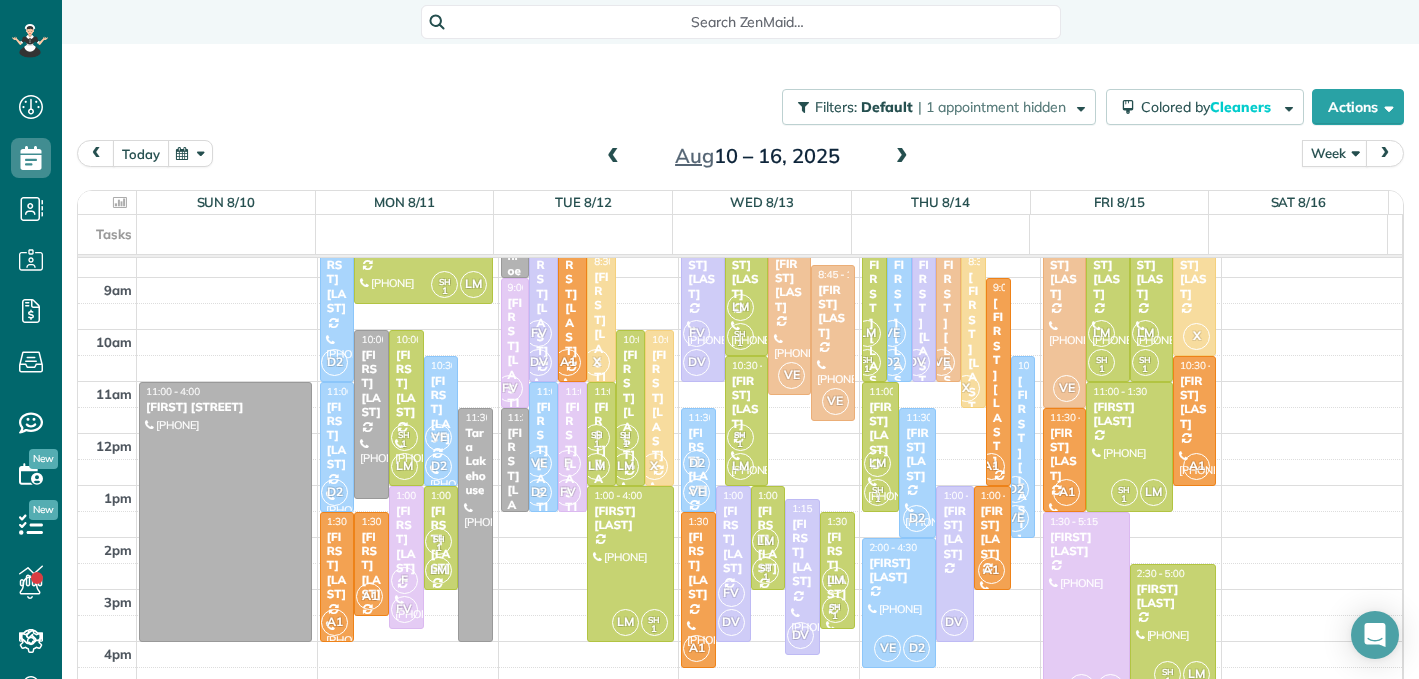click on "today" at bounding box center (141, 153) 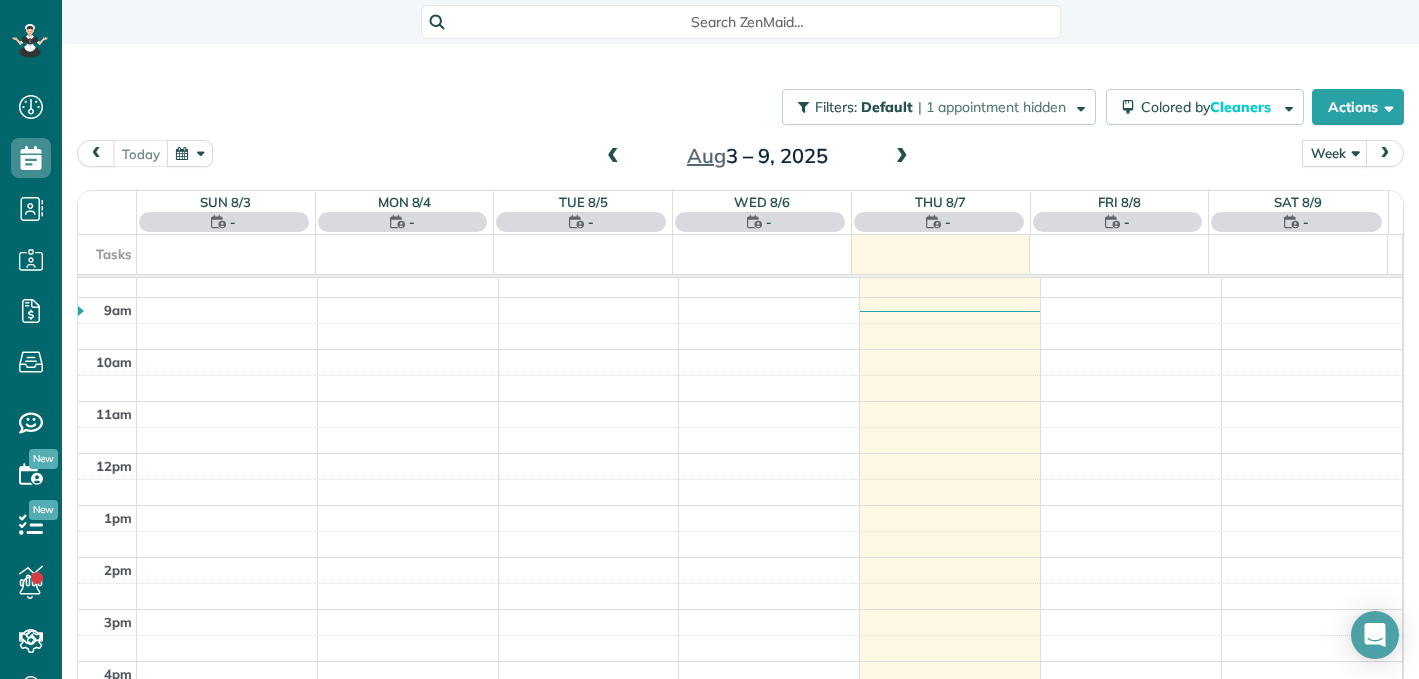 scroll, scrollTop: 209, scrollLeft: 0, axis: vertical 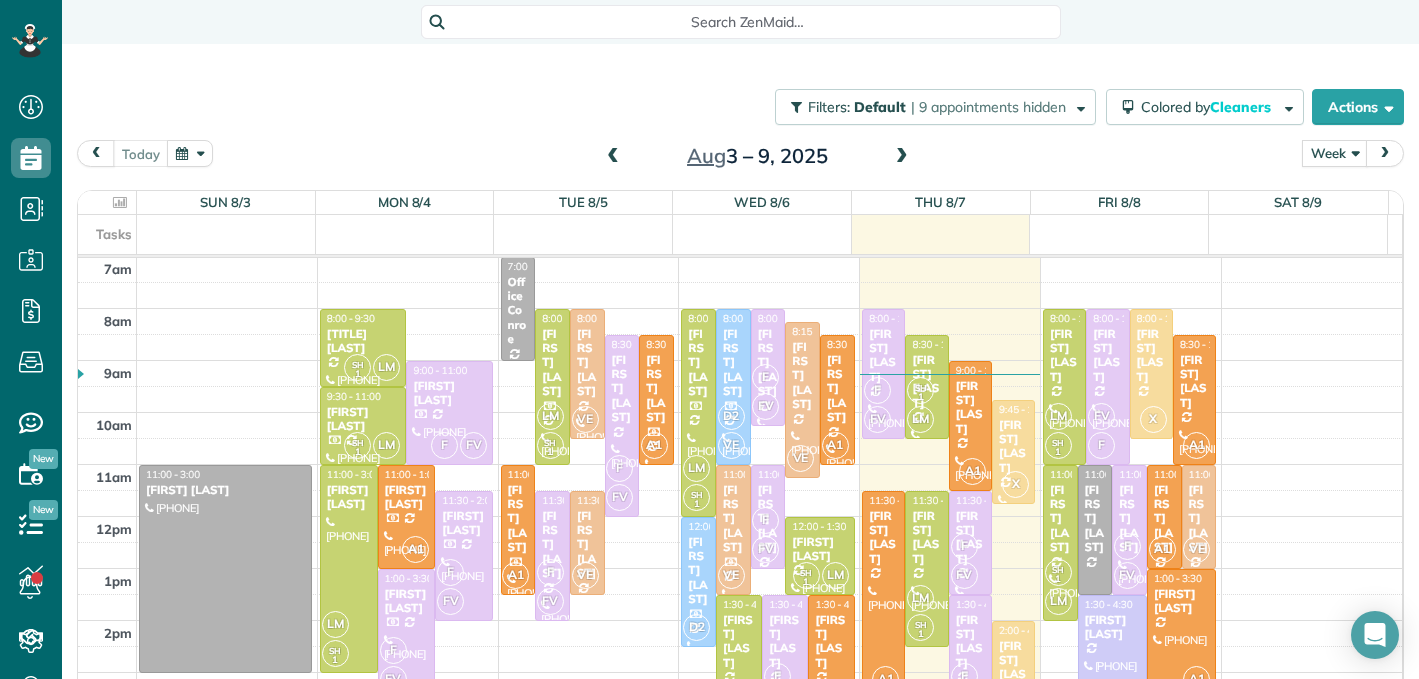 click at bounding box center [902, 157] 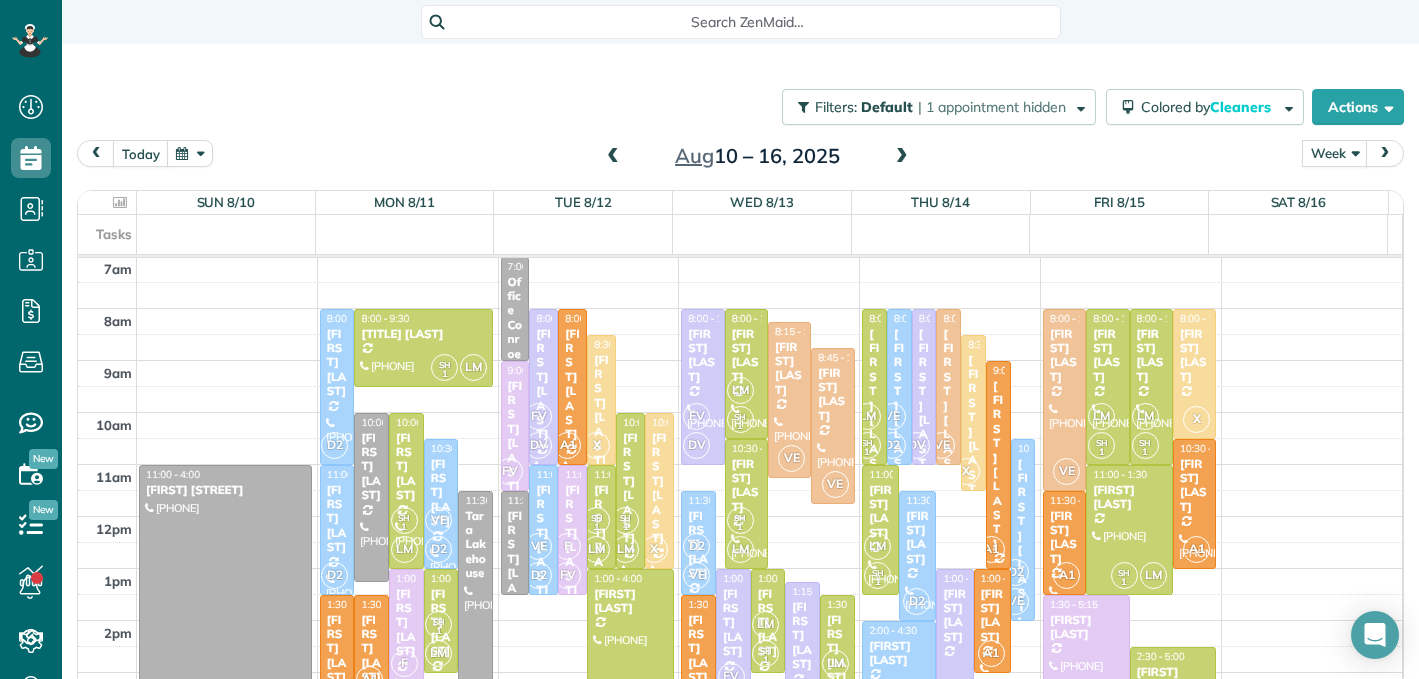 click at bounding box center [225, 595] 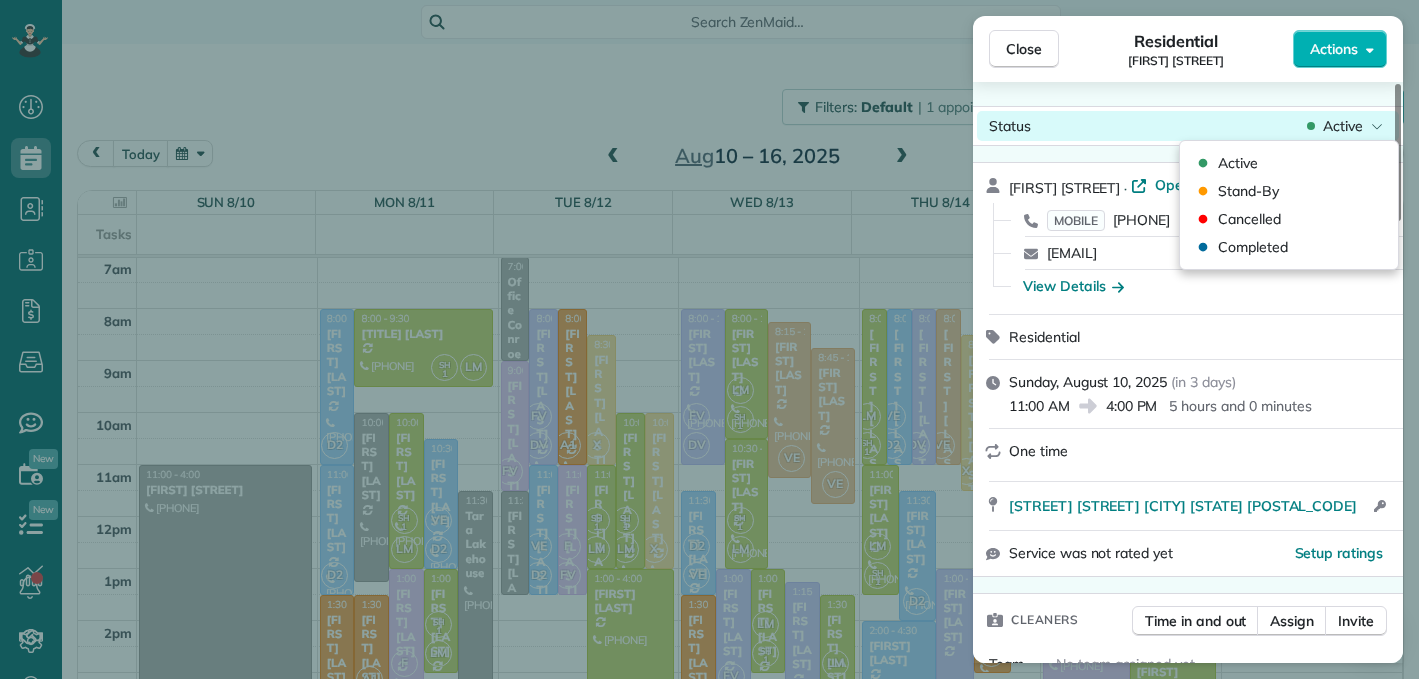 click on "Active" at bounding box center (1343, 126) 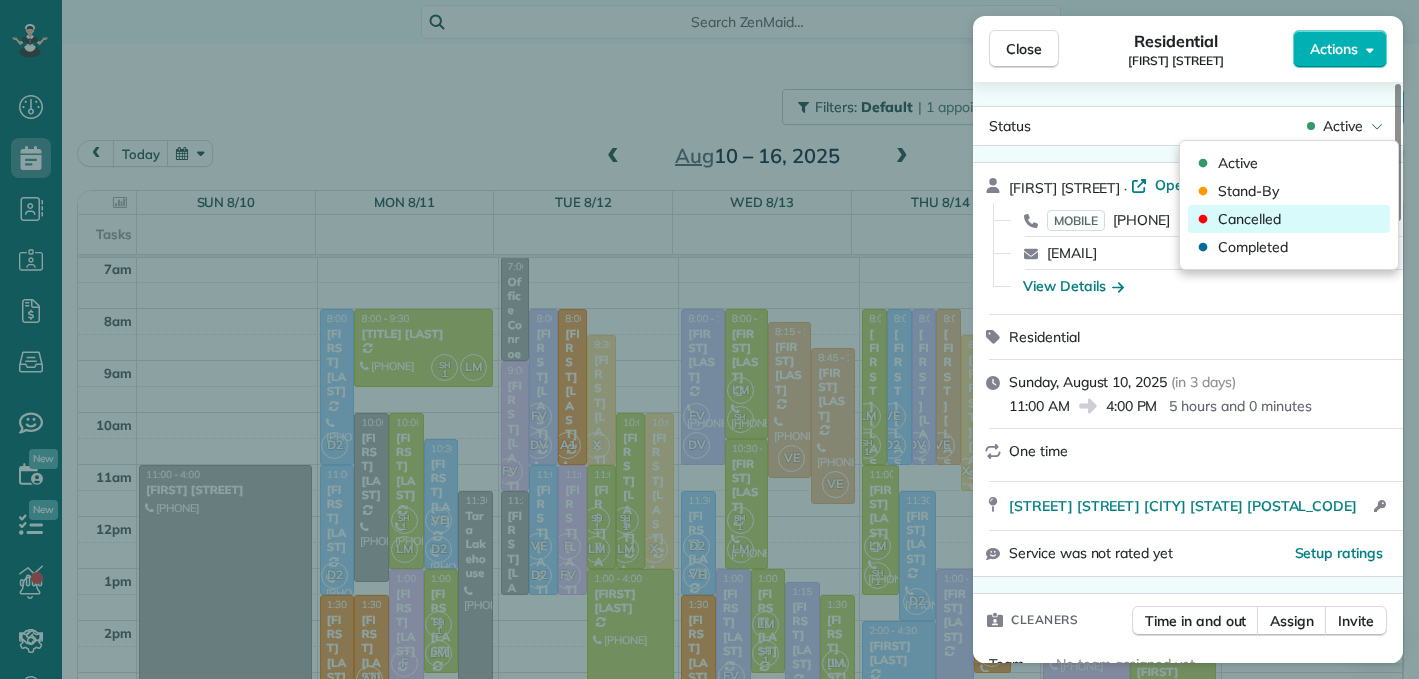 click on "Cancelled" at bounding box center (1249, 219) 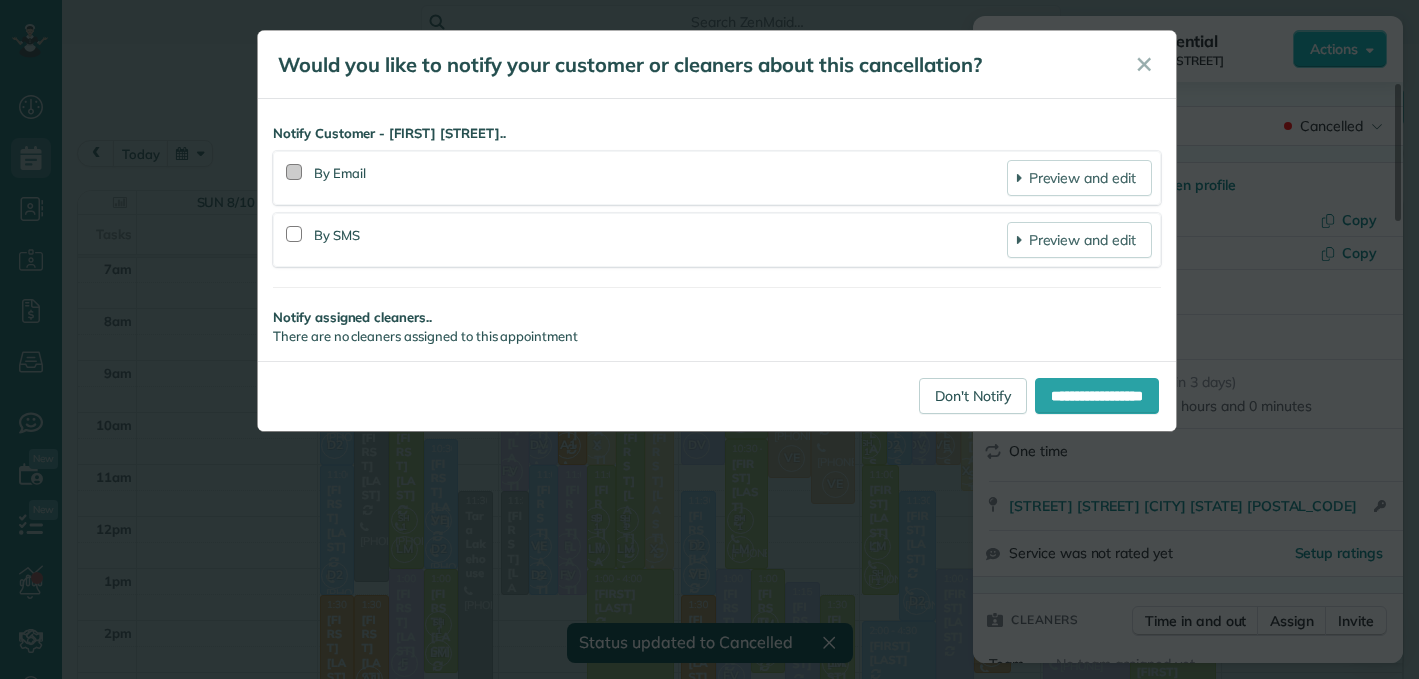 click at bounding box center [294, 172] 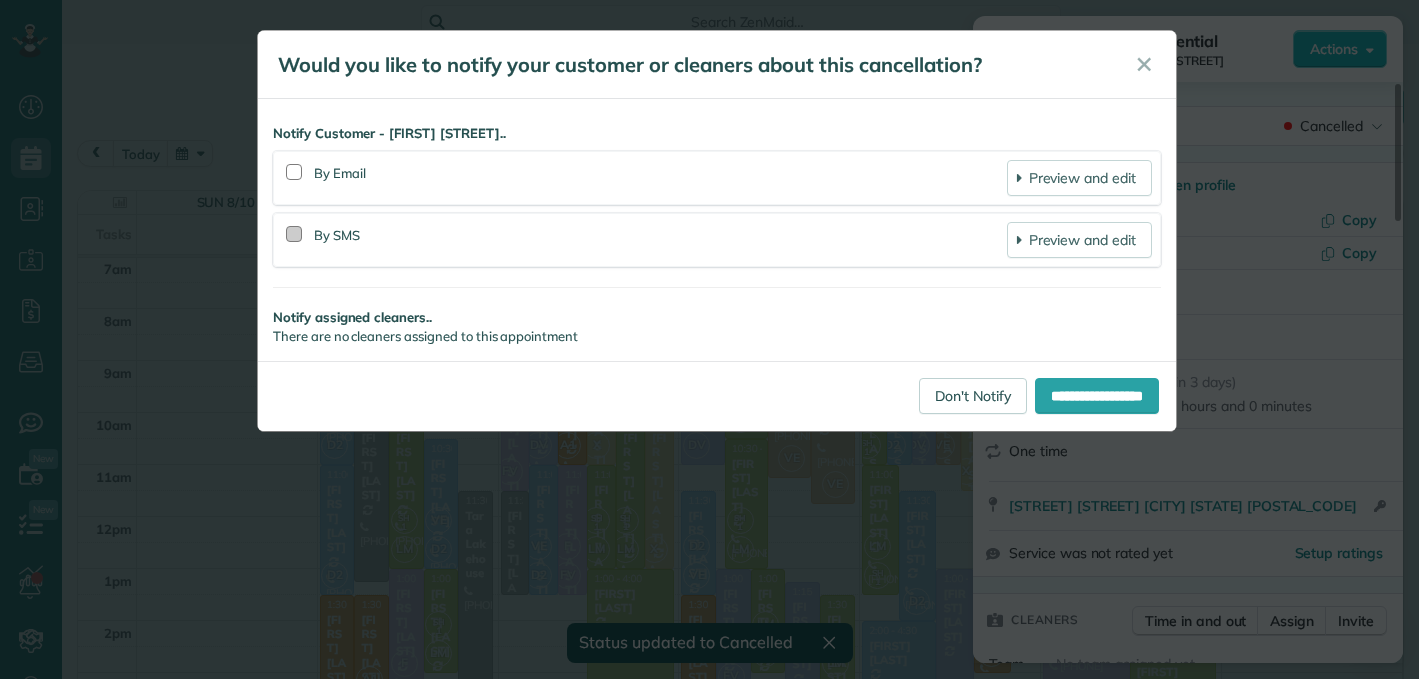 click at bounding box center [294, 234] 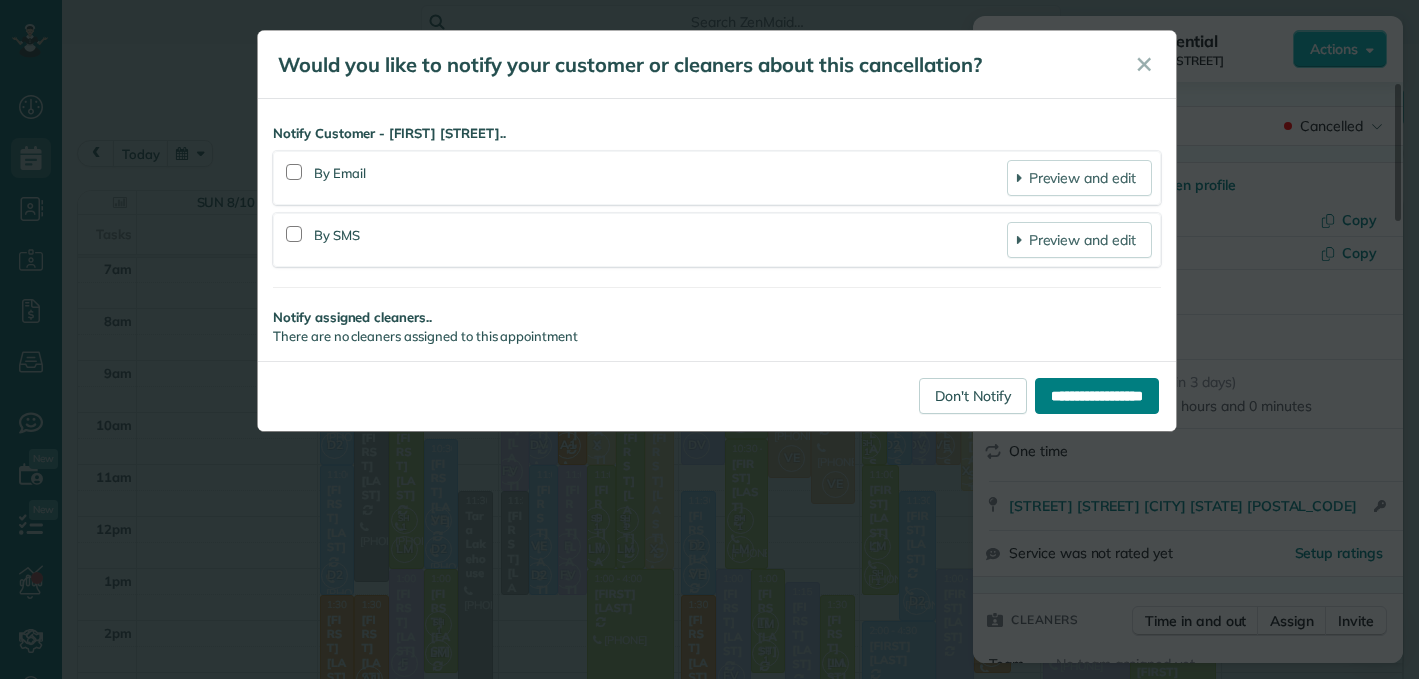 click on "**********" at bounding box center (1097, 396) 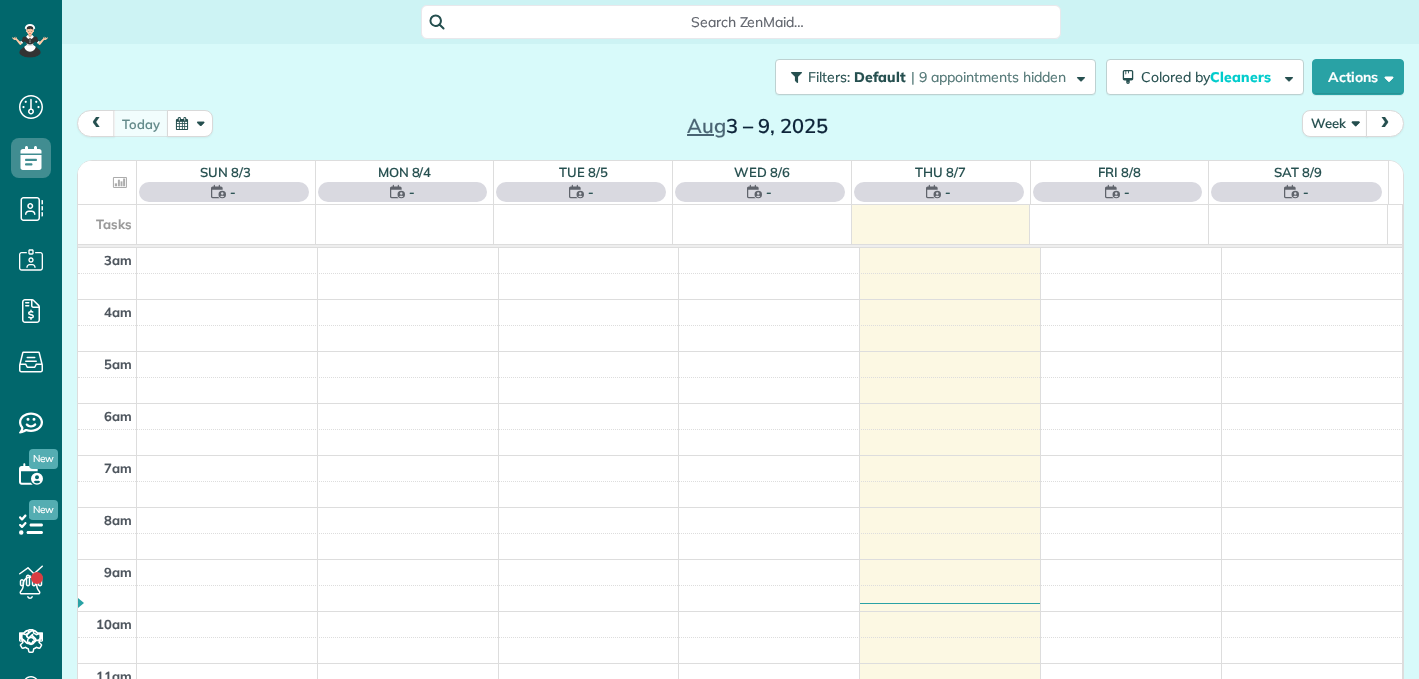scroll, scrollTop: 0, scrollLeft: 0, axis: both 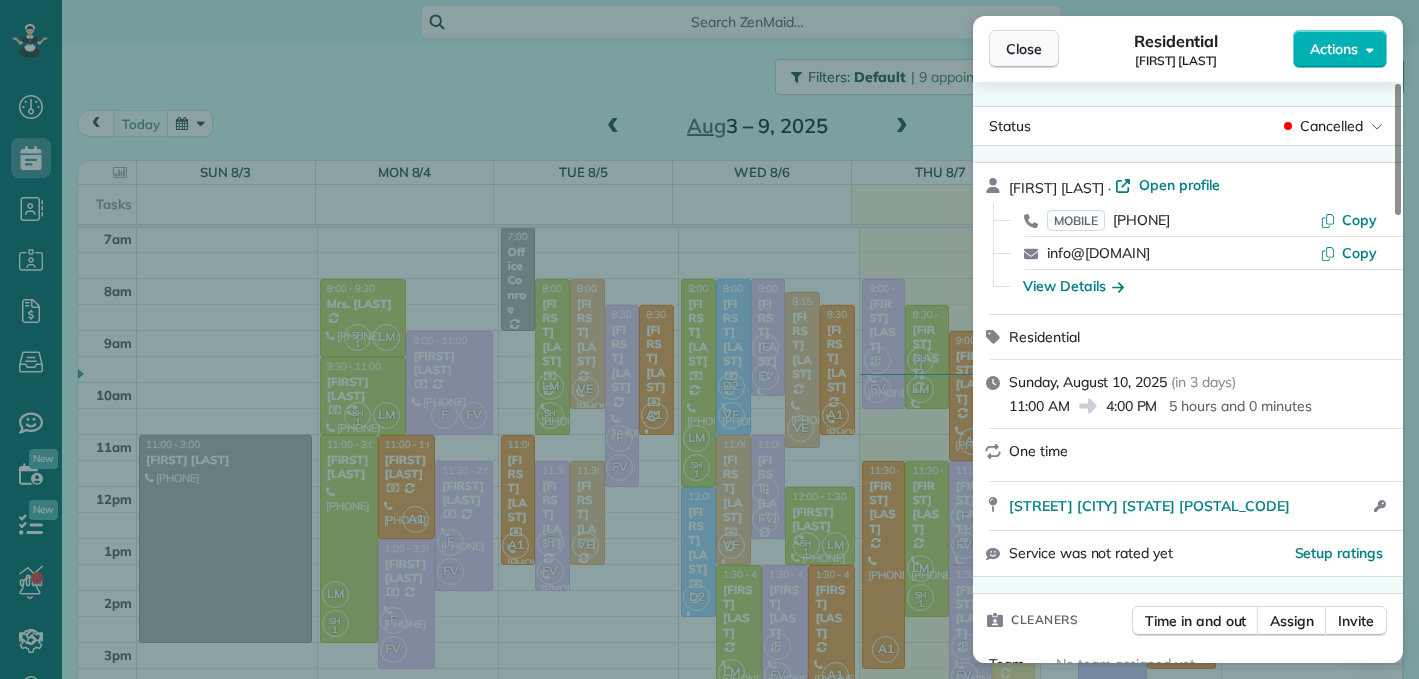 click on "Close" at bounding box center (1024, 49) 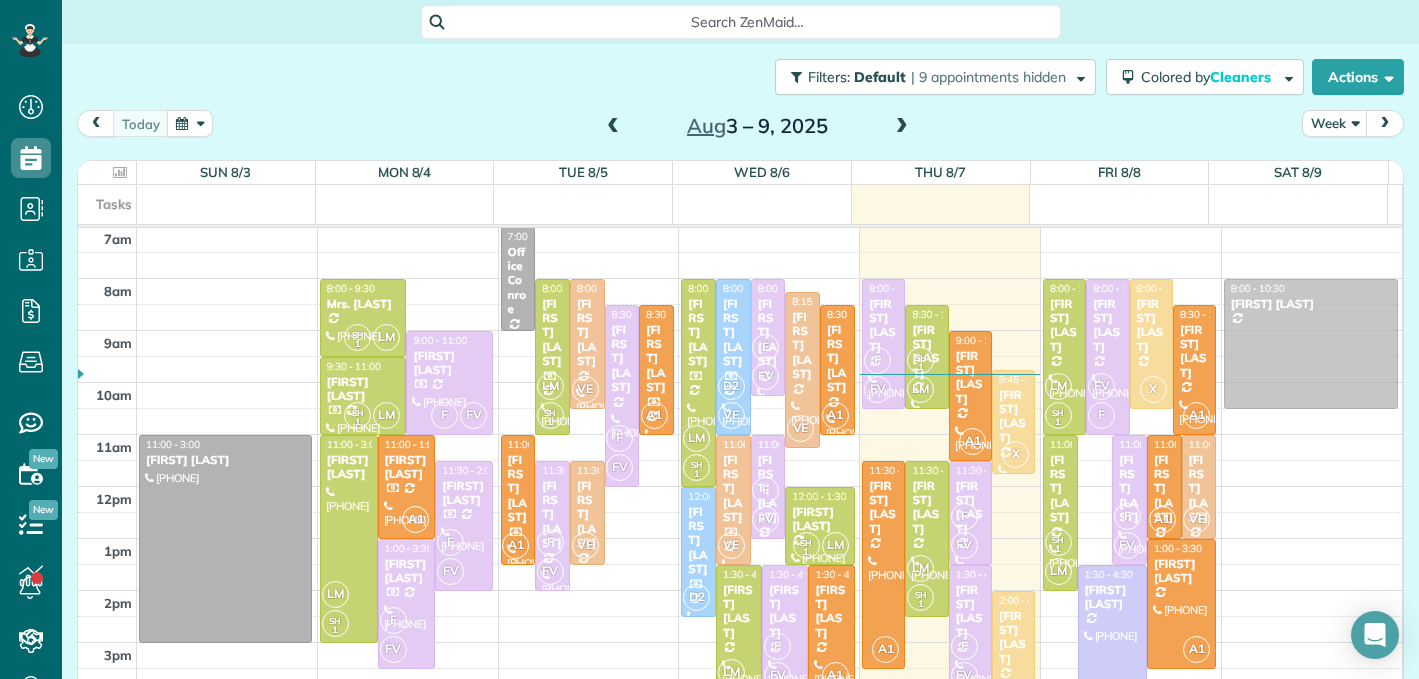 drag, startPoint x: 1067, startPoint y: 494, endPoint x: 1265, endPoint y: 336, distance: 253.31404 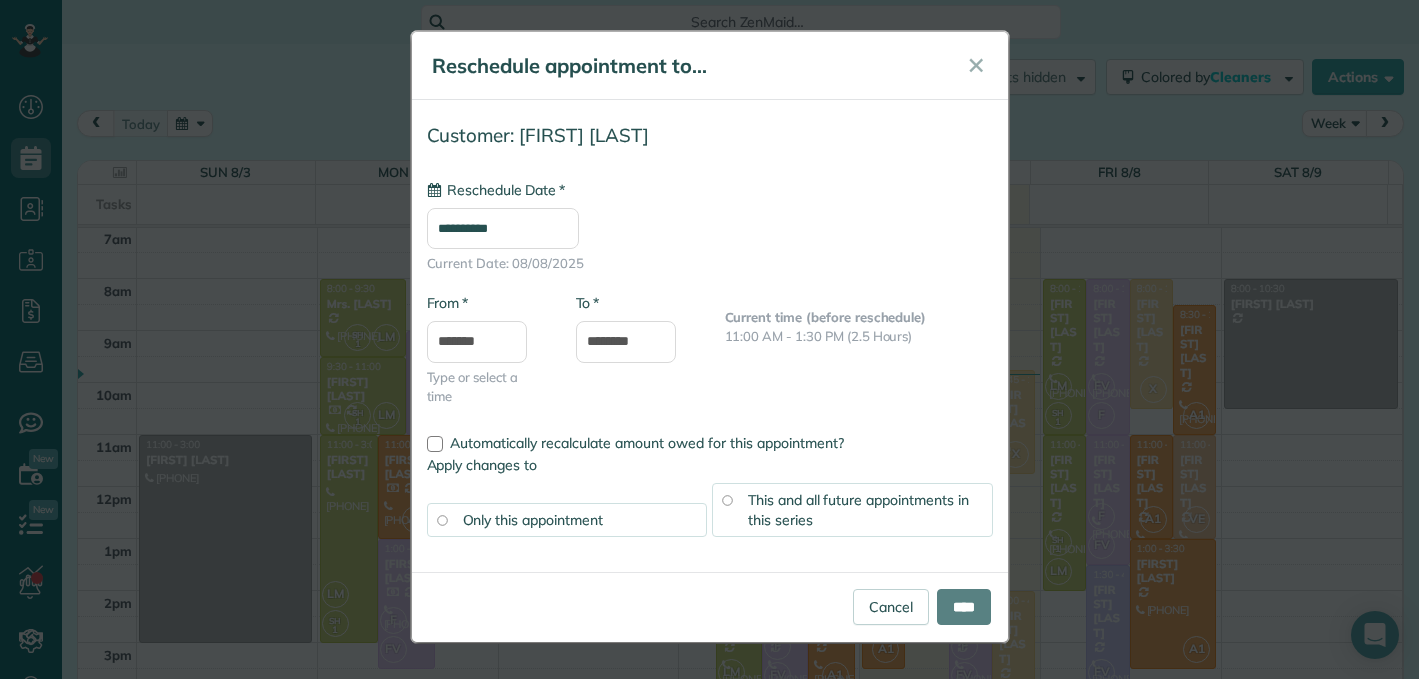 type on "**********" 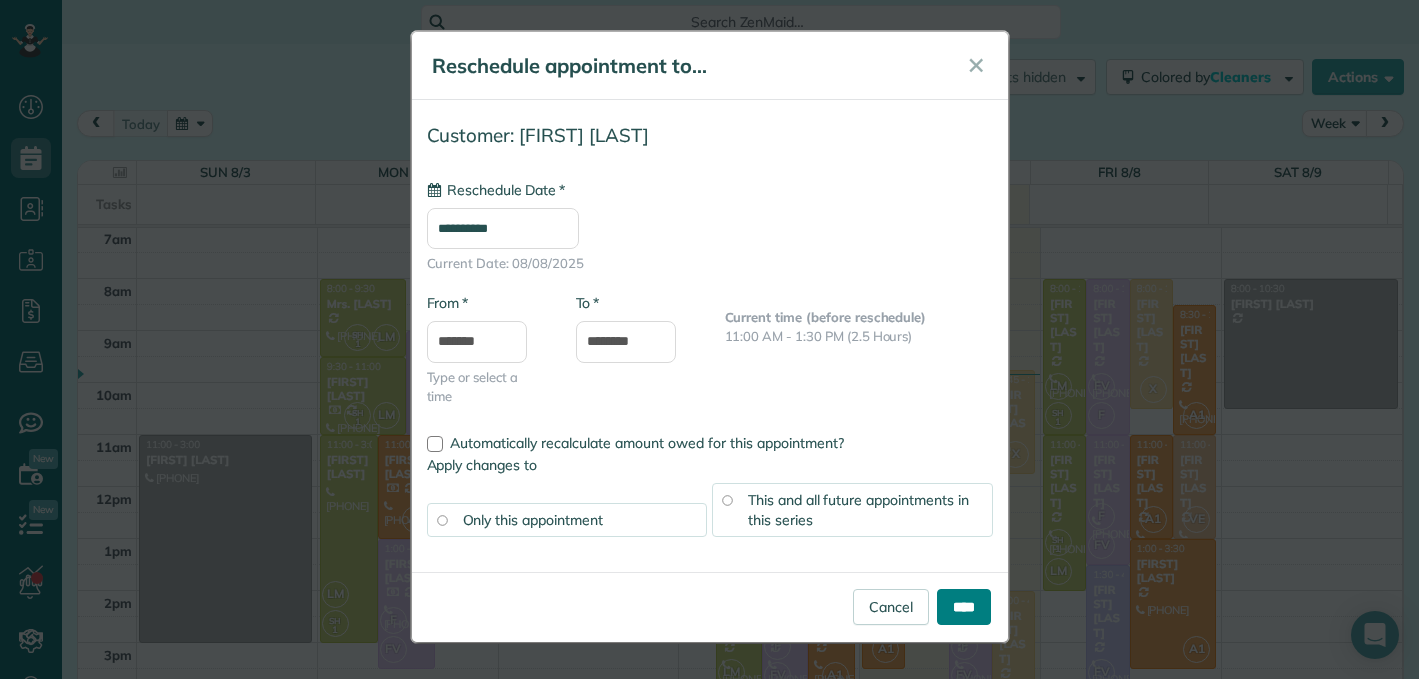 click on "****" at bounding box center (964, 607) 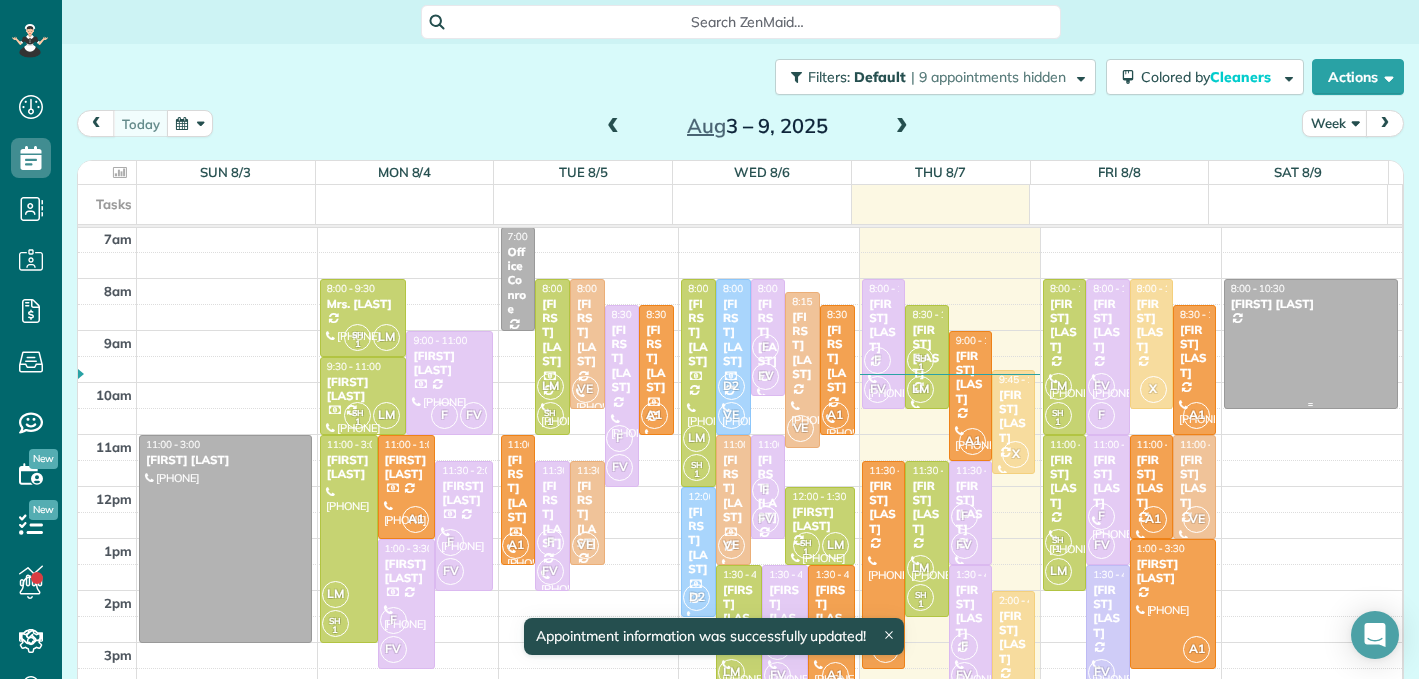 click at bounding box center [1311, 344] 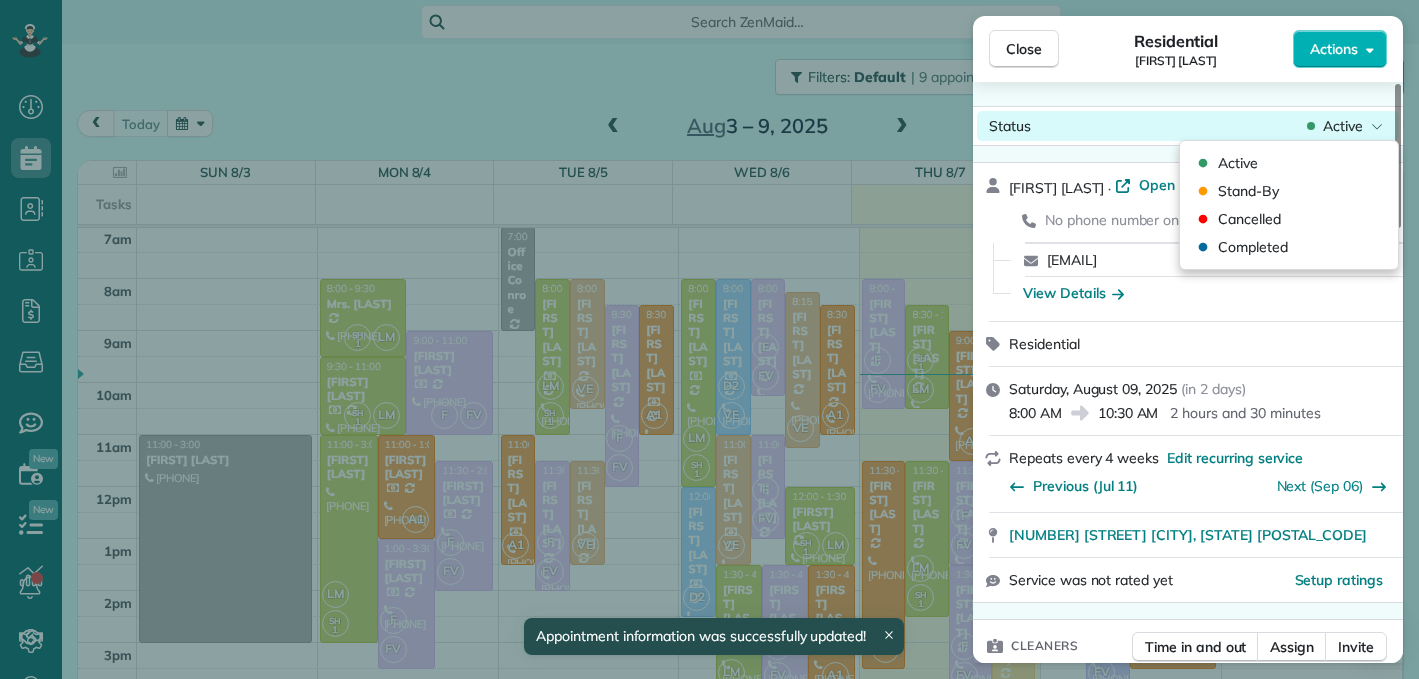 click on "Active" at bounding box center [1343, 126] 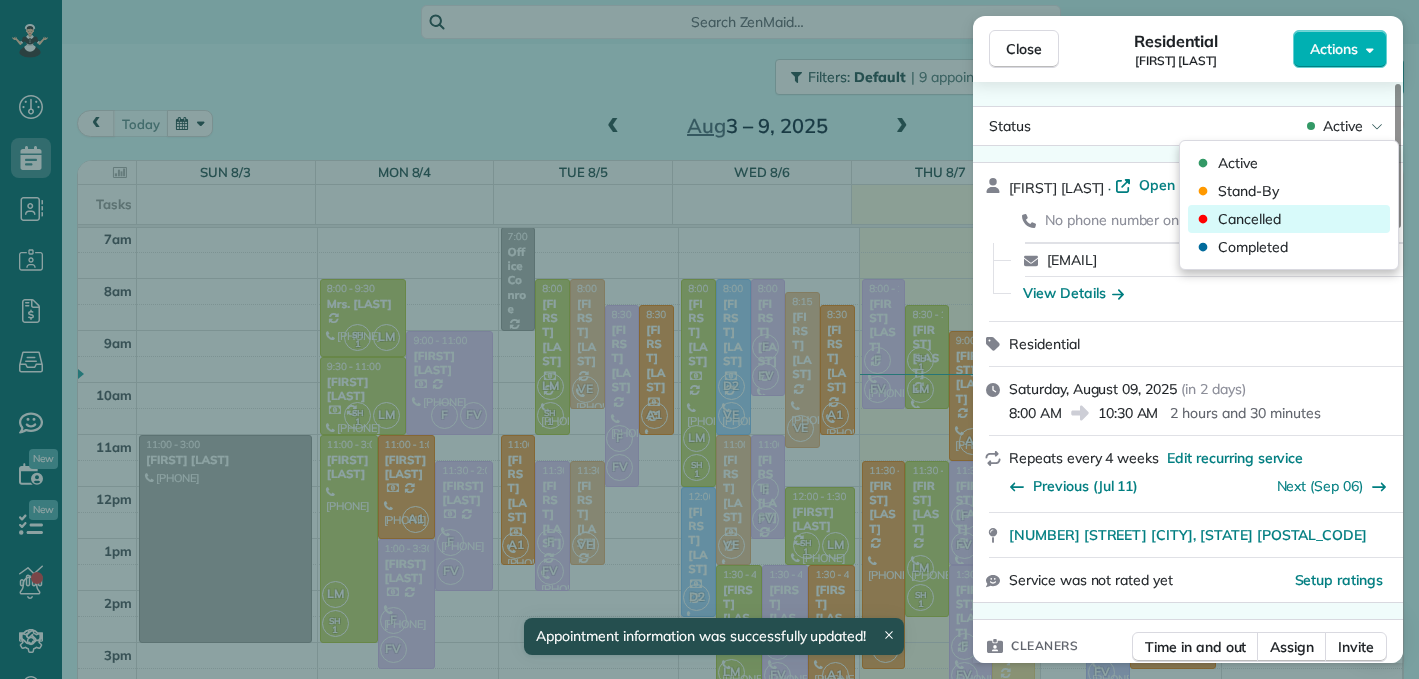 click on "Cancelled" at bounding box center [1289, 219] 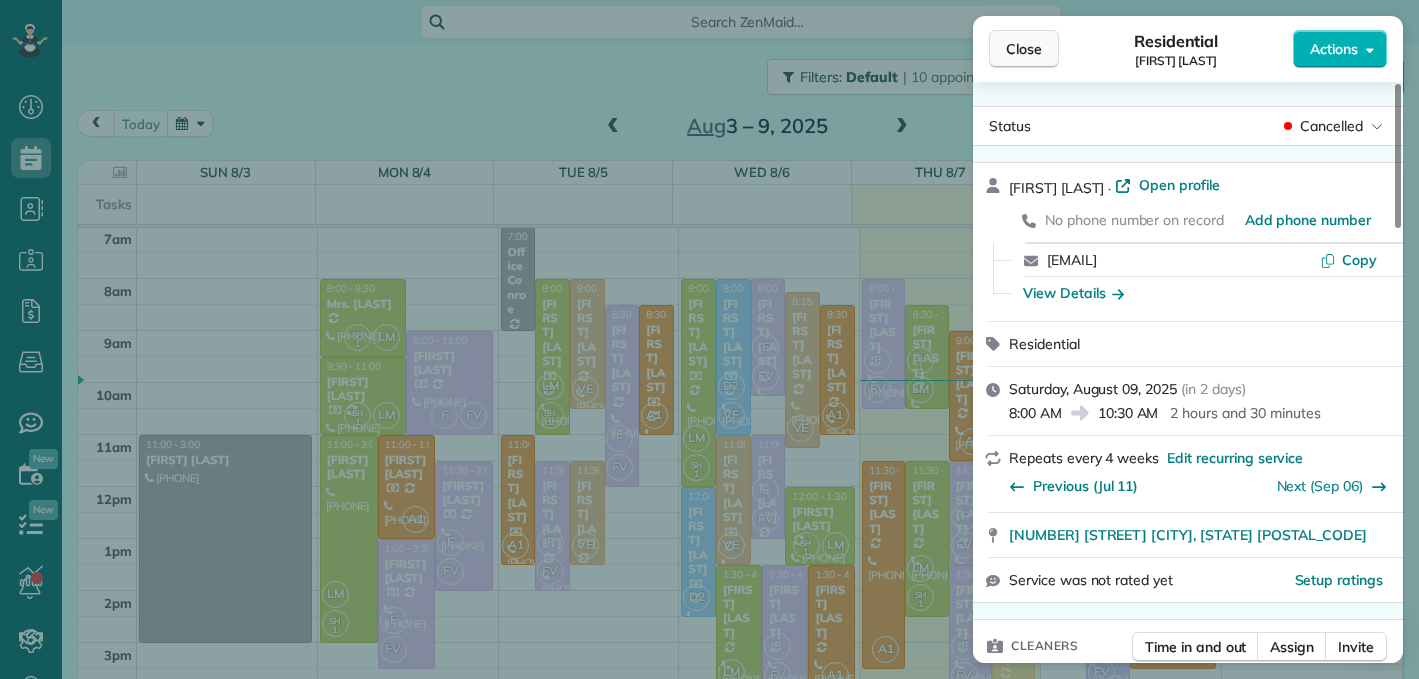 click on "Close" at bounding box center (1024, 49) 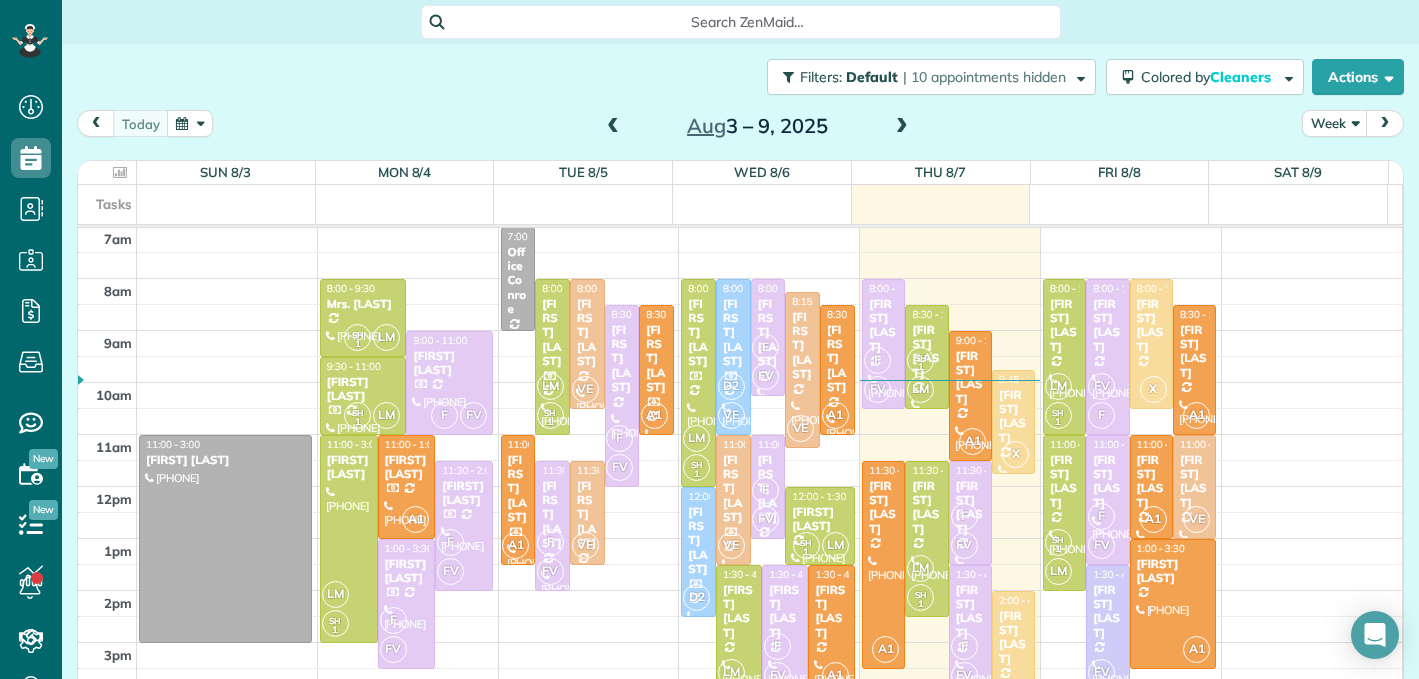 click at bounding box center (902, 127) 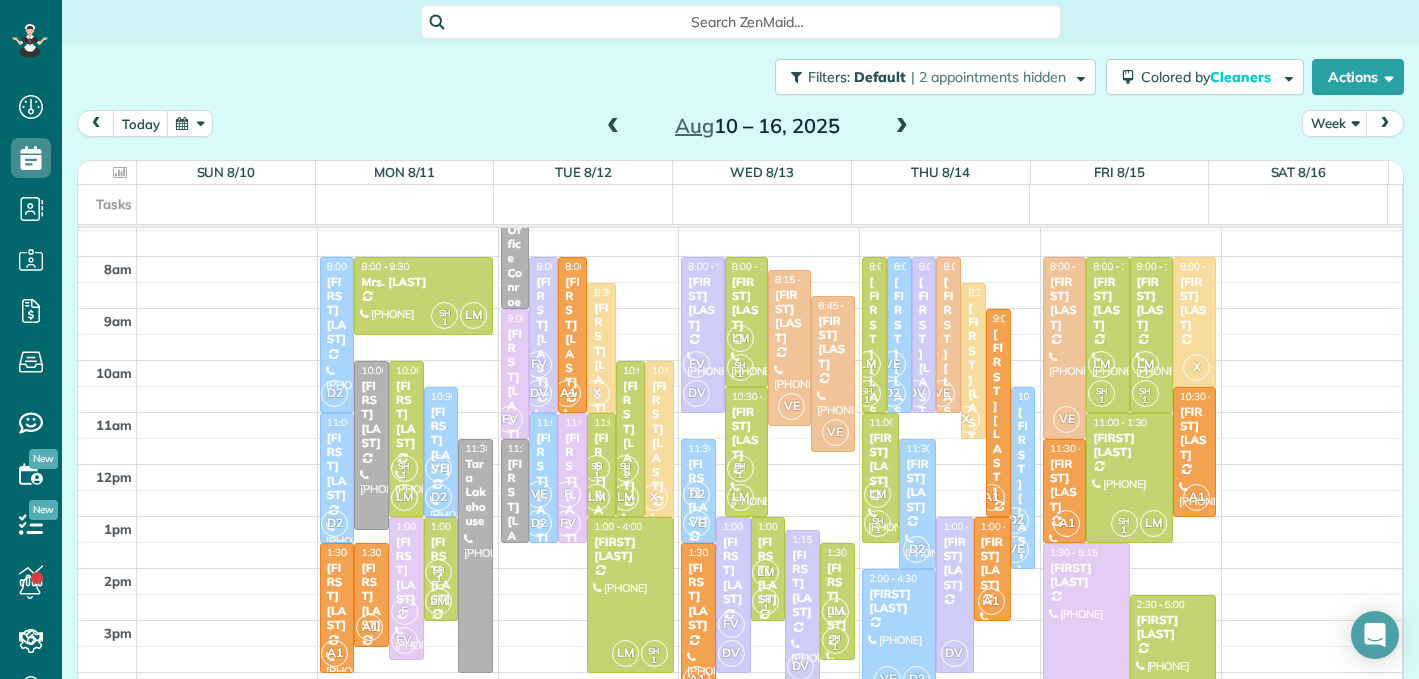 scroll, scrollTop: 237, scrollLeft: 0, axis: vertical 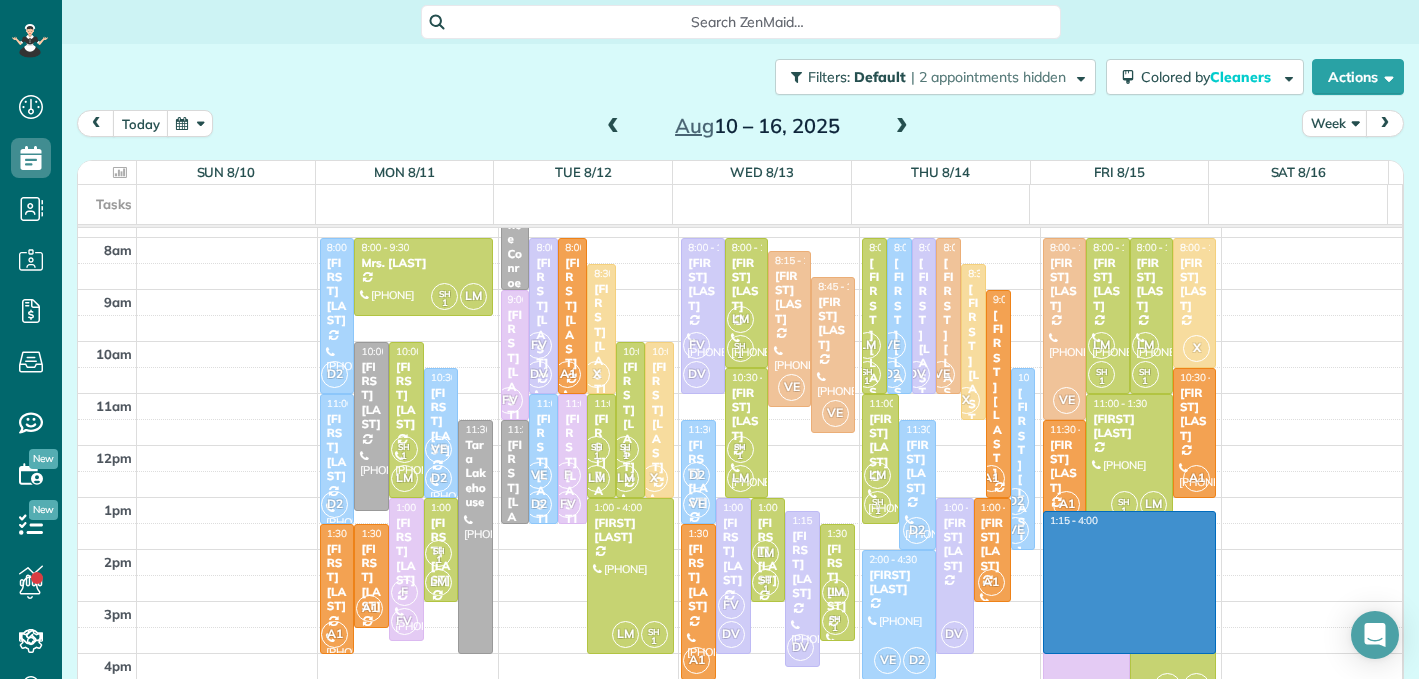 drag, startPoint x: 1168, startPoint y: 536, endPoint x: 1139, endPoint y: 656, distance: 123.454445 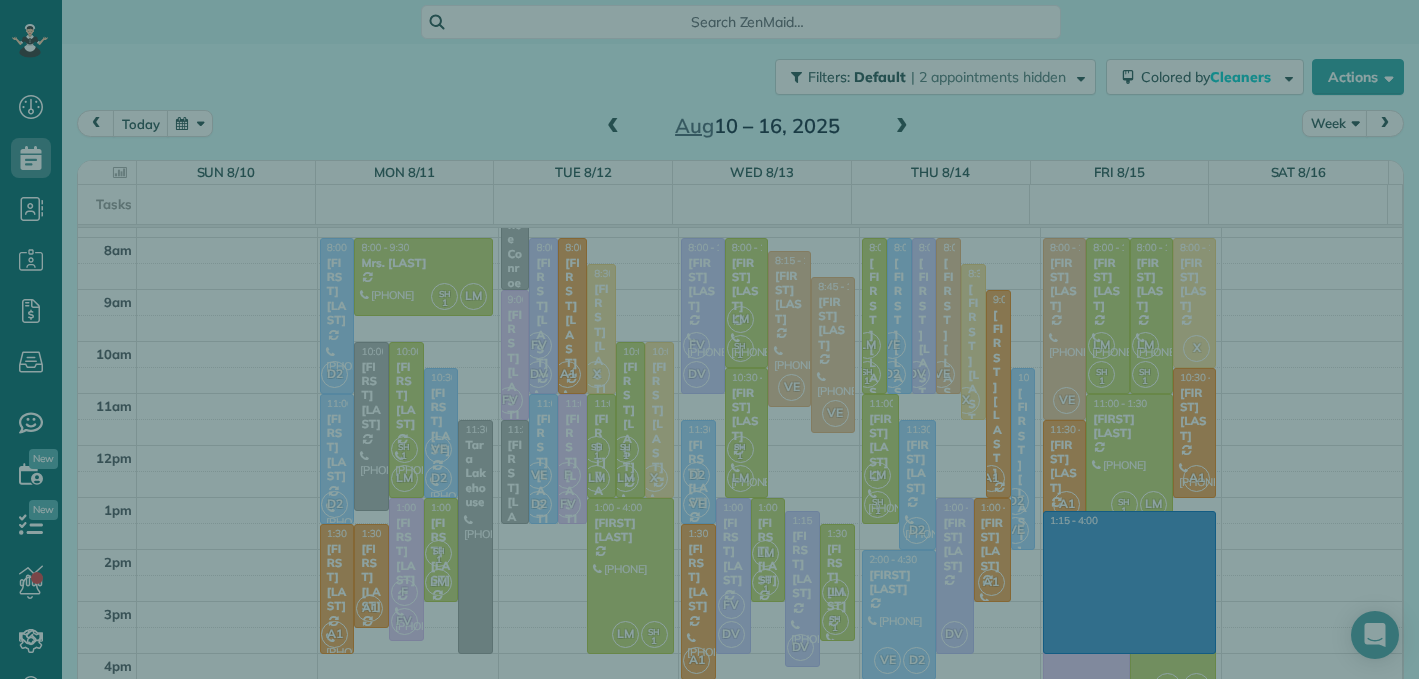 scroll, scrollTop: 255, scrollLeft: 0, axis: vertical 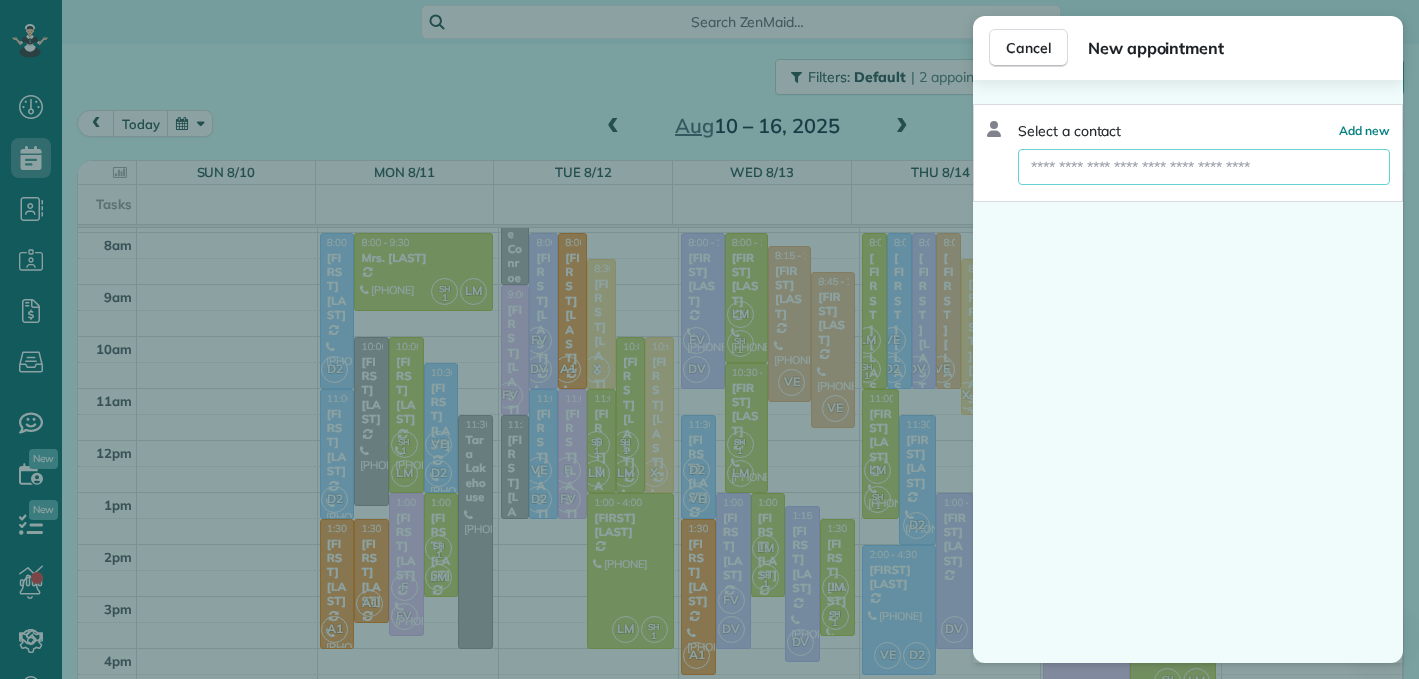 click at bounding box center (1204, 167) 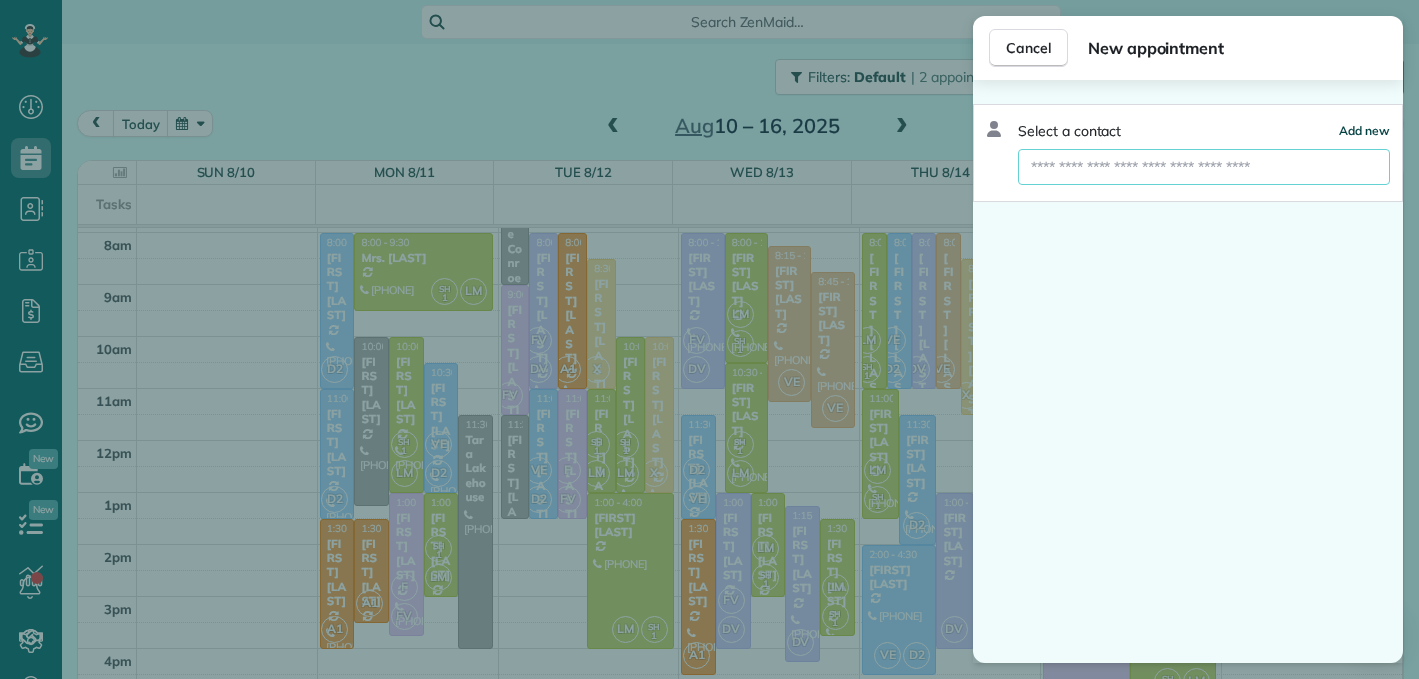 click on "Add new" at bounding box center (1364, 130) 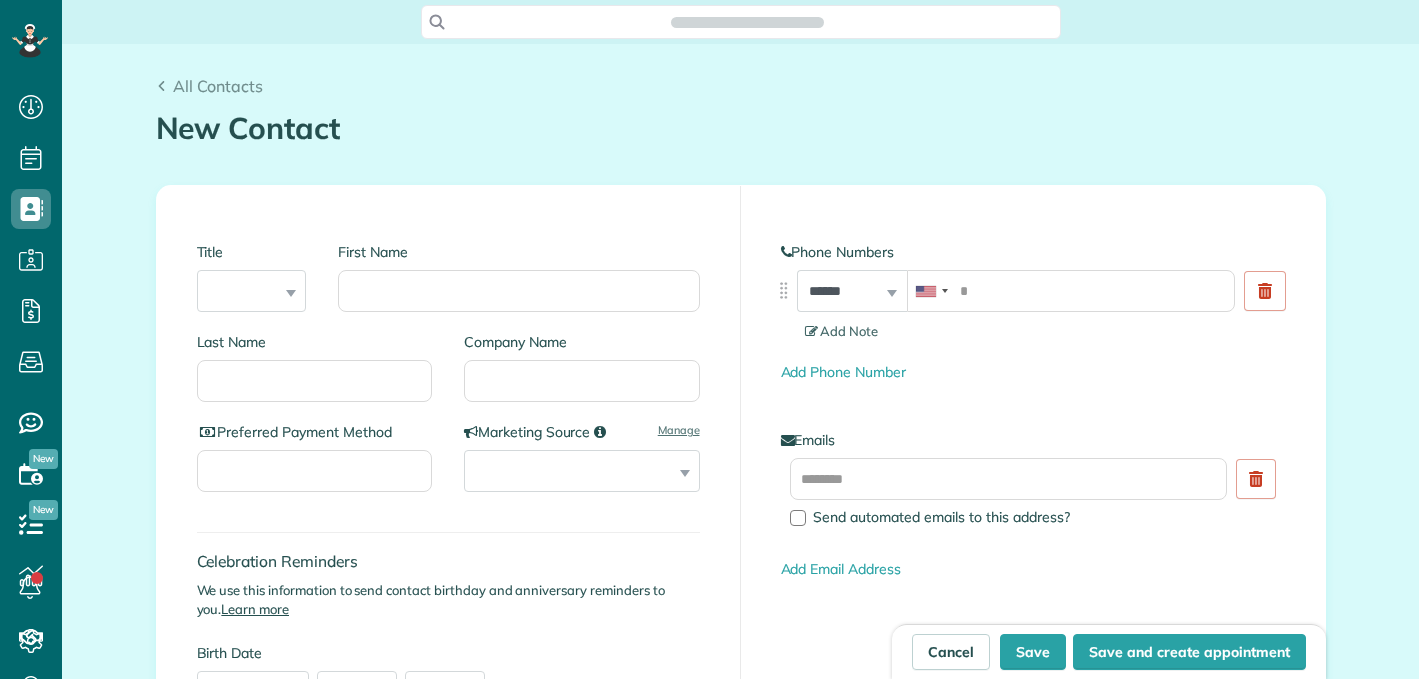 scroll, scrollTop: 0, scrollLeft: 0, axis: both 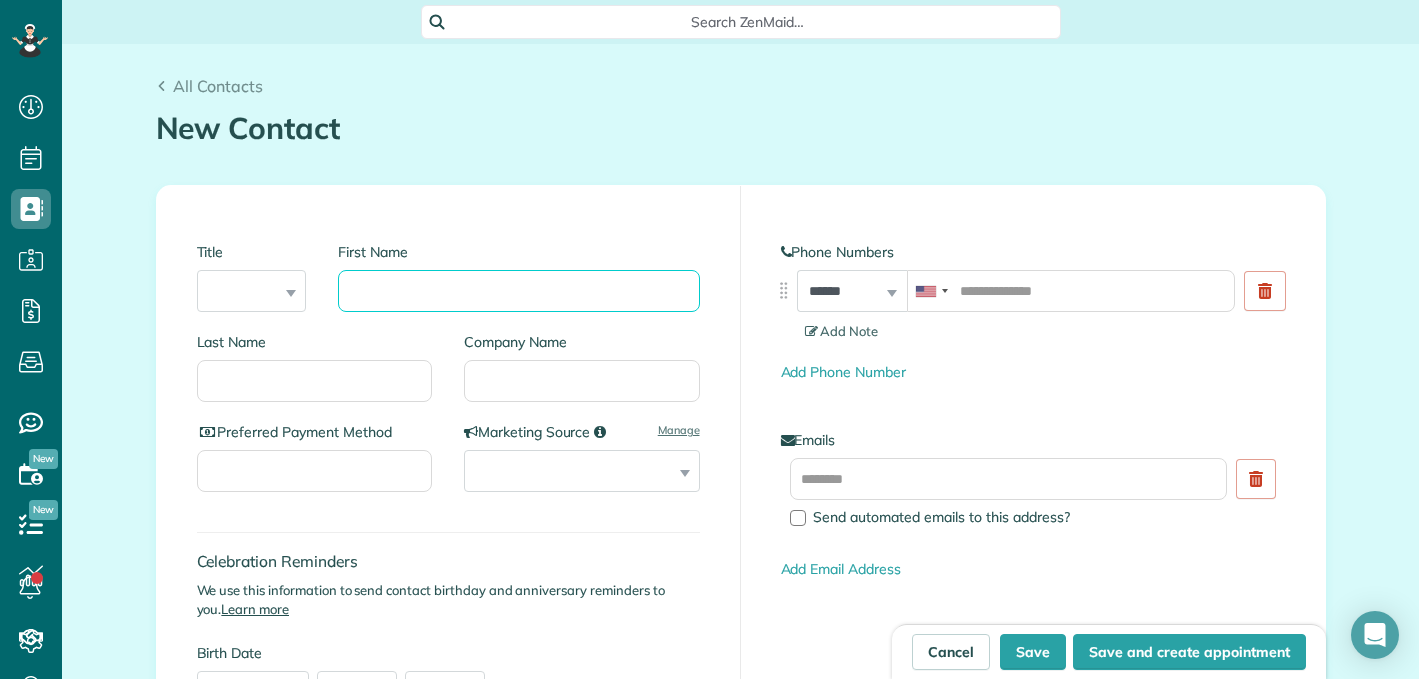click on "First Name" at bounding box center [518, 291] 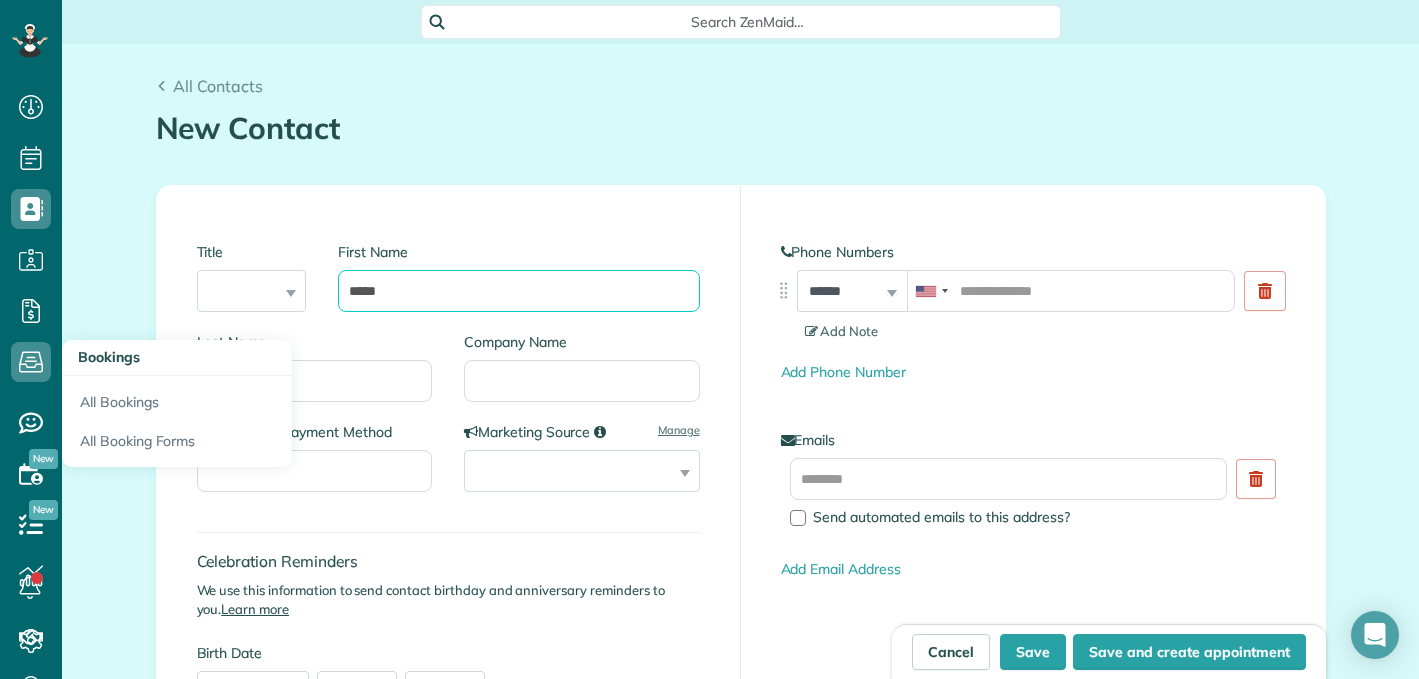 type on "*****" 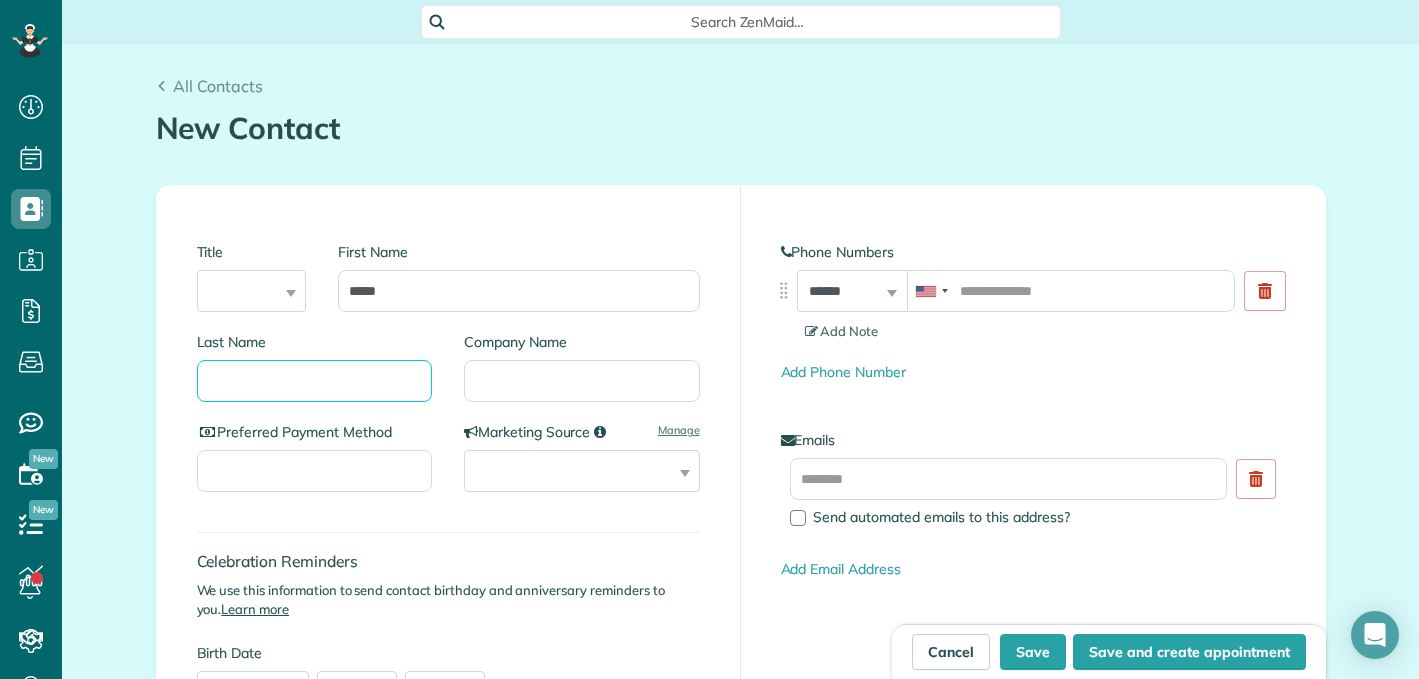 click on "Last Name" at bounding box center [315, 381] 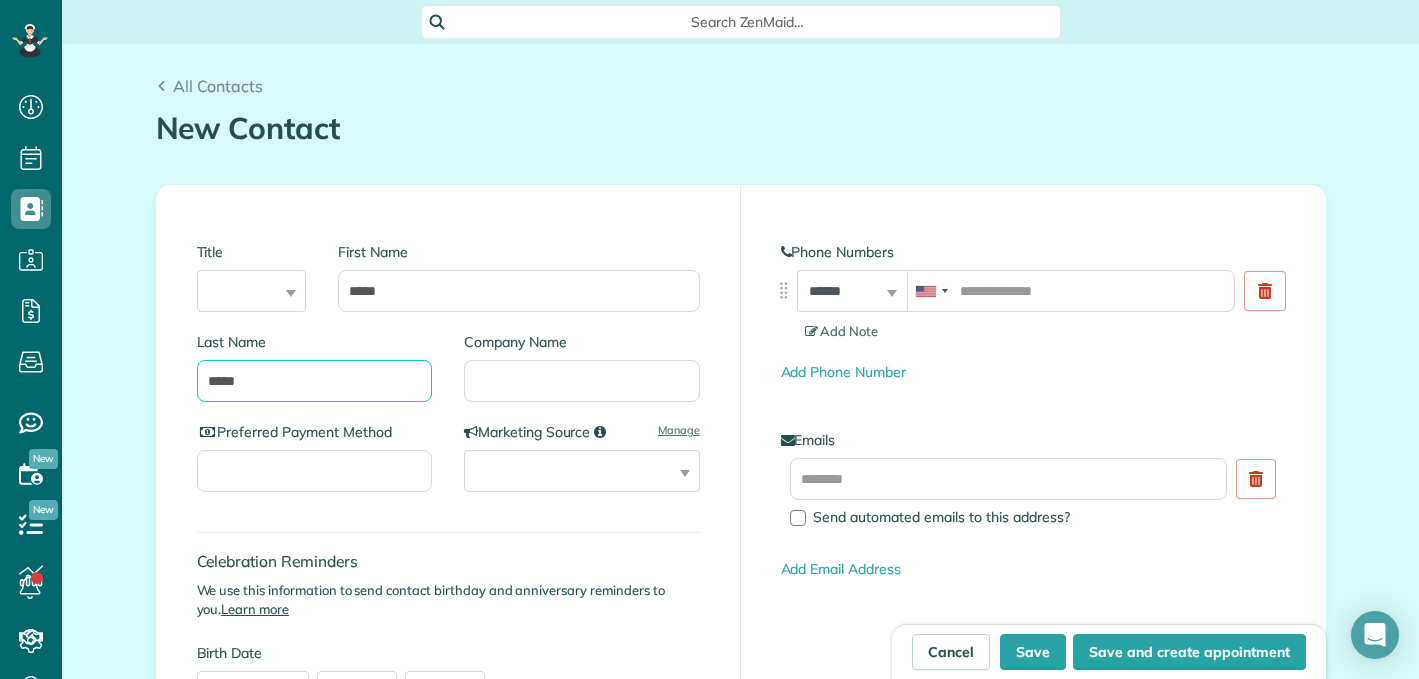 type on "*****" 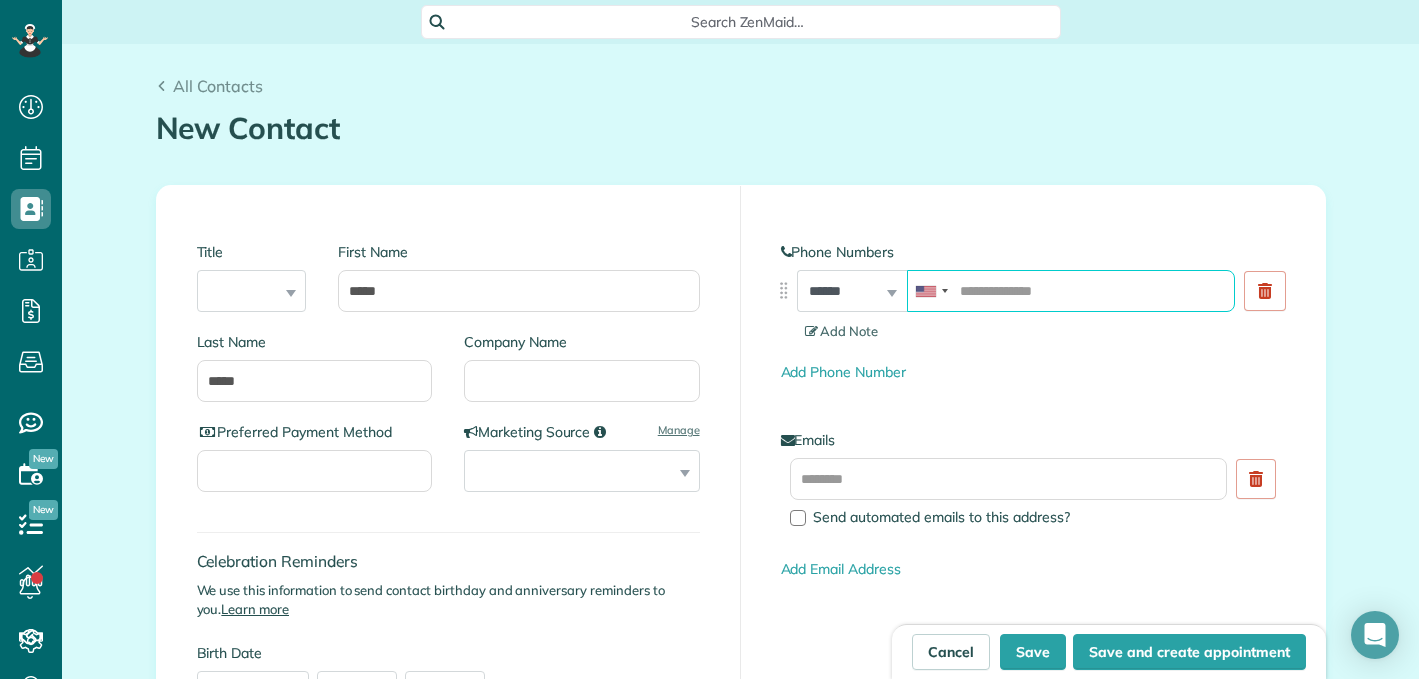 click at bounding box center (1071, 291) 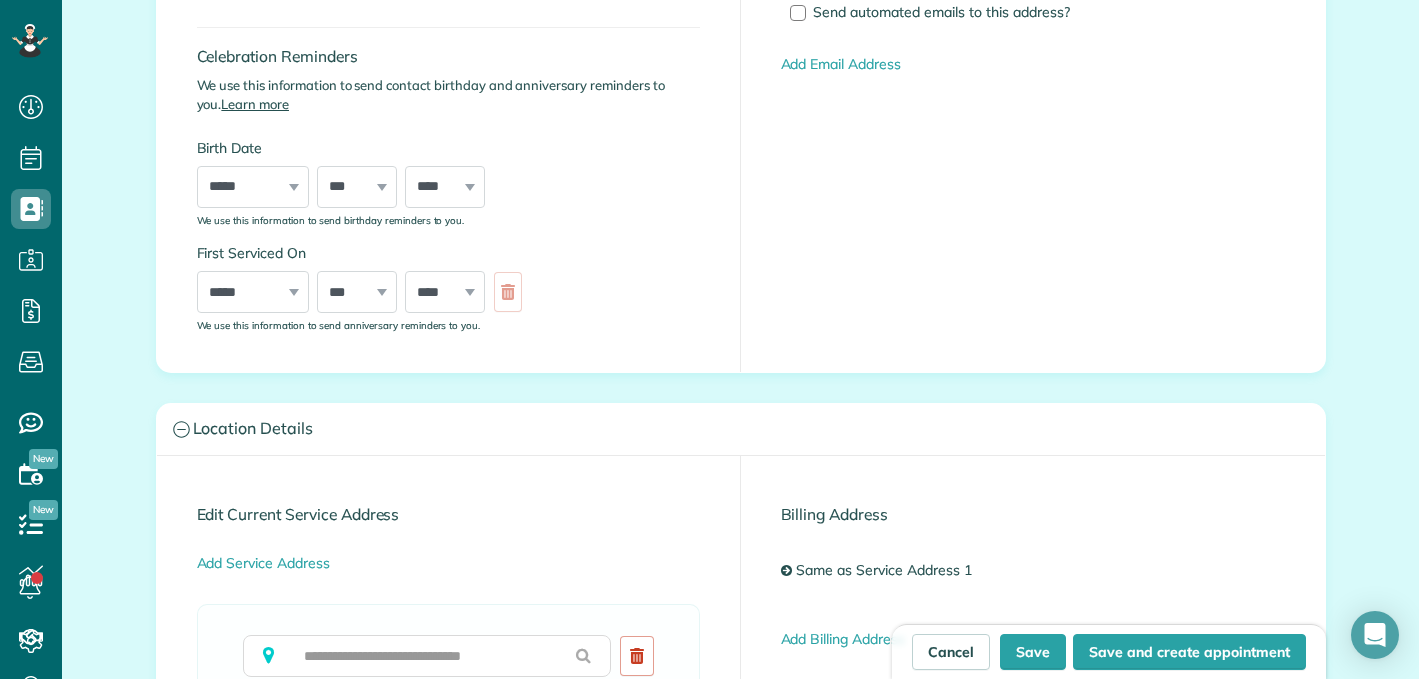scroll, scrollTop: 753, scrollLeft: 0, axis: vertical 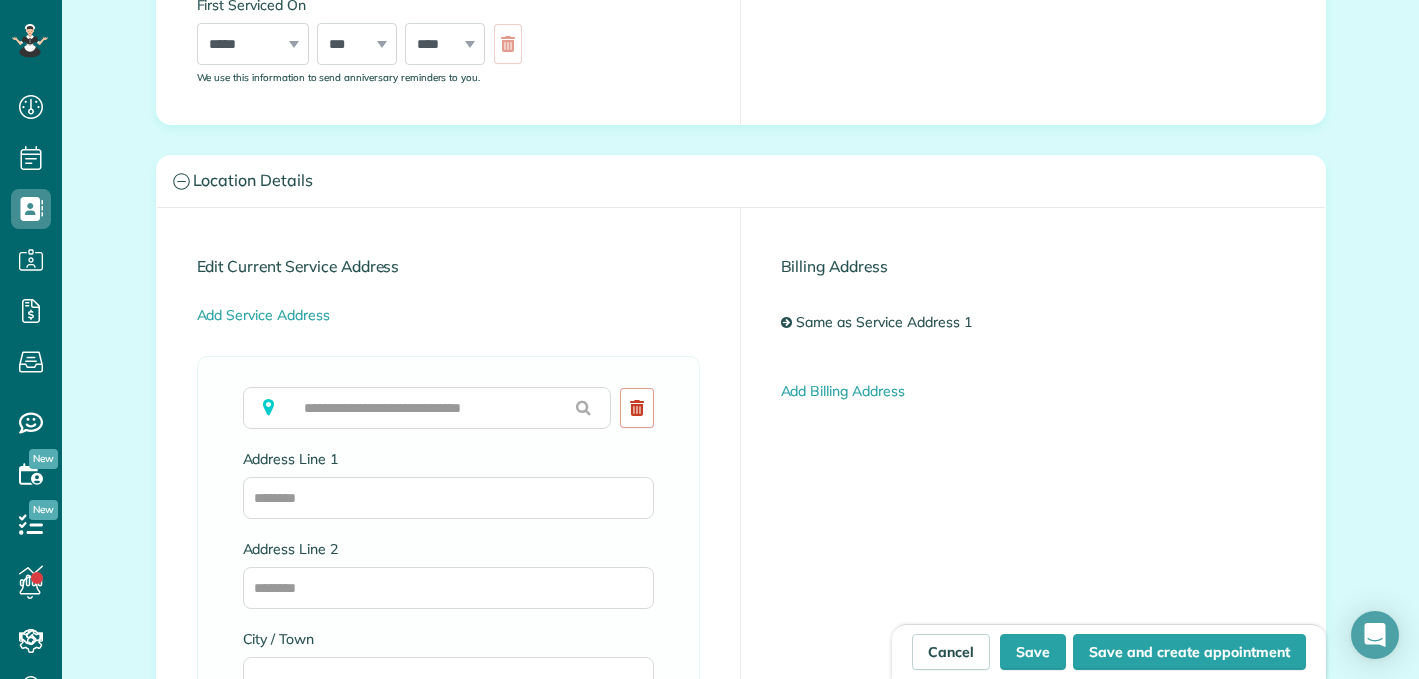 type on "**********" 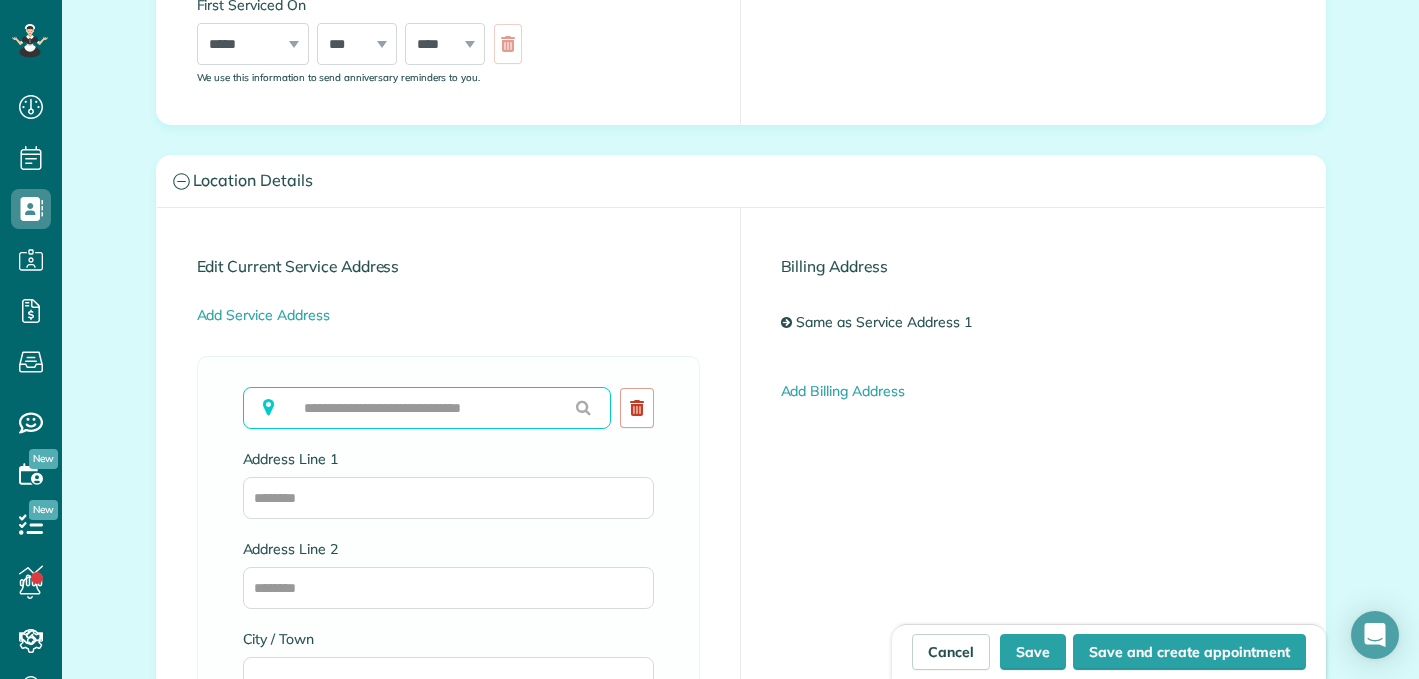 click at bounding box center (427, 408) 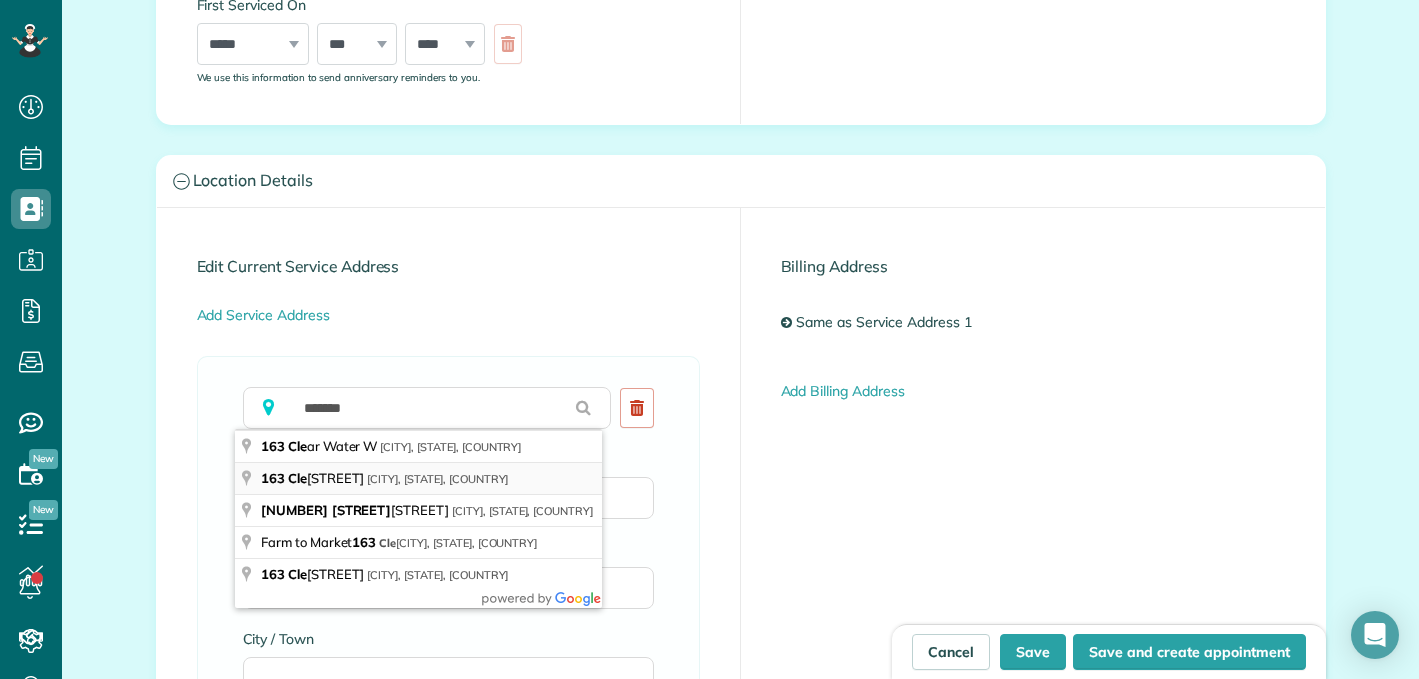 type on "**********" 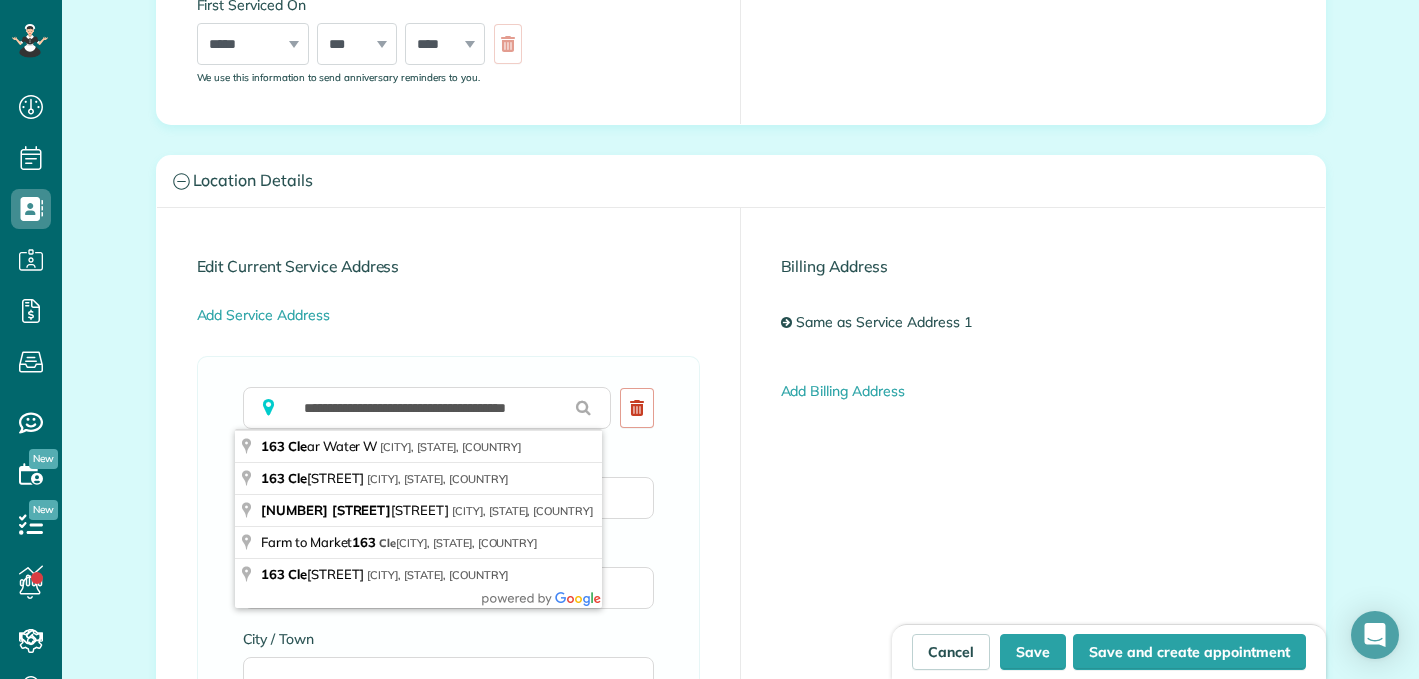 type on "**********" 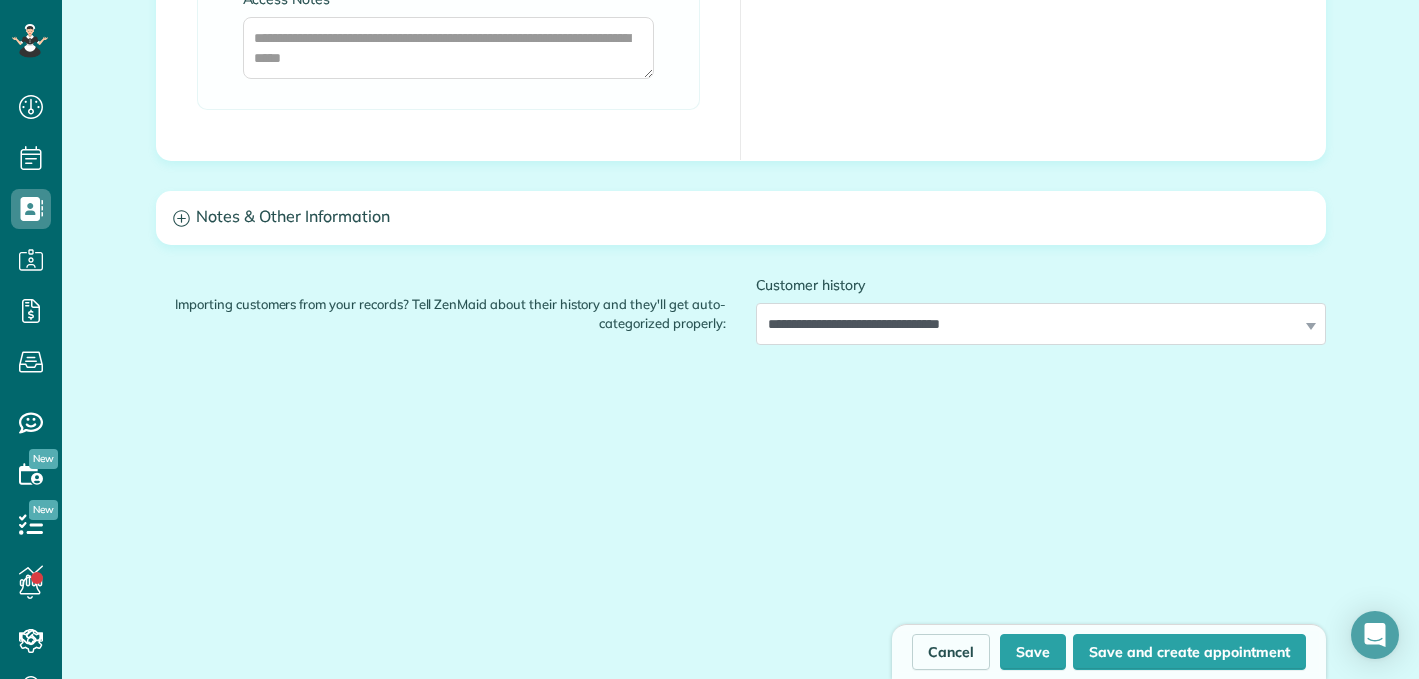 scroll, scrollTop: 1820, scrollLeft: 0, axis: vertical 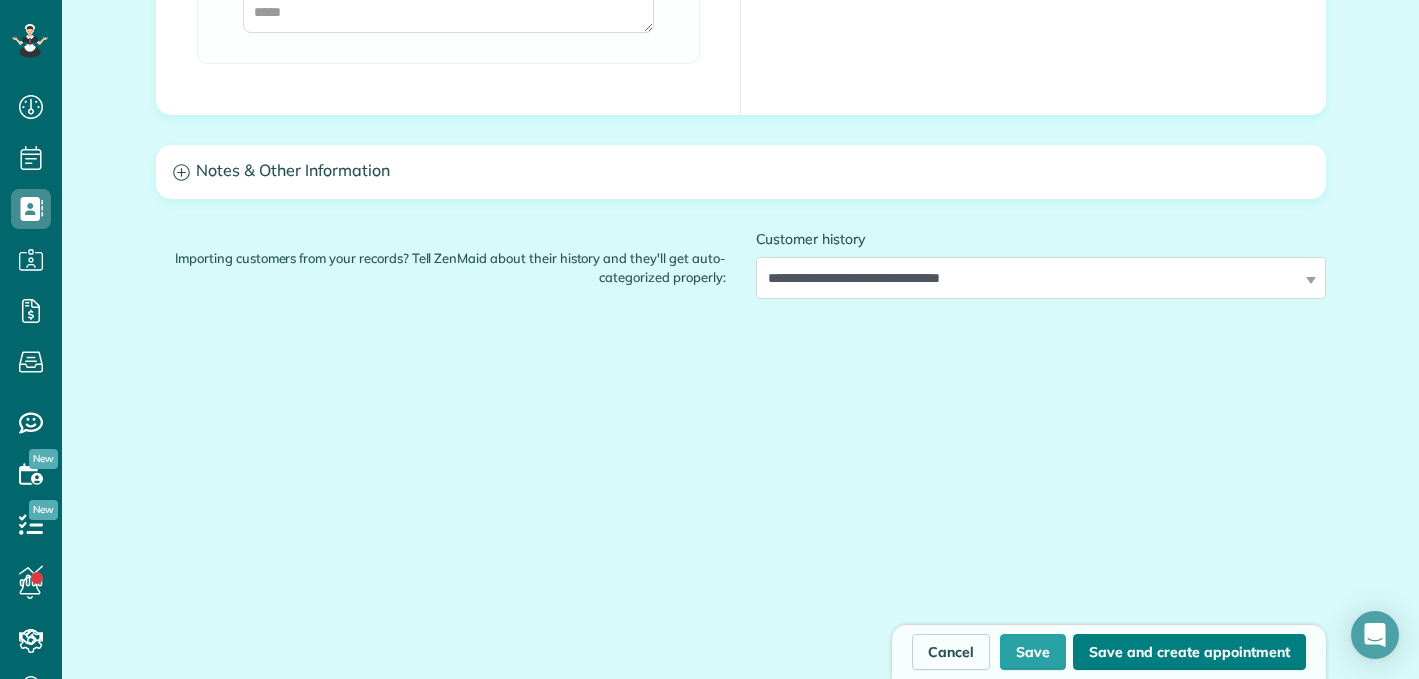 click on "Save and create appointment" at bounding box center (1189, 652) 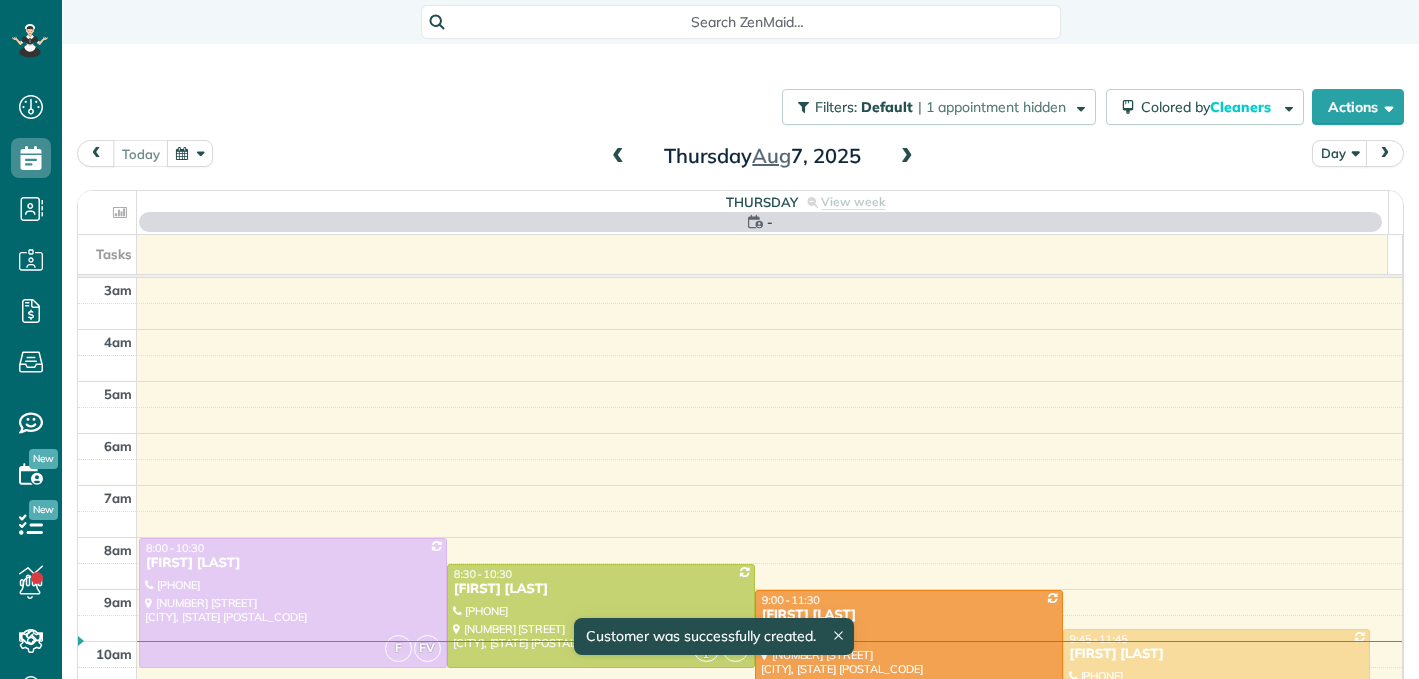 scroll, scrollTop: 0, scrollLeft: 0, axis: both 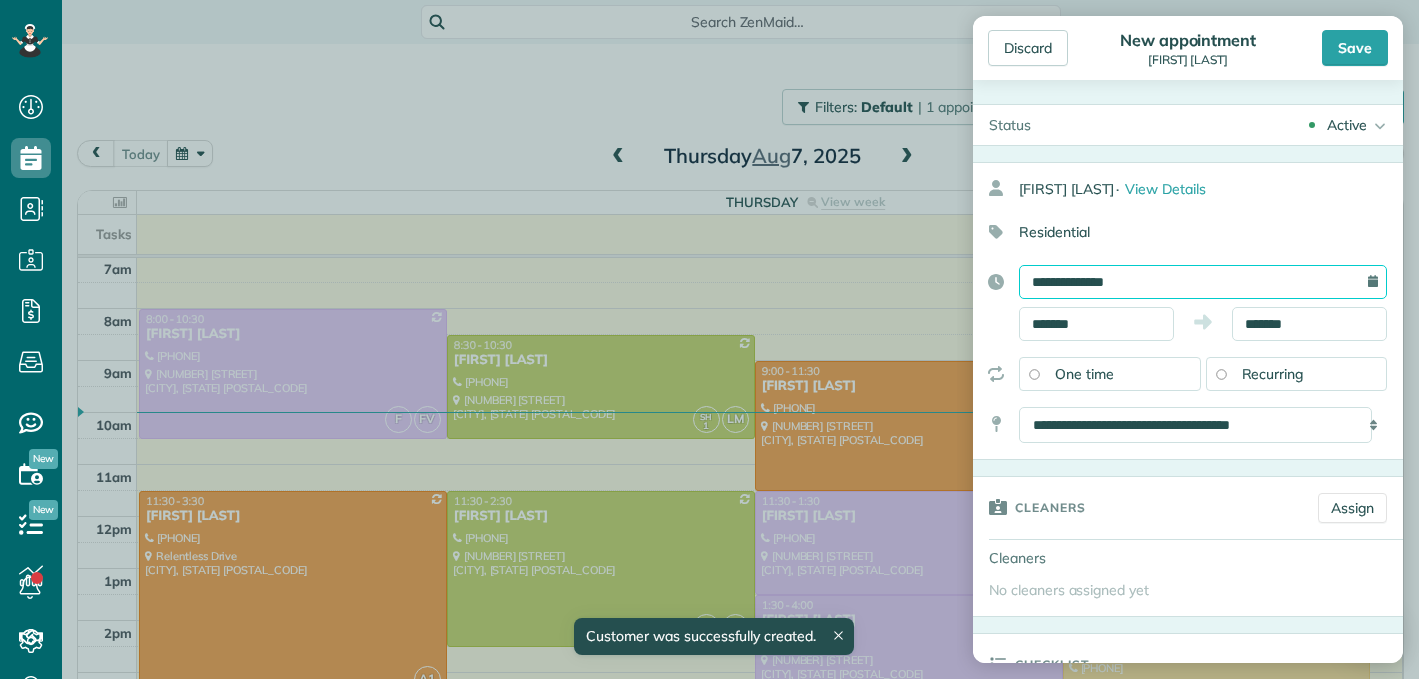 click on "**********" at bounding box center (1203, 282) 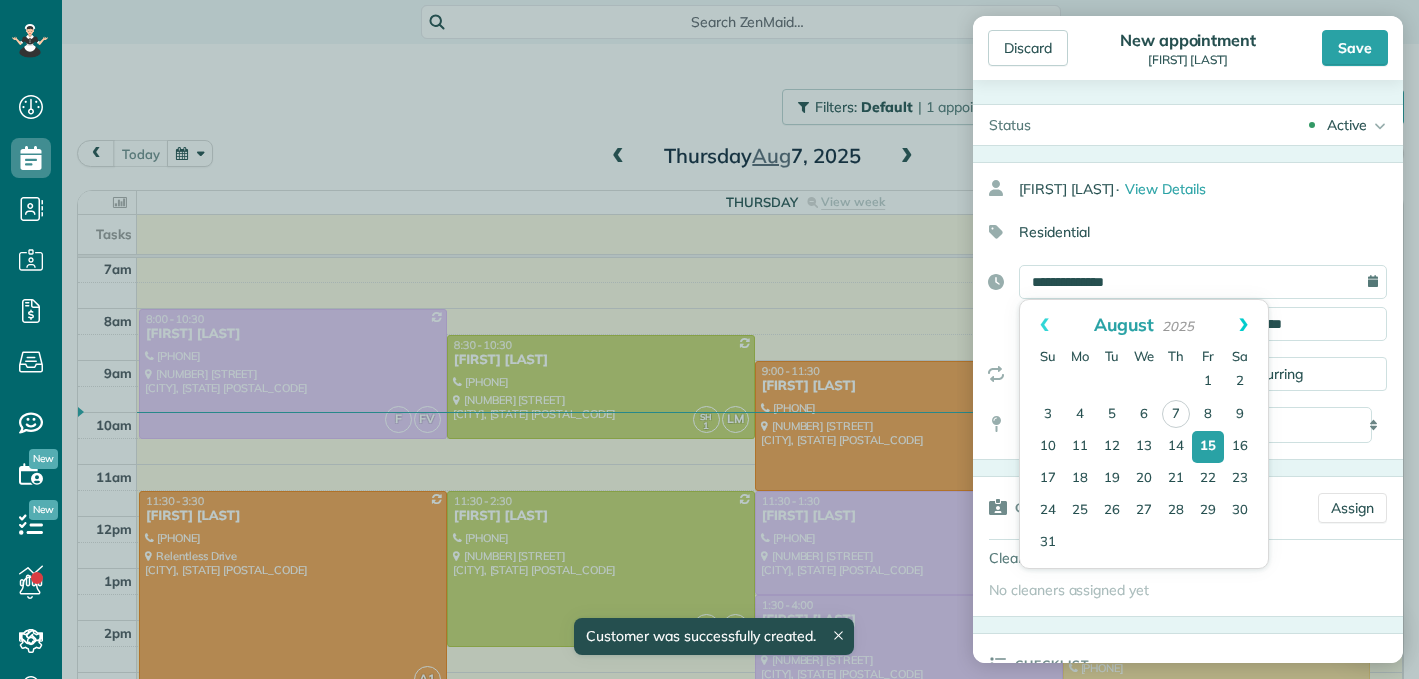 click on "Next" at bounding box center [1243, 325] 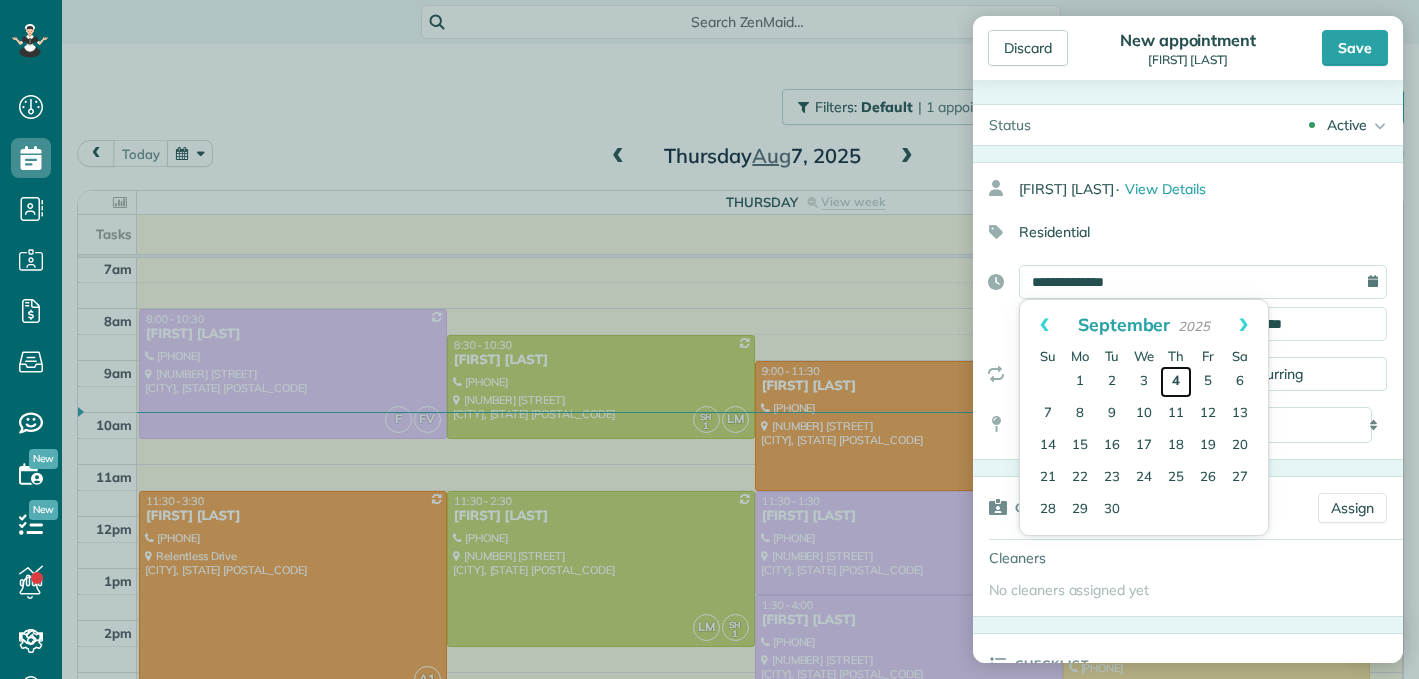 click on "4" at bounding box center [1176, 382] 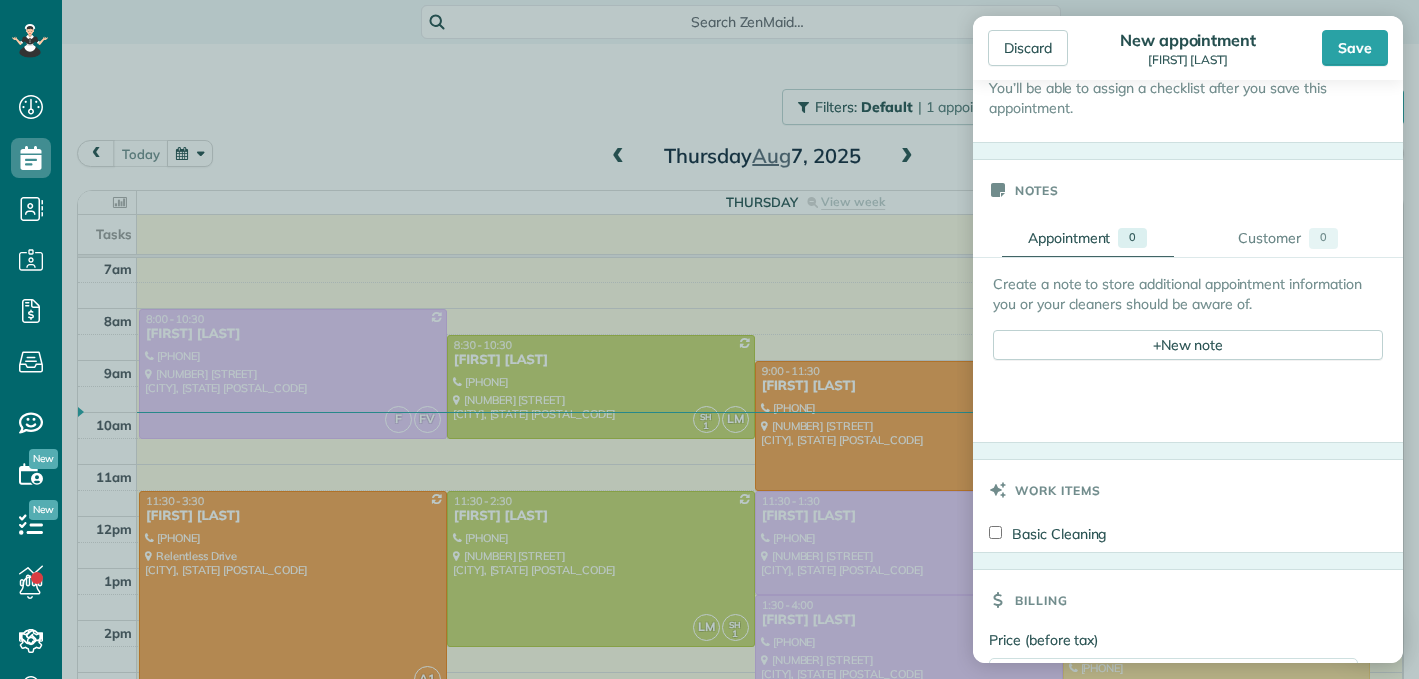 scroll, scrollTop: 793, scrollLeft: 0, axis: vertical 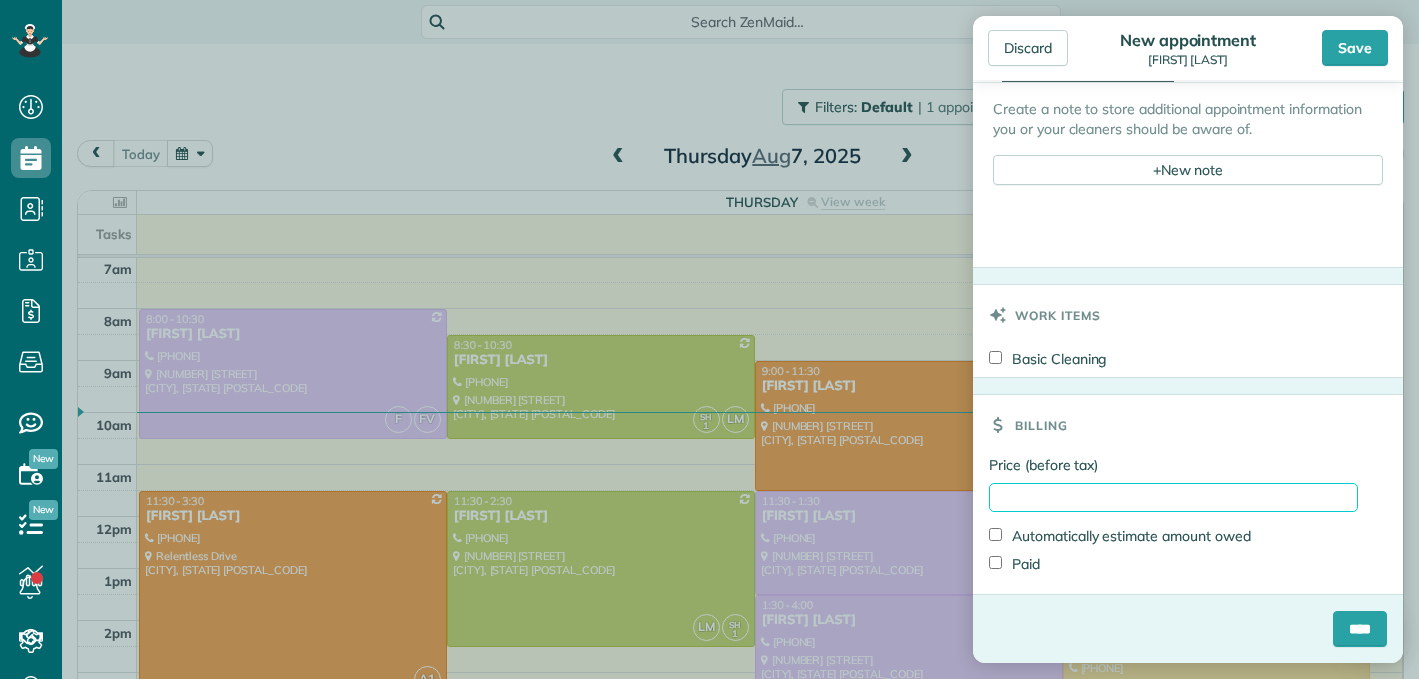 click on "Price (before tax)" at bounding box center (1173, 497) 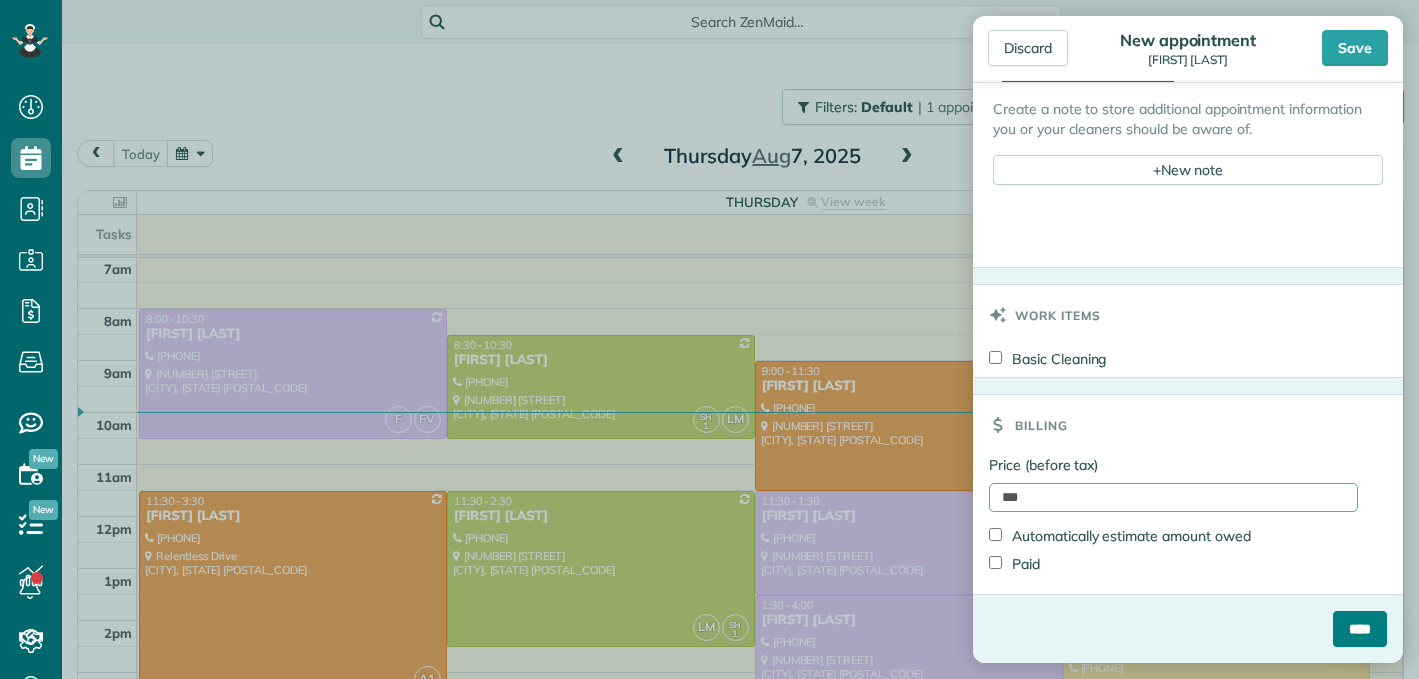 type on "***" 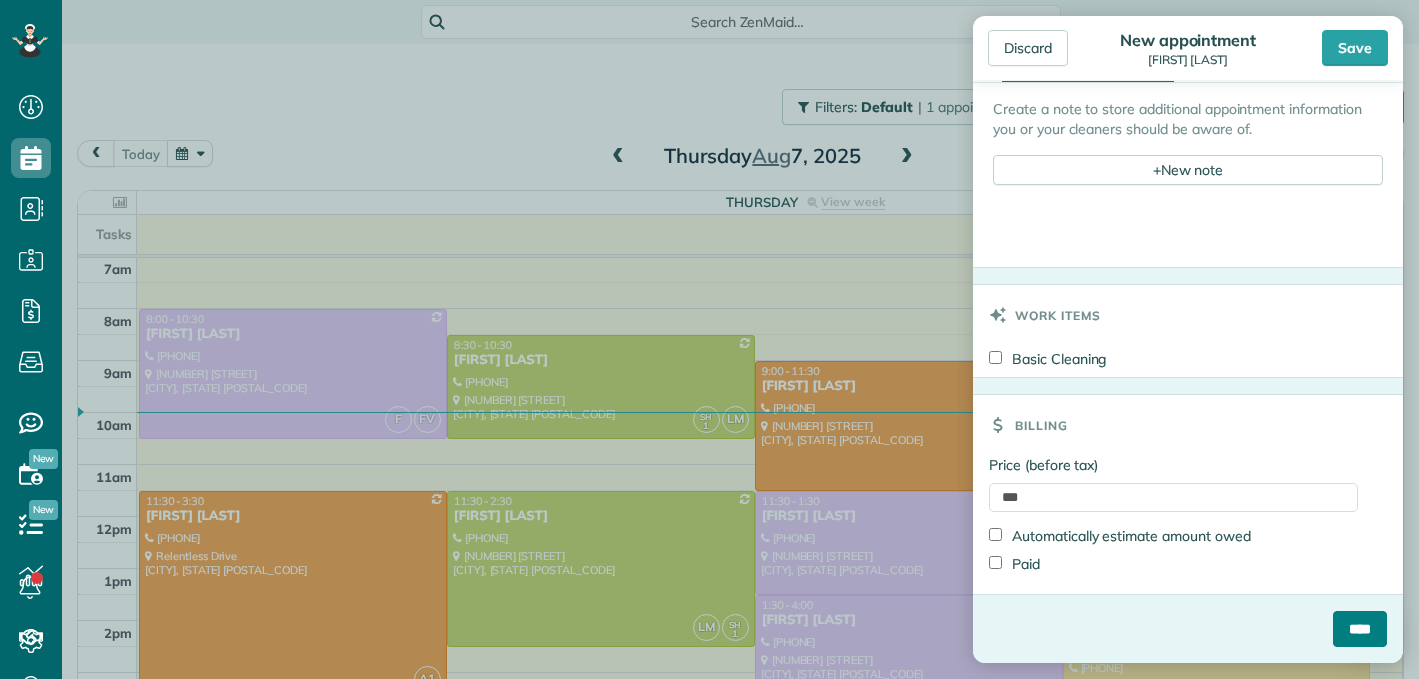 drag, startPoint x: 1330, startPoint y: 626, endPoint x: 1319, endPoint y: 643, distance: 20.248457 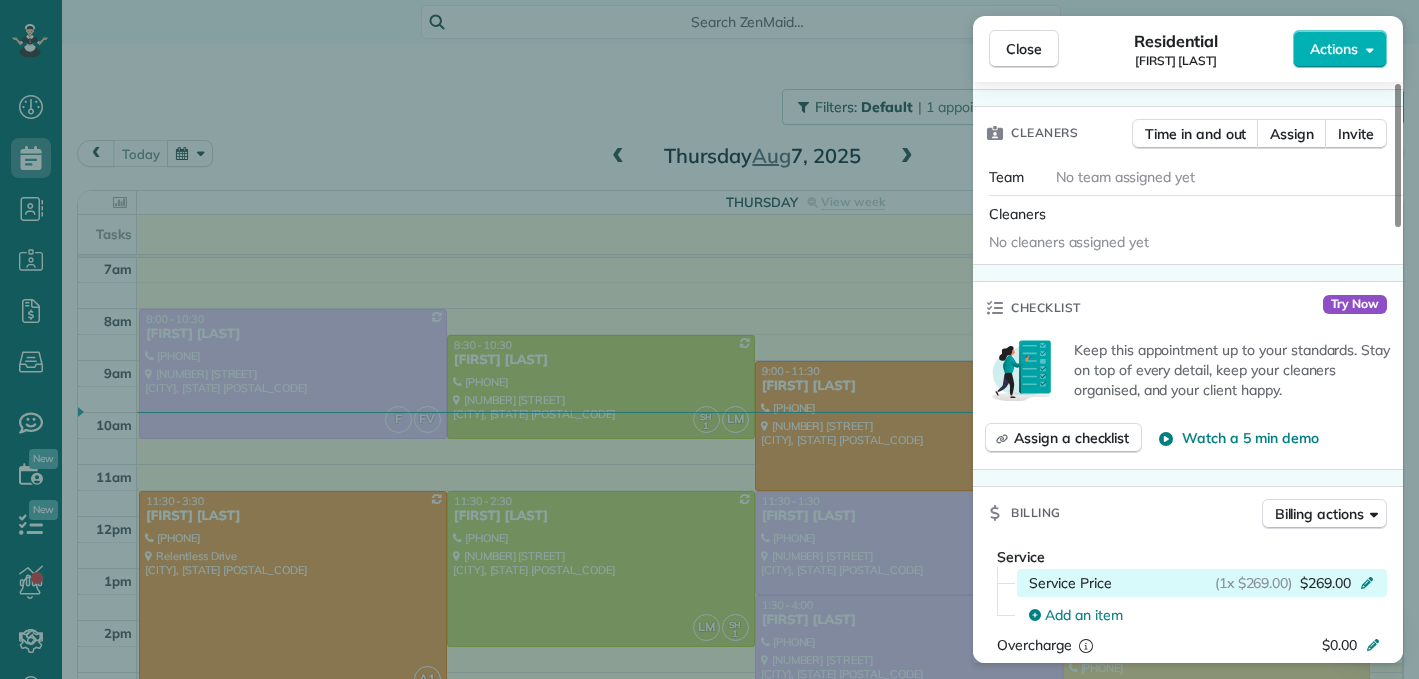 scroll, scrollTop: 676, scrollLeft: 0, axis: vertical 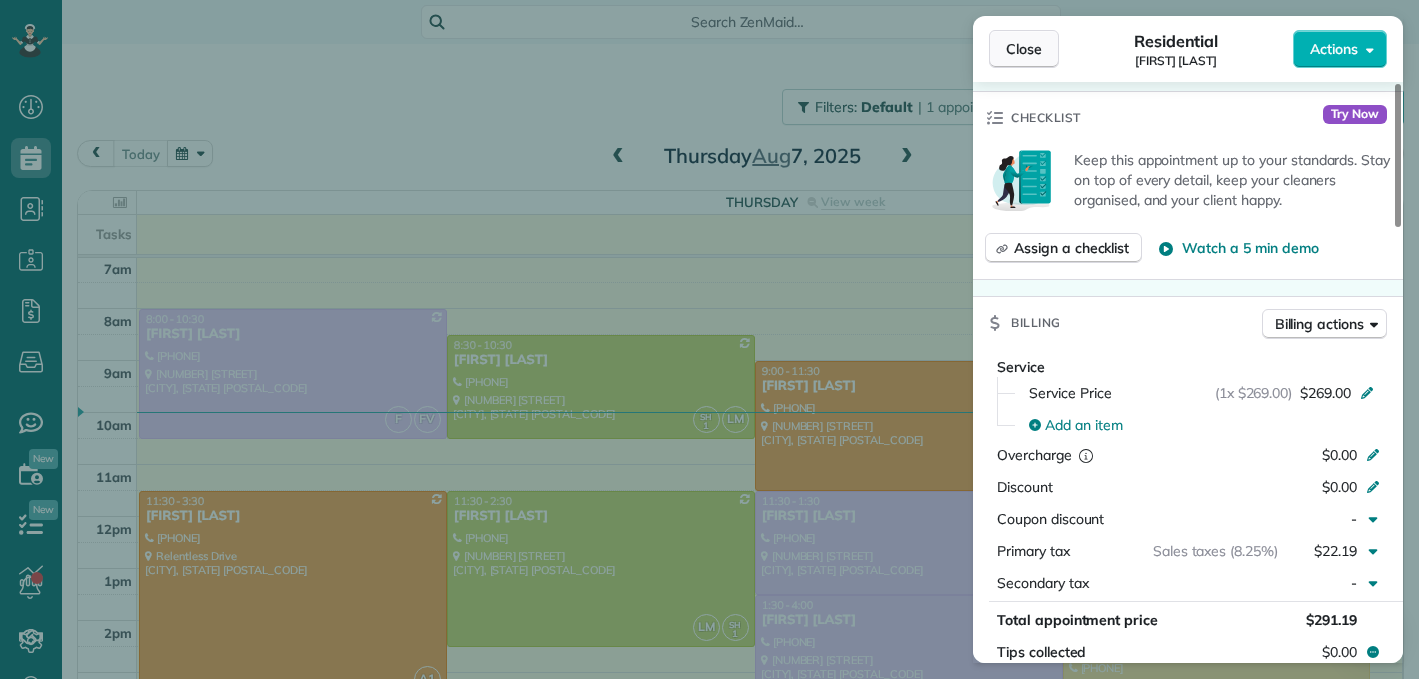 click on "Close" at bounding box center [1024, 49] 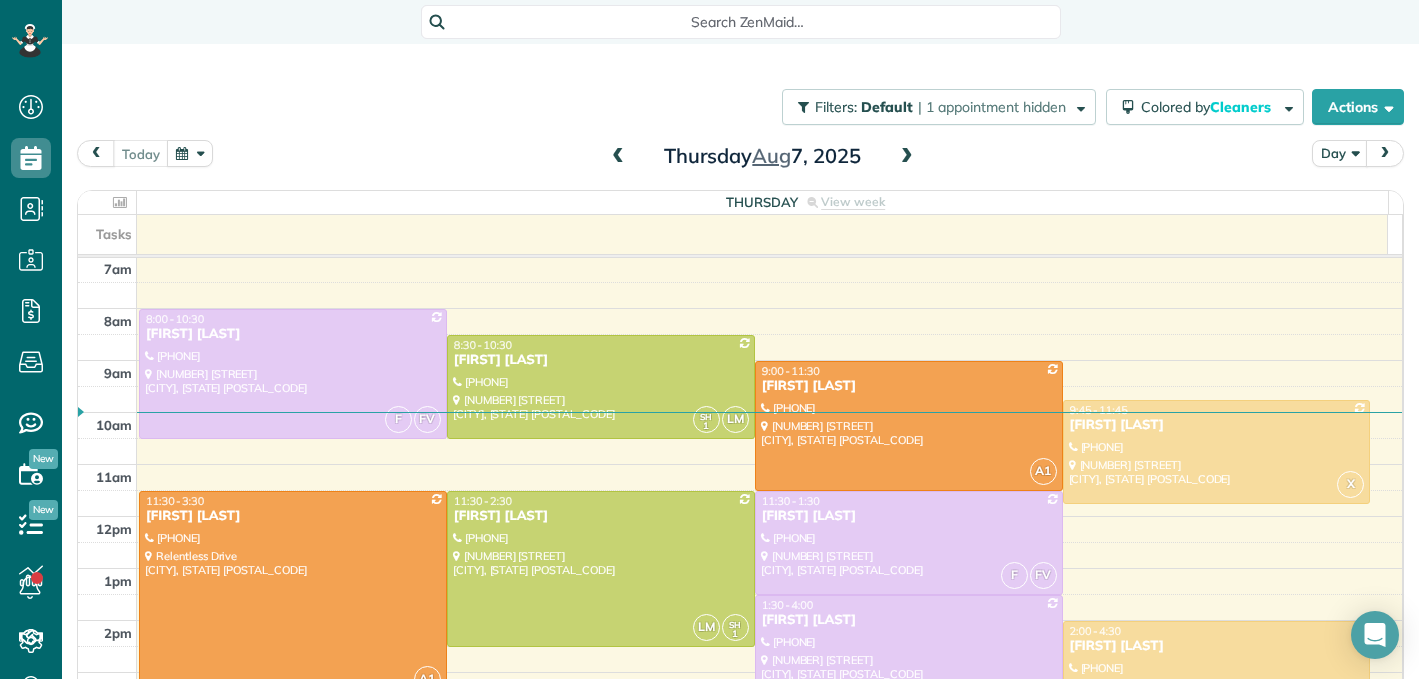 click on "Filters:   Default
|  1 appointment hidden
Colored by  Cleaners
Color by Cleaner
Color by Team
Color by Status
Color by Recurrence
Color by Paid/Unpaid
Filters  Default
Schedule Changes
Actions
Create Appointment
Create Task
Clock In/Out
Send Work Orders
Print Route Sheets
Today's Emails/Texts
View Metrics" at bounding box center [740, 107] 